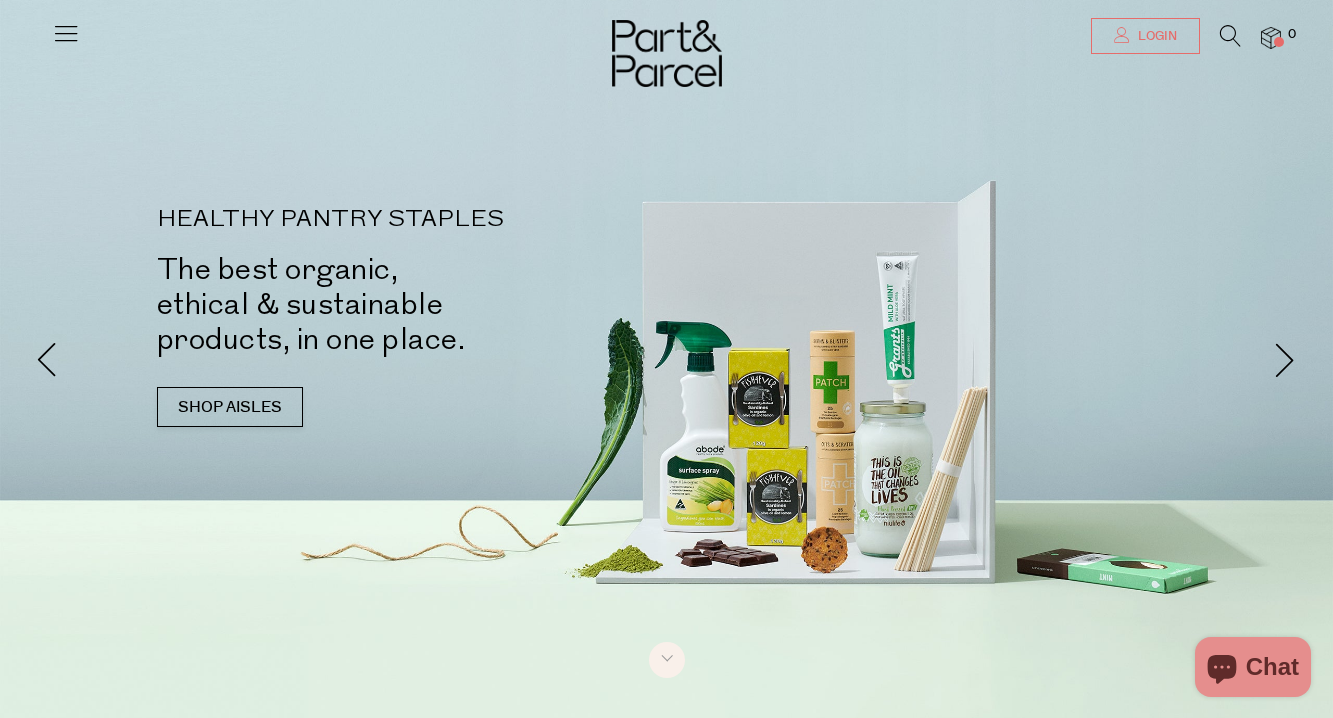 scroll, scrollTop: 0, scrollLeft: 0, axis: both 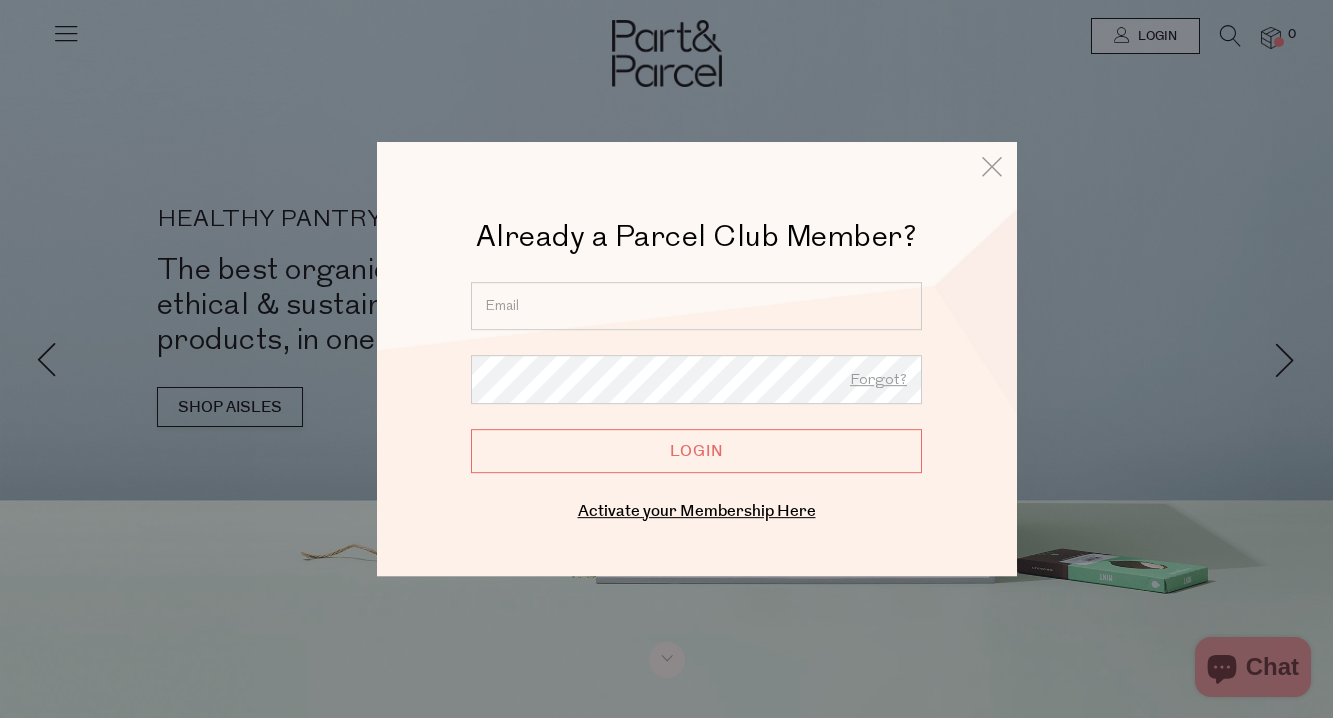 click at bounding box center [696, 306] 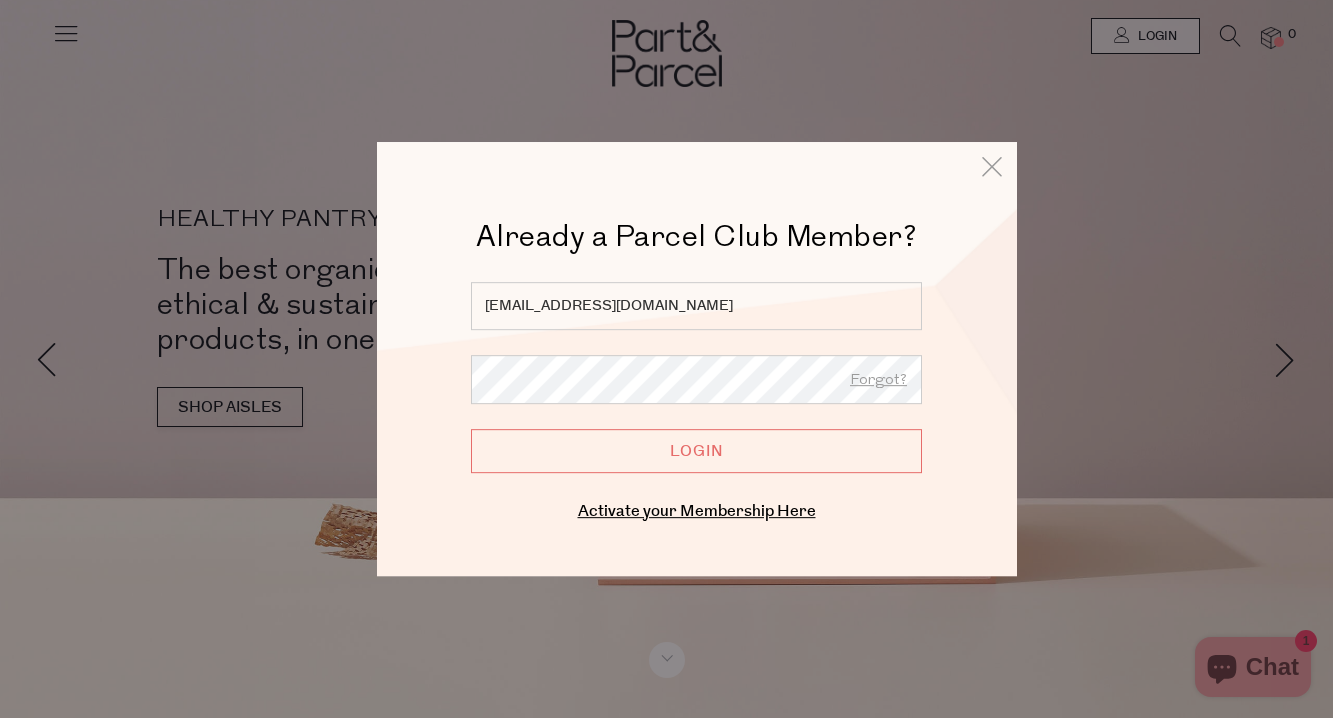 type on "[EMAIL_ADDRESS][DOMAIN_NAME]" 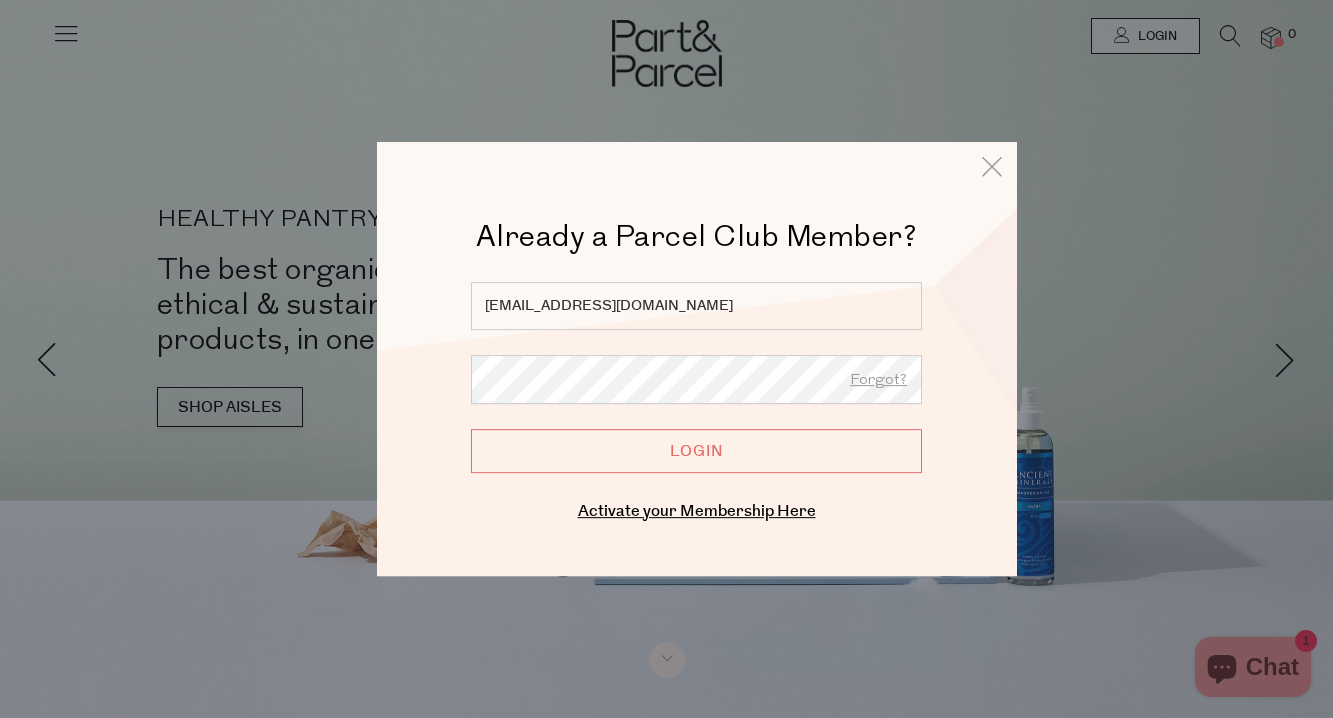 click on "Login" at bounding box center (696, 451) 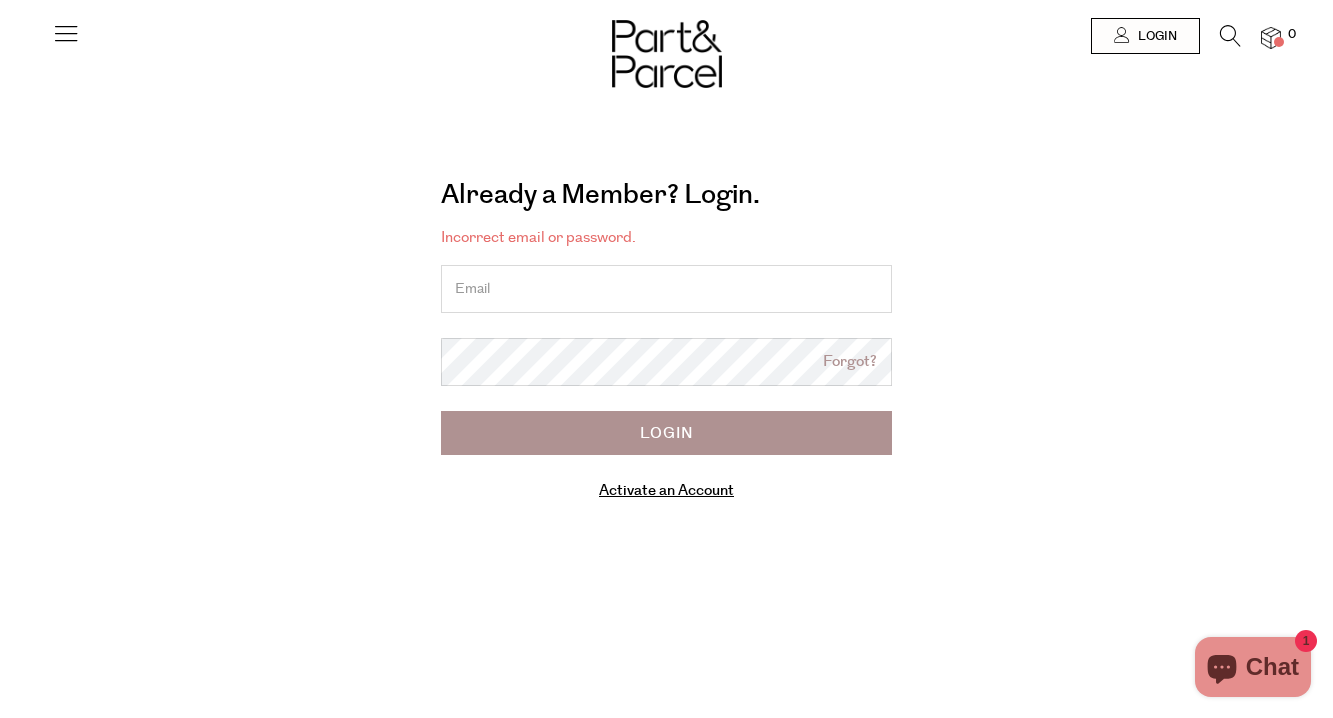 scroll, scrollTop: 0, scrollLeft: 0, axis: both 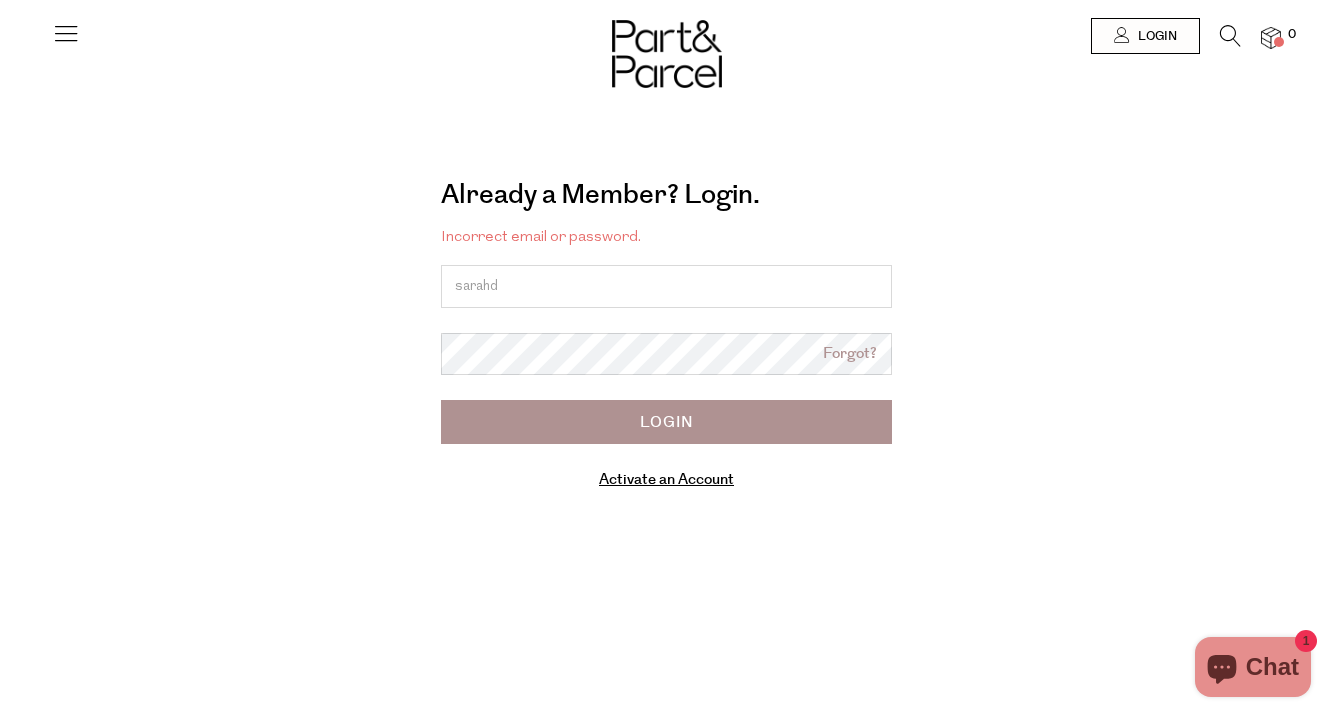 type on "[EMAIL_ADDRESS][DOMAIN_NAME]" 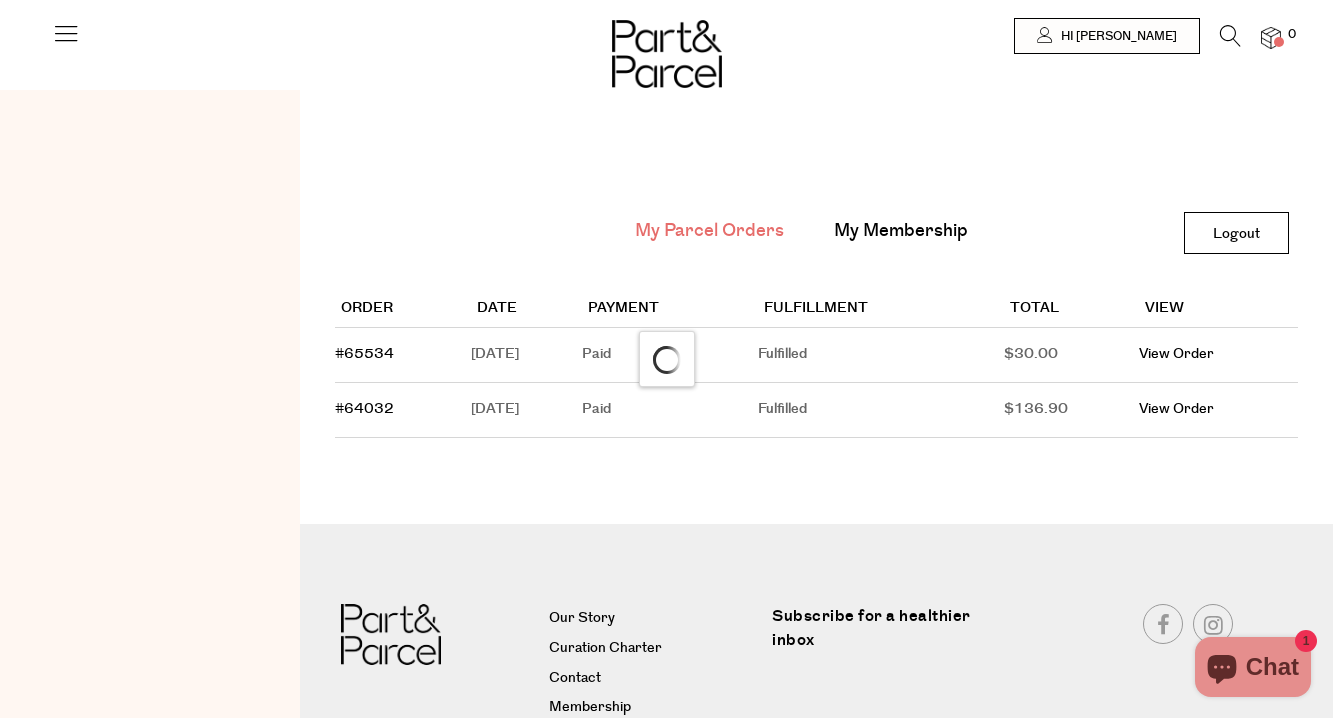 scroll, scrollTop: 0, scrollLeft: 0, axis: both 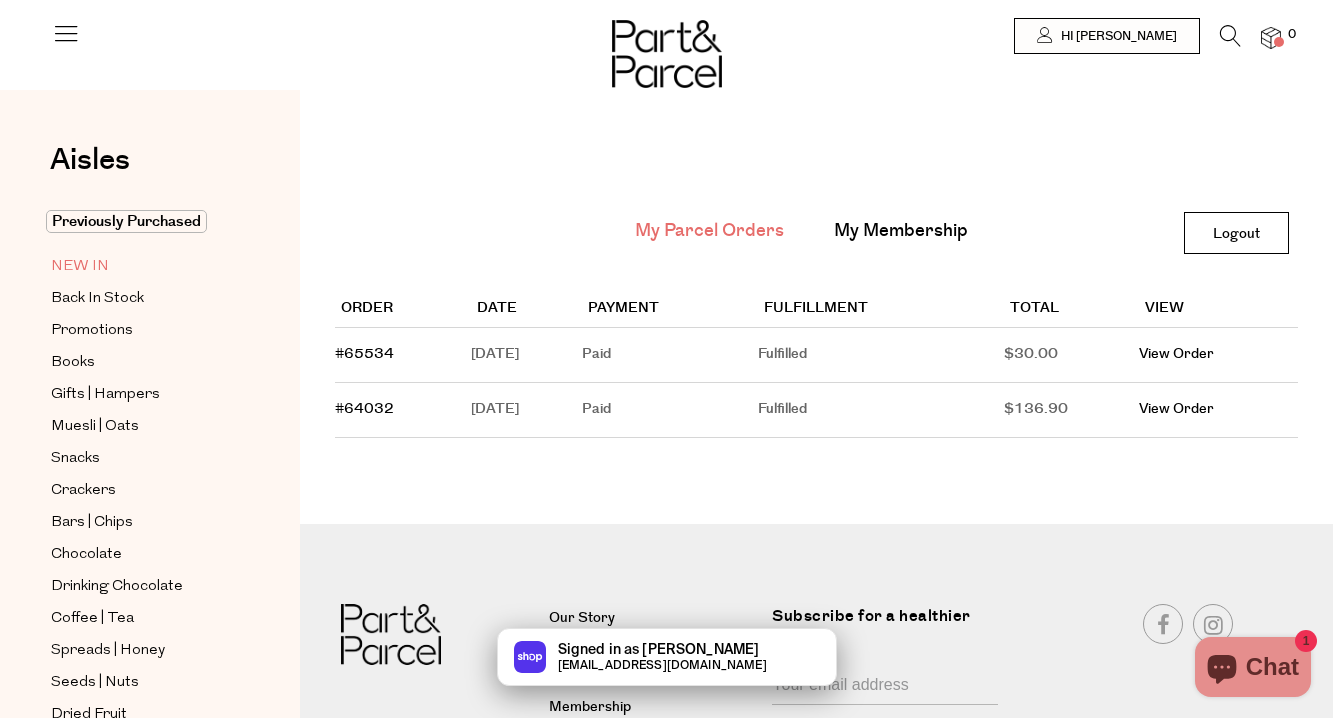 click on "NEW IN" at bounding box center [80, 267] 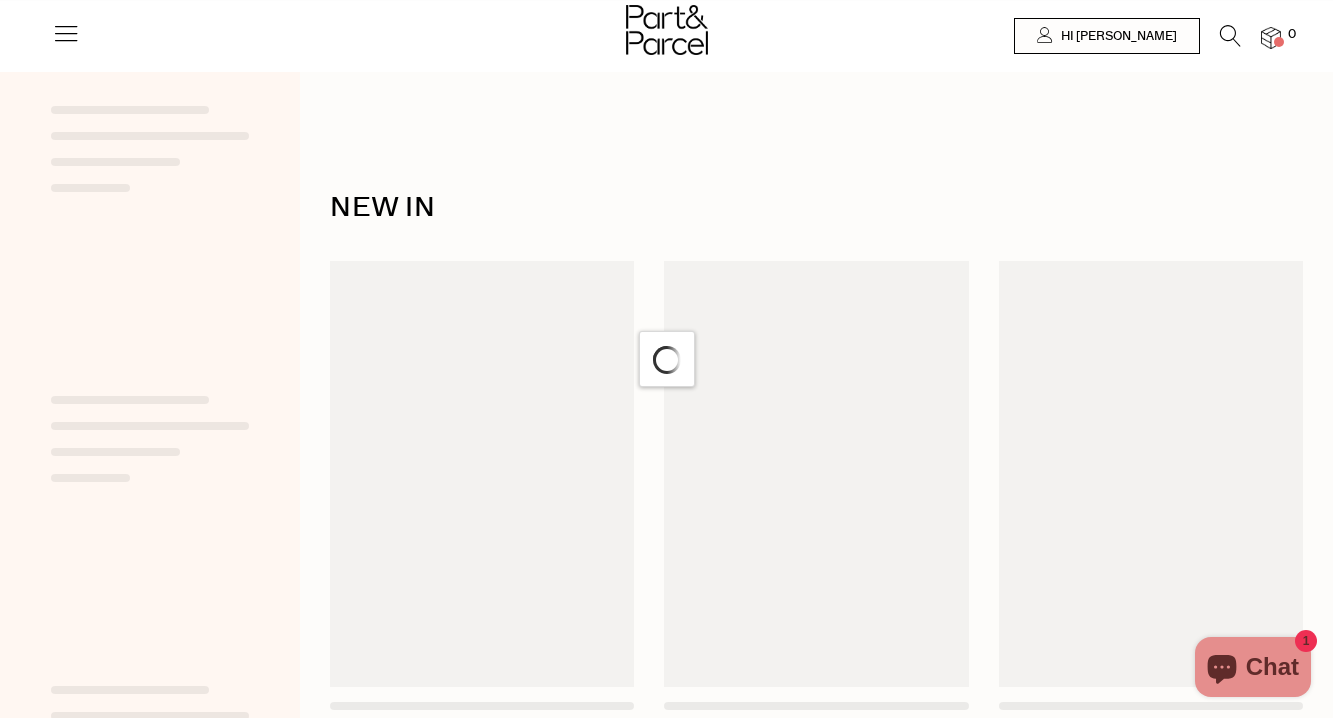 scroll, scrollTop: 0, scrollLeft: 0, axis: both 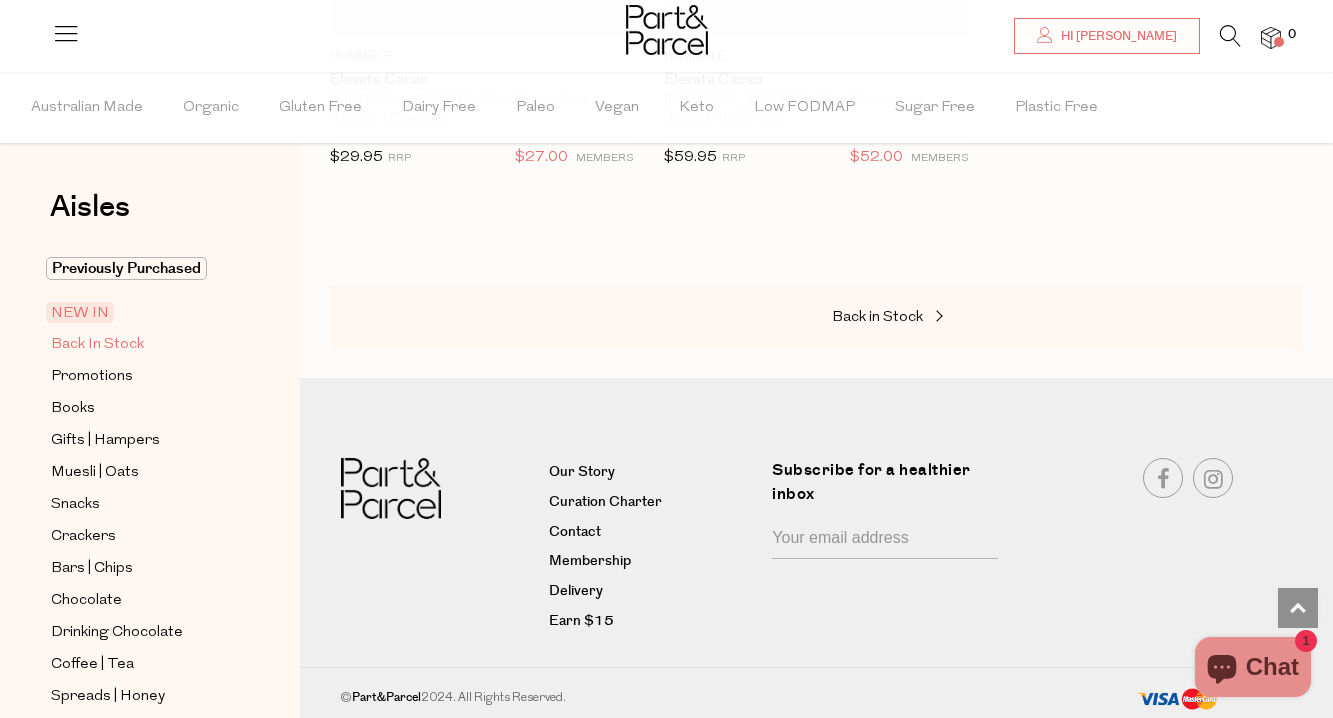 click on "Back In Stock" at bounding box center (97, 345) 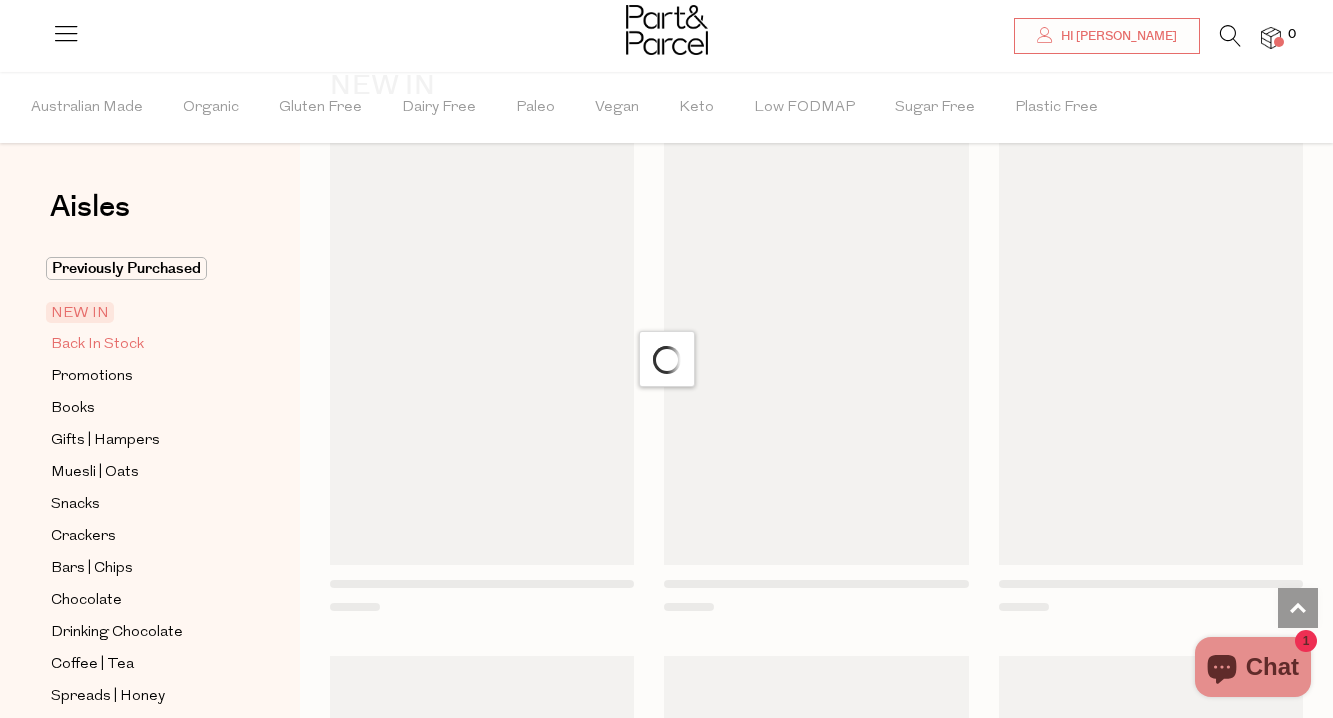 scroll, scrollTop: 0, scrollLeft: 0, axis: both 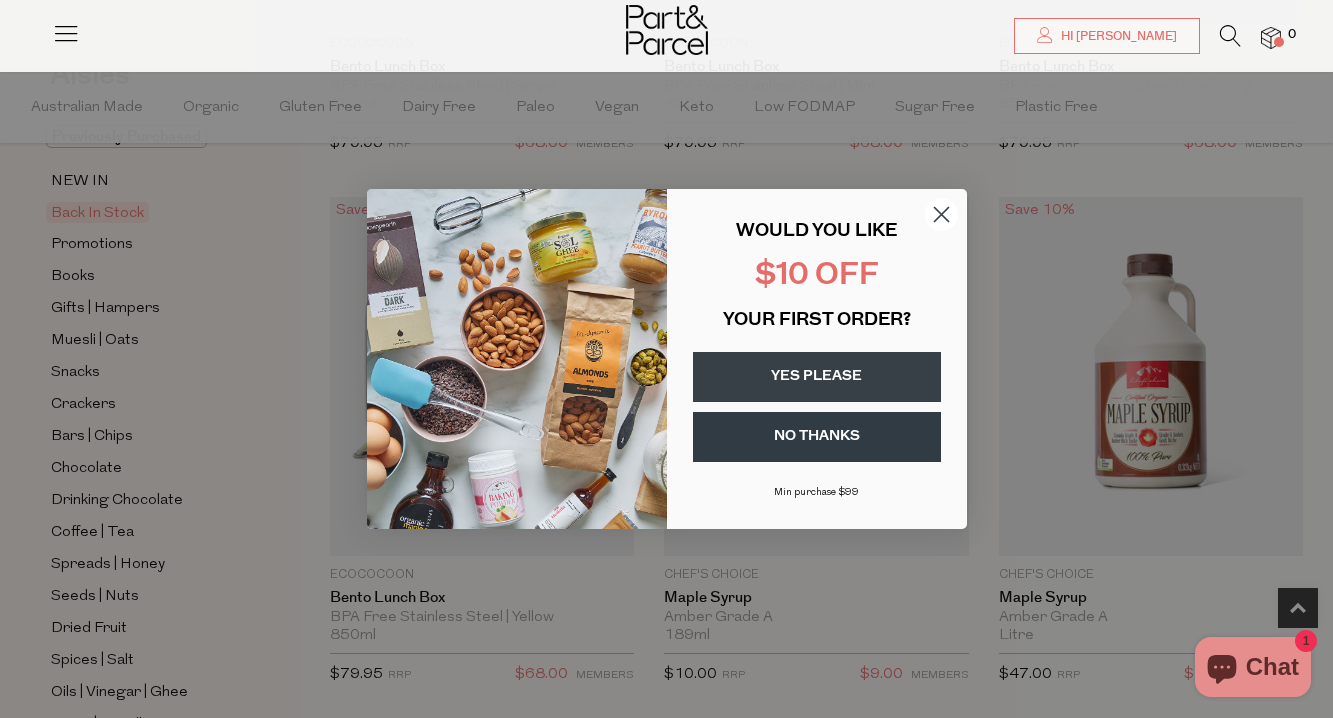 click 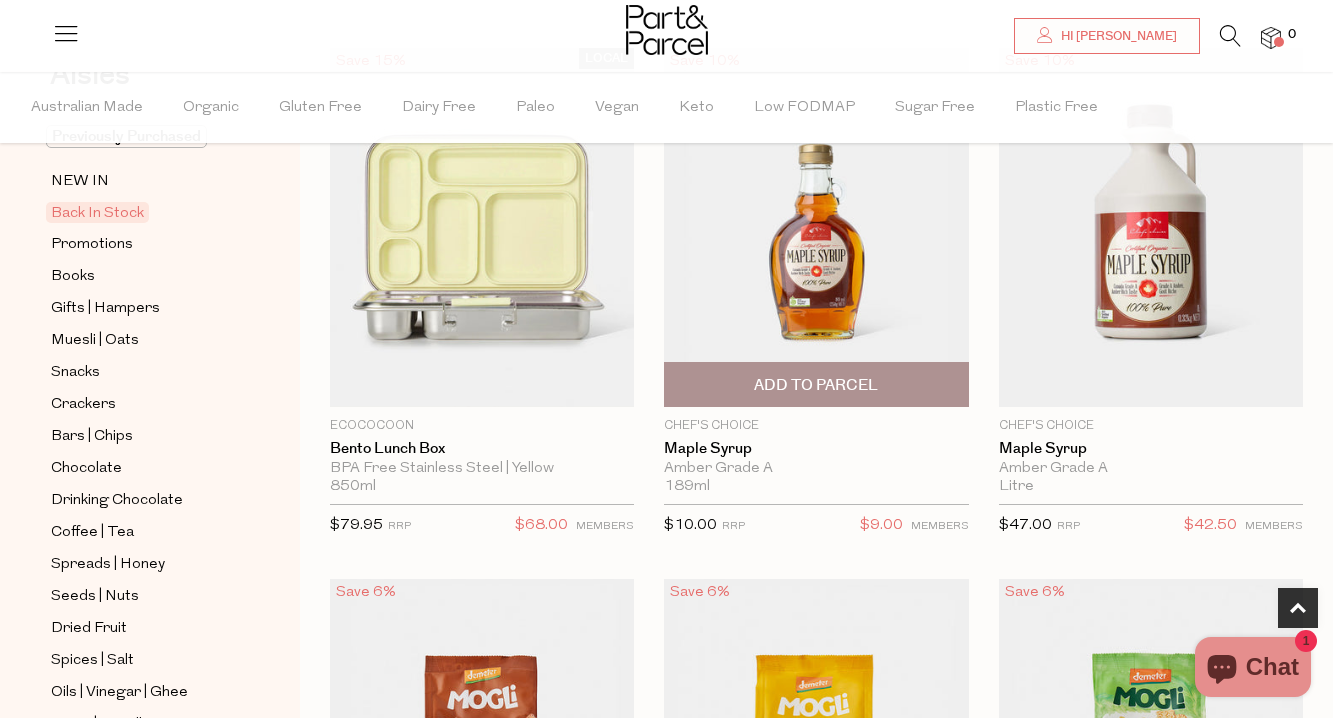 scroll, scrollTop: 749, scrollLeft: 0, axis: vertical 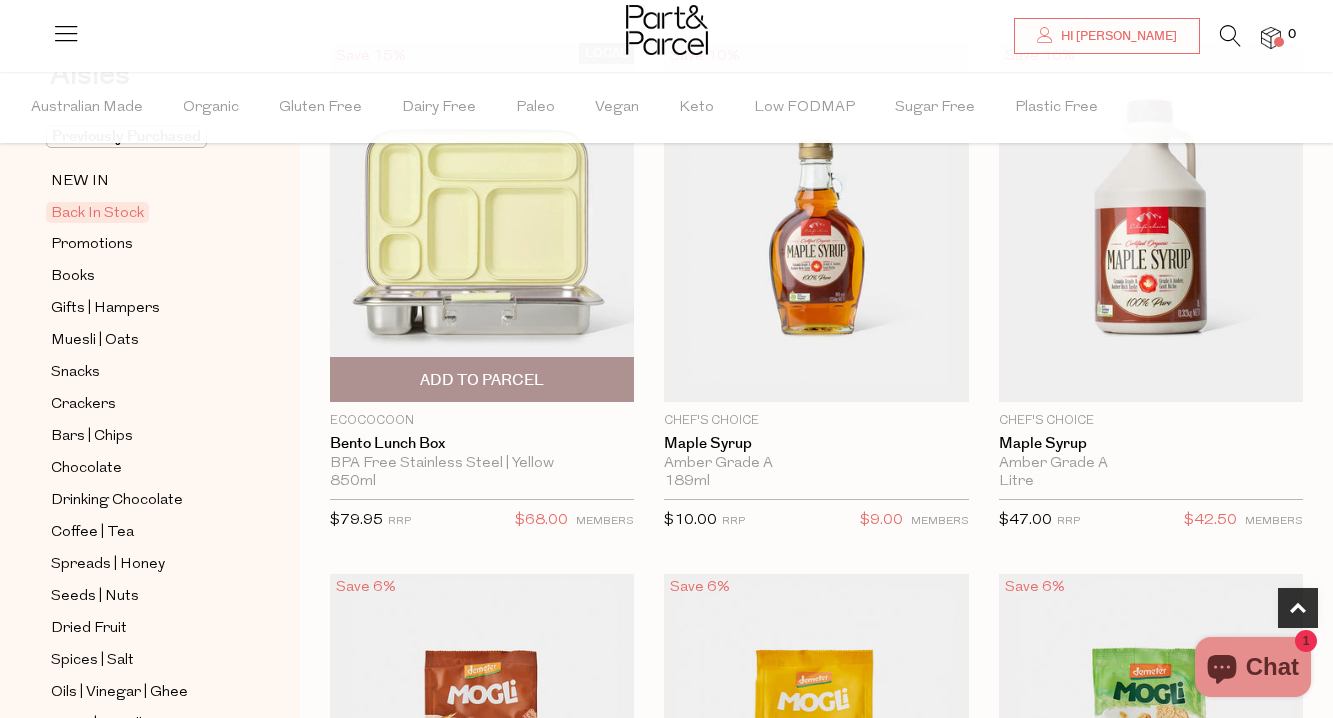 click on "Add To Parcel" at bounding box center (482, 380) 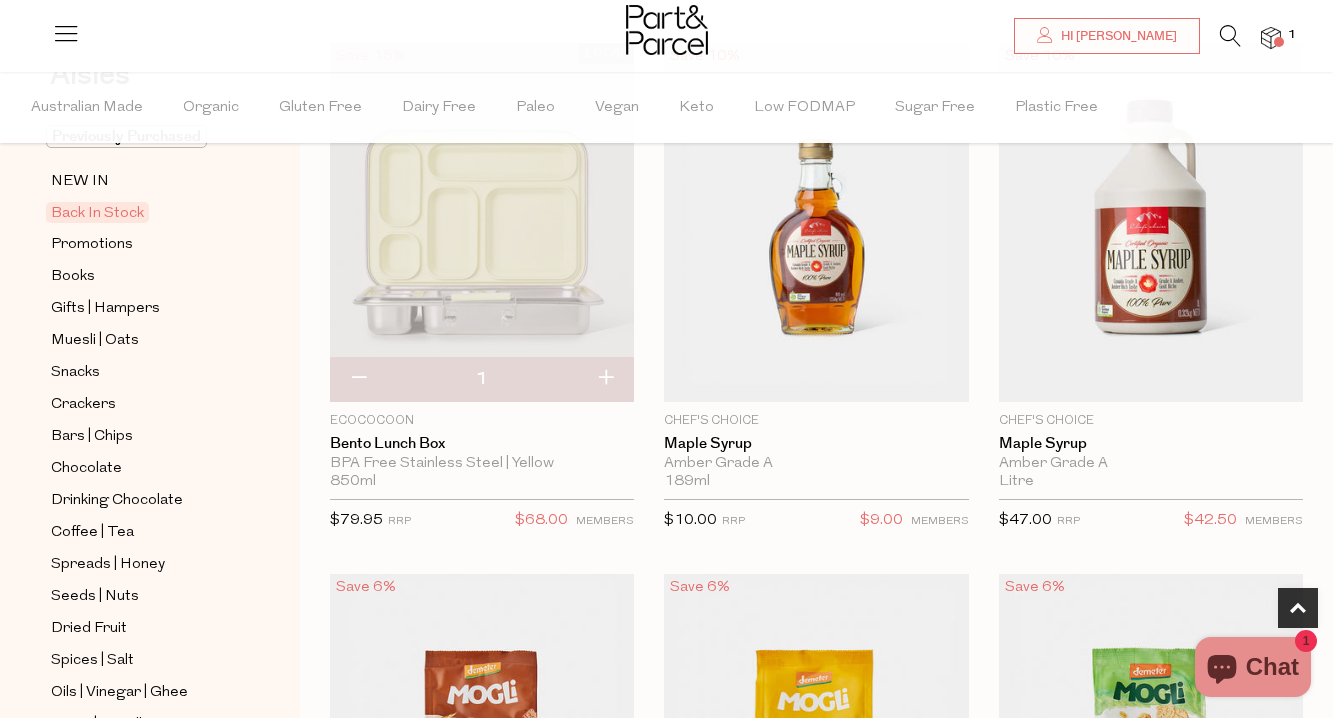 scroll, scrollTop: 0, scrollLeft: 0, axis: both 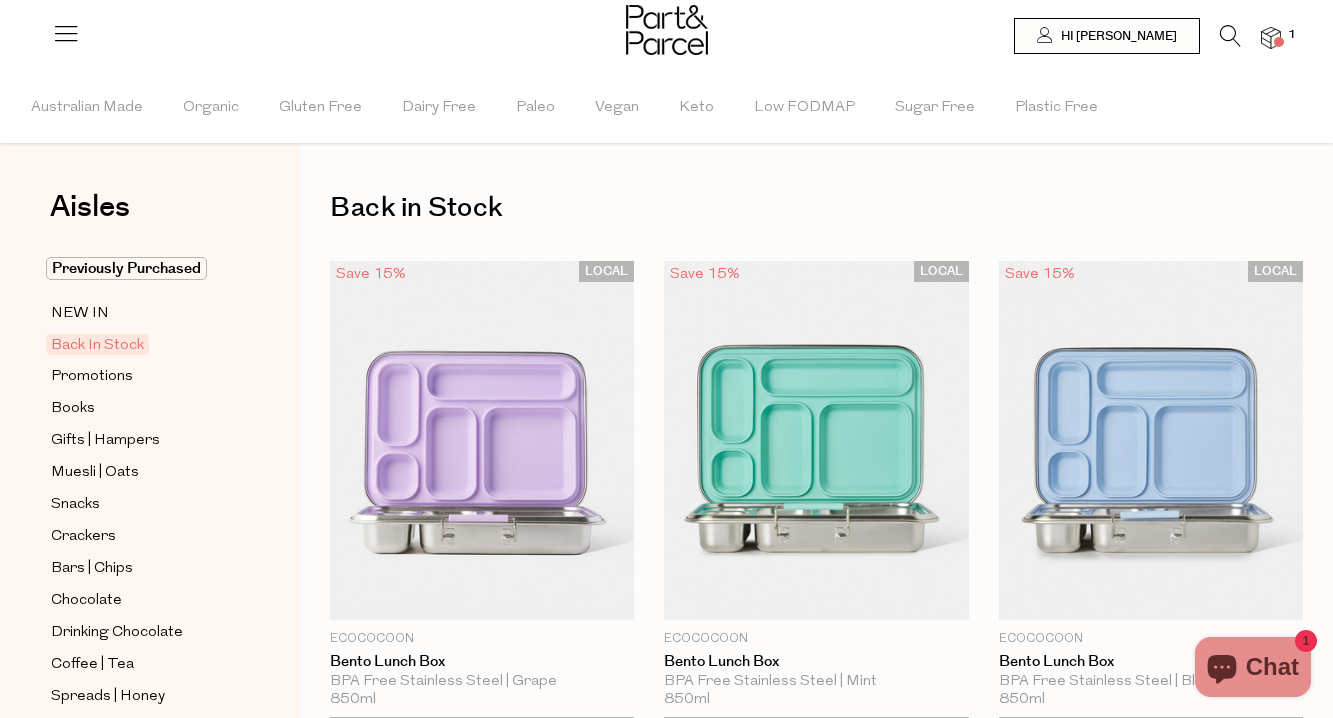 click at bounding box center [1230, 36] 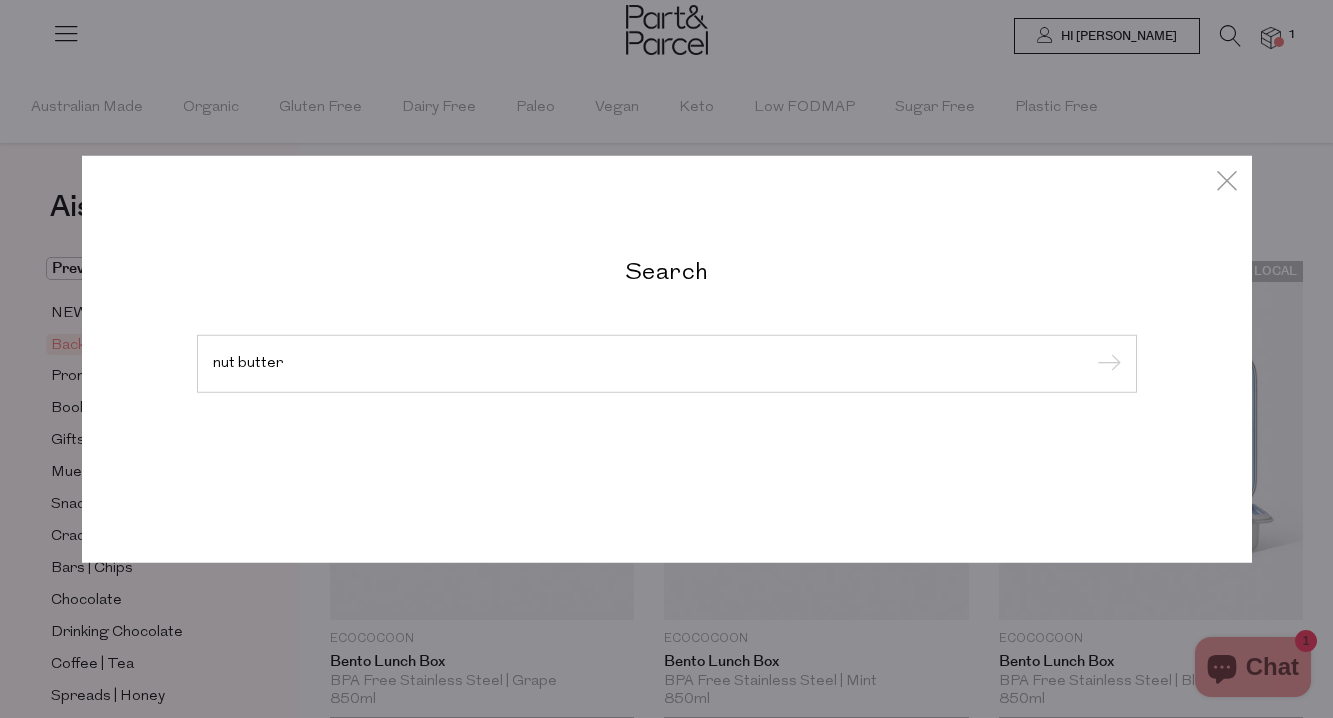 type on "nut butter" 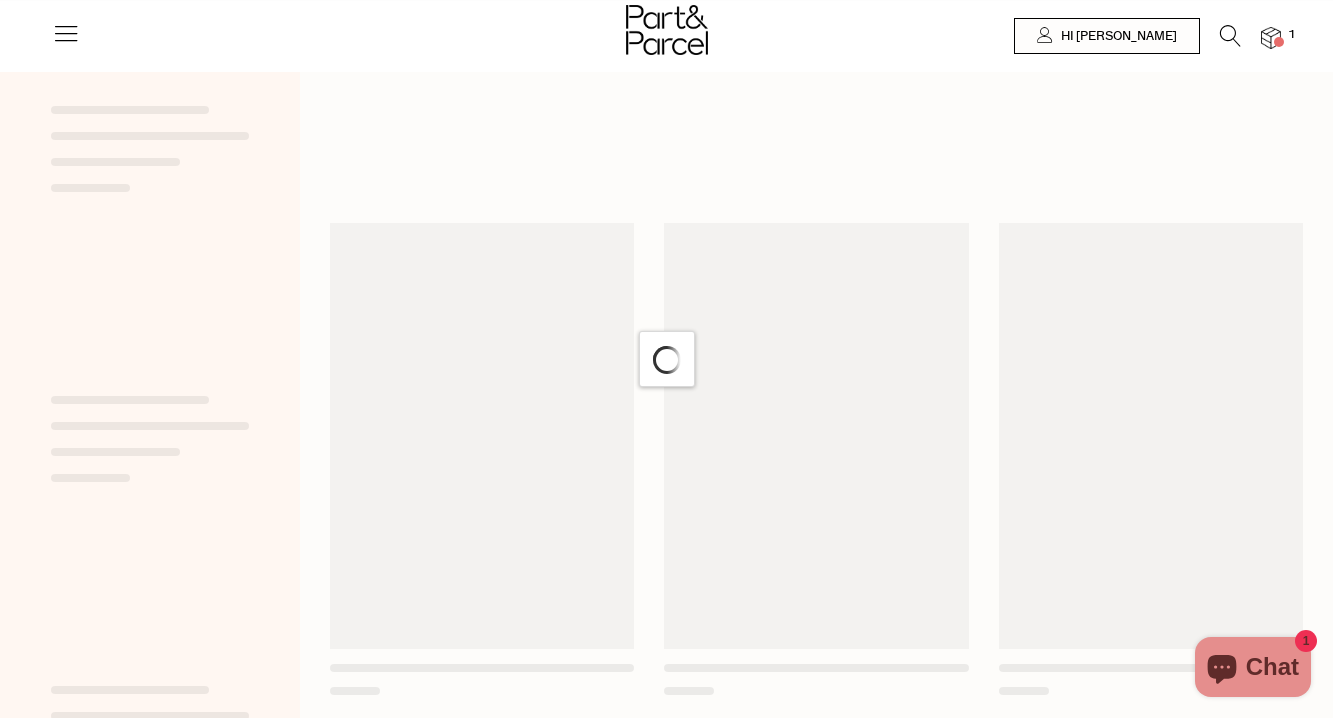 scroll, scrollTop: 0, scrollLeft: 0, axis: both 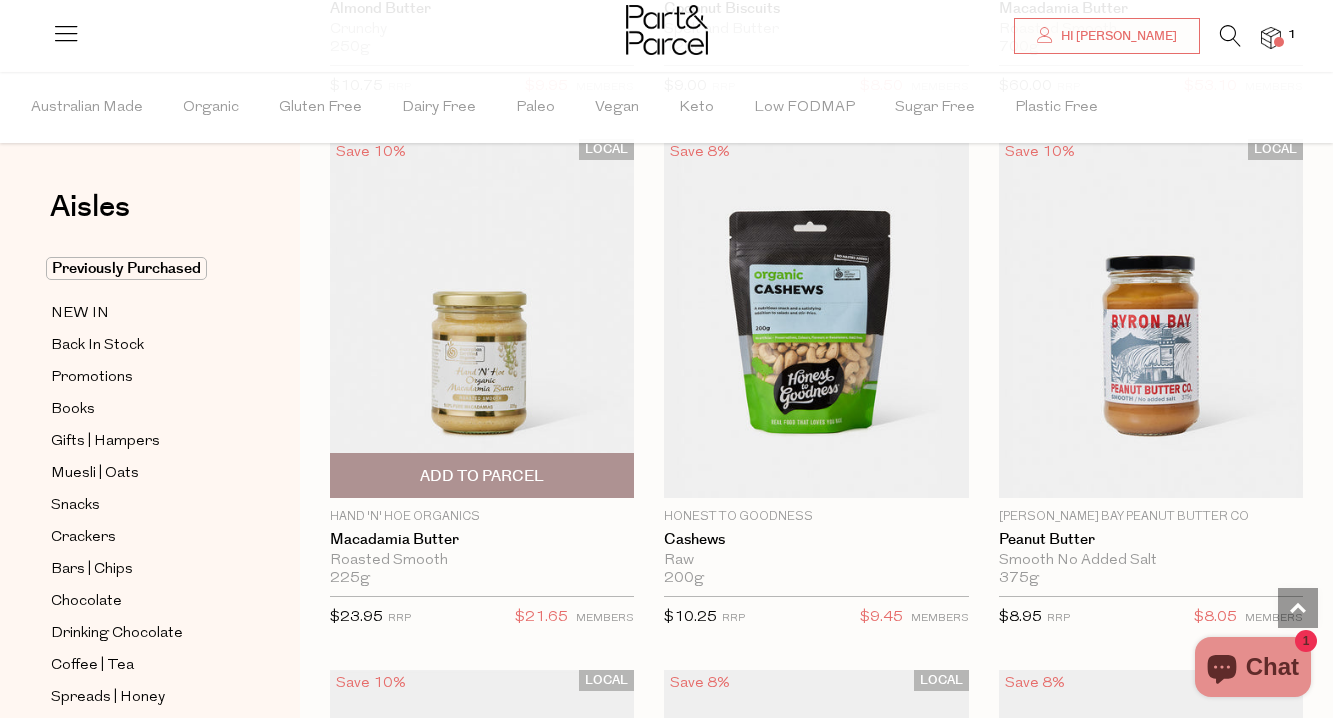 click on "Add To Parcel" at bounding box center (482, 476) 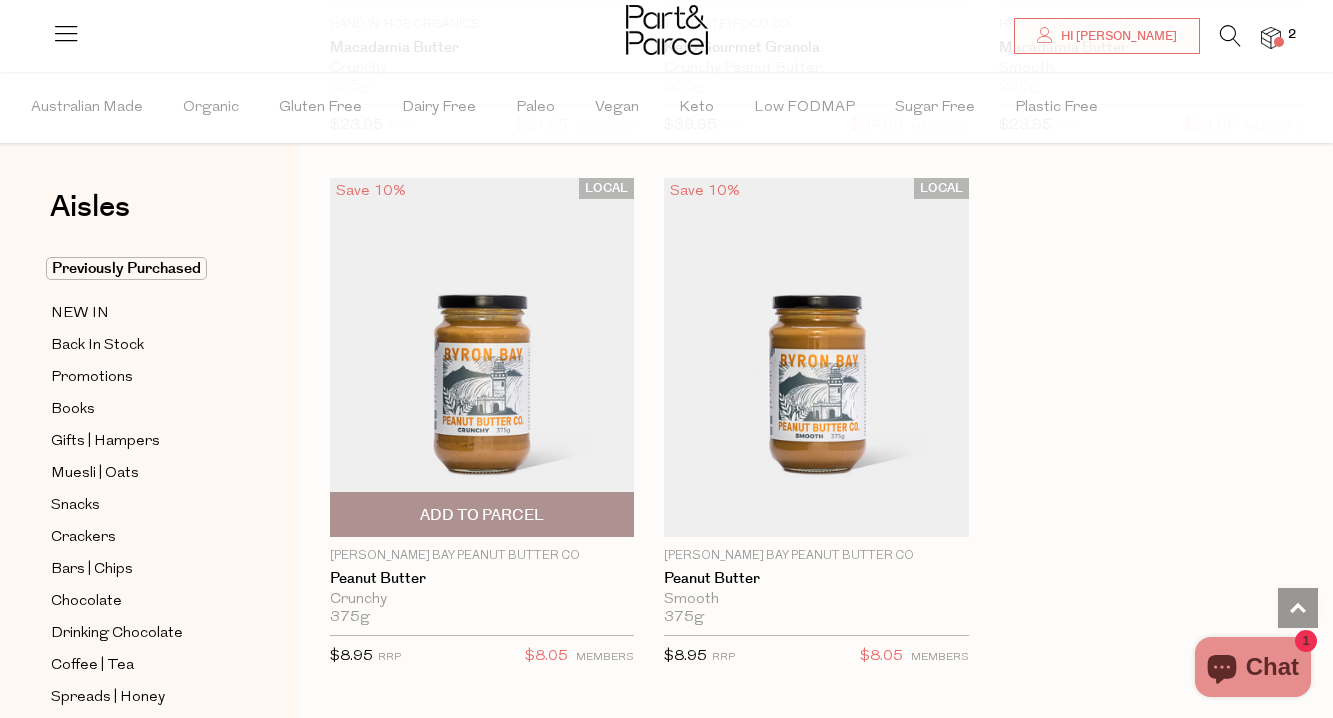 scroll, scrollTop: 10668, scrollLeft: 0, axis: vertical 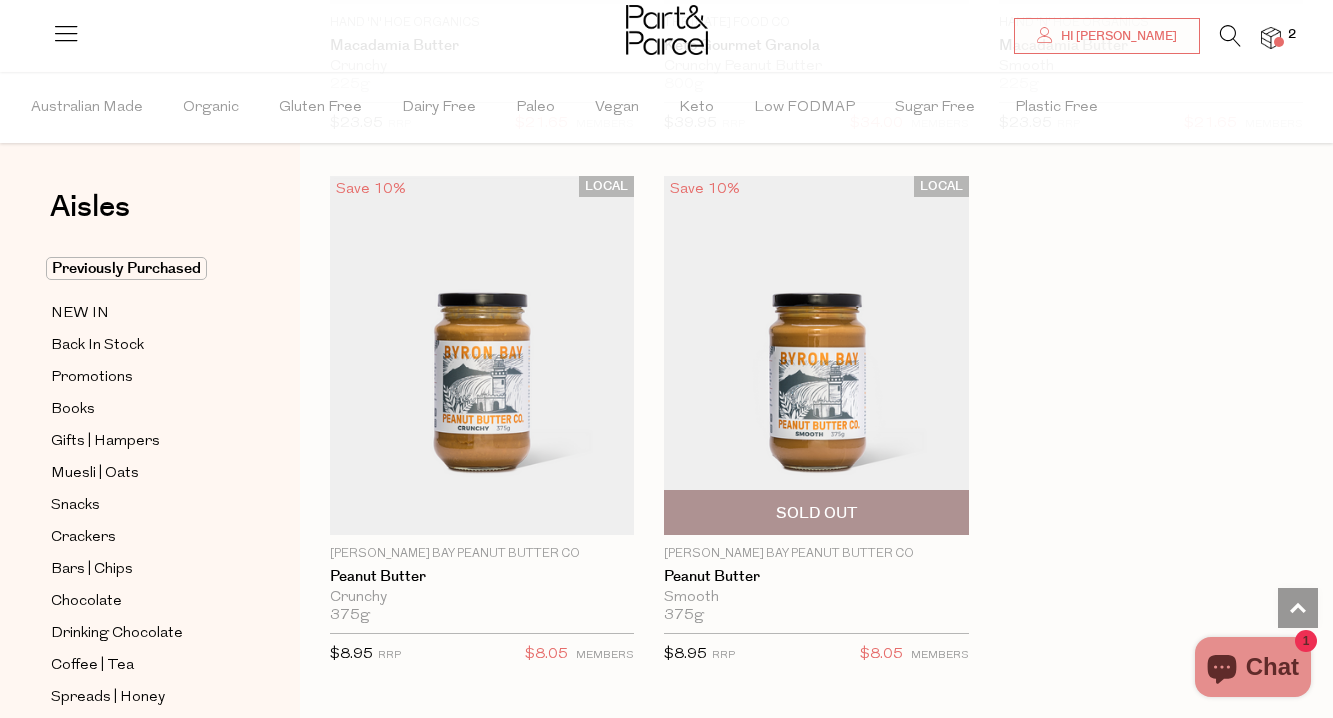 click at bounding box center [816, 355] 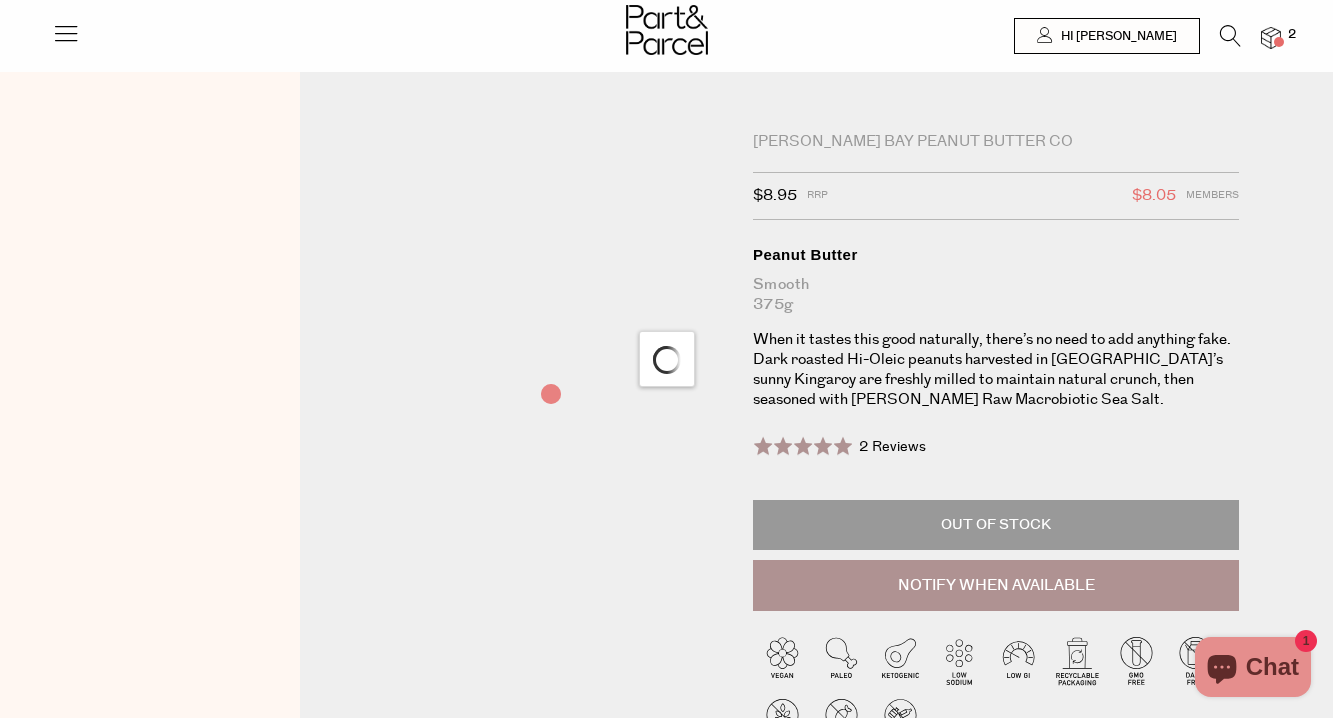scroll, scrollTop: 0, scrollLeft: 0, axis: both 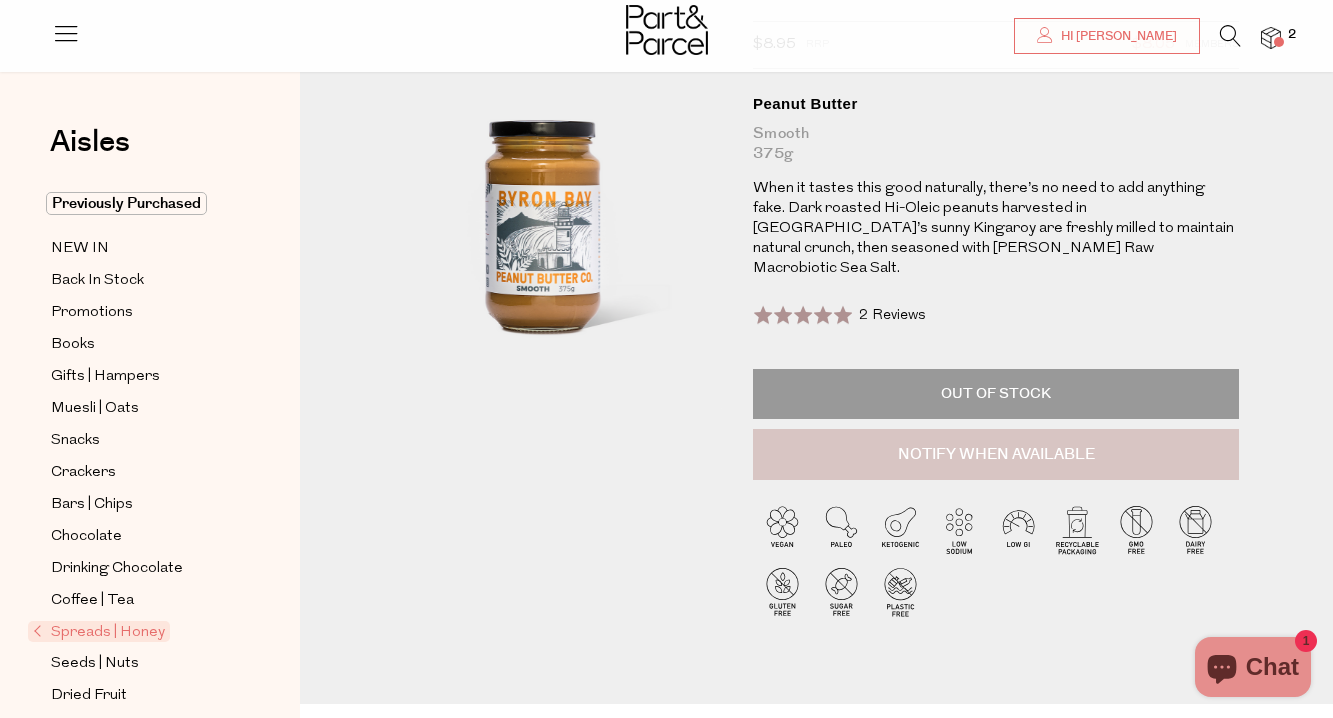 click on "Notify When Available" at bounding box center (996, 455) 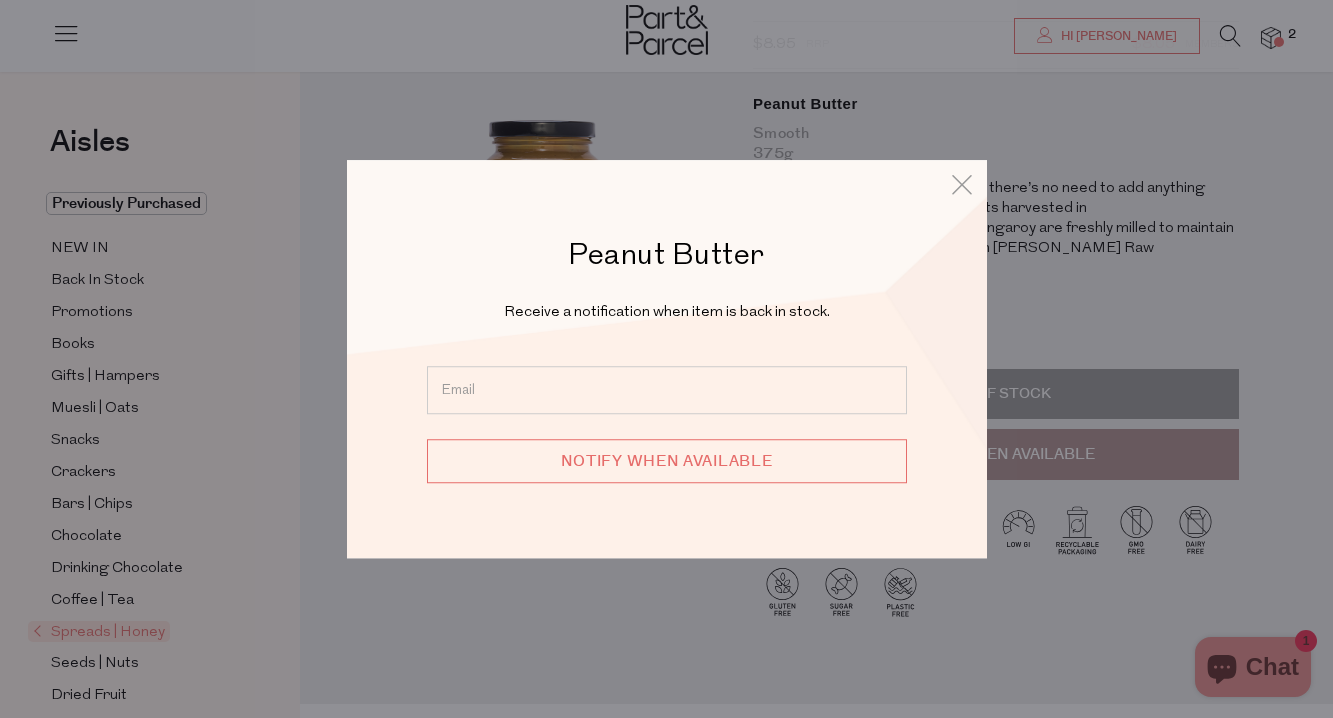click at bounding box center (667, 390) 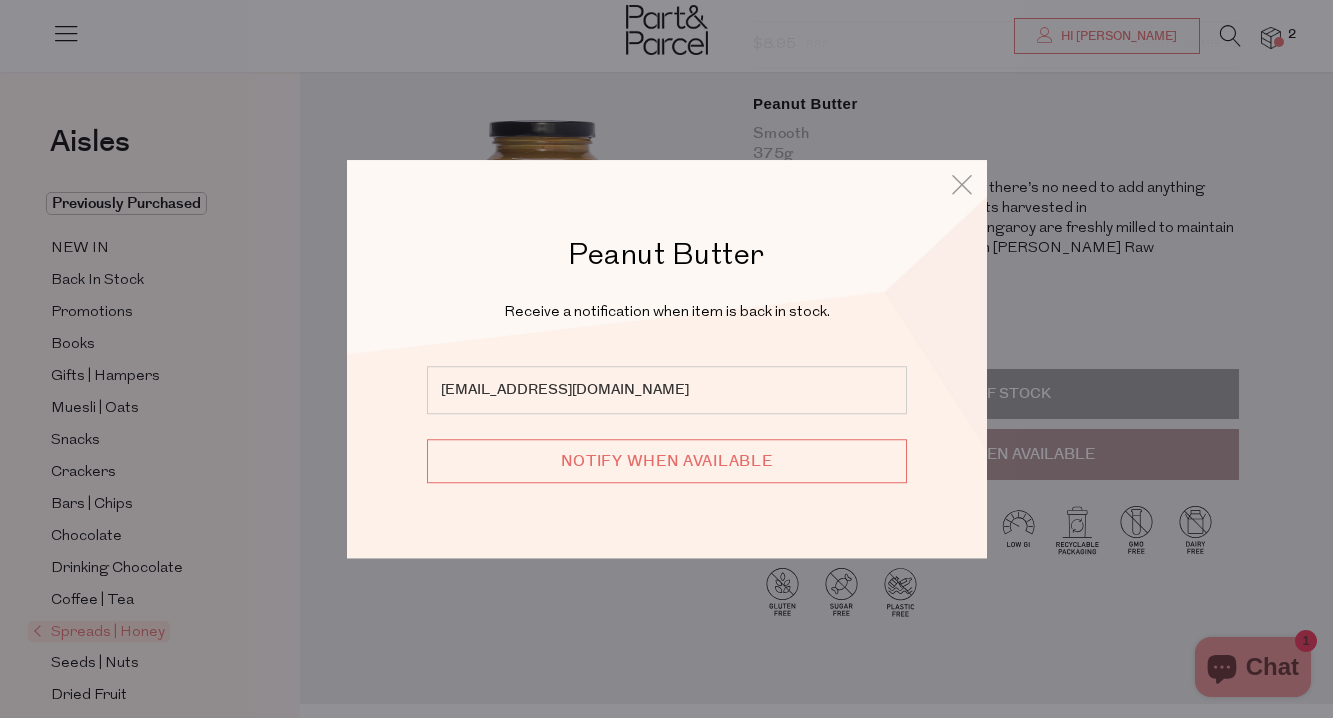click on "Notify when available" at bounding box center [667, 461] 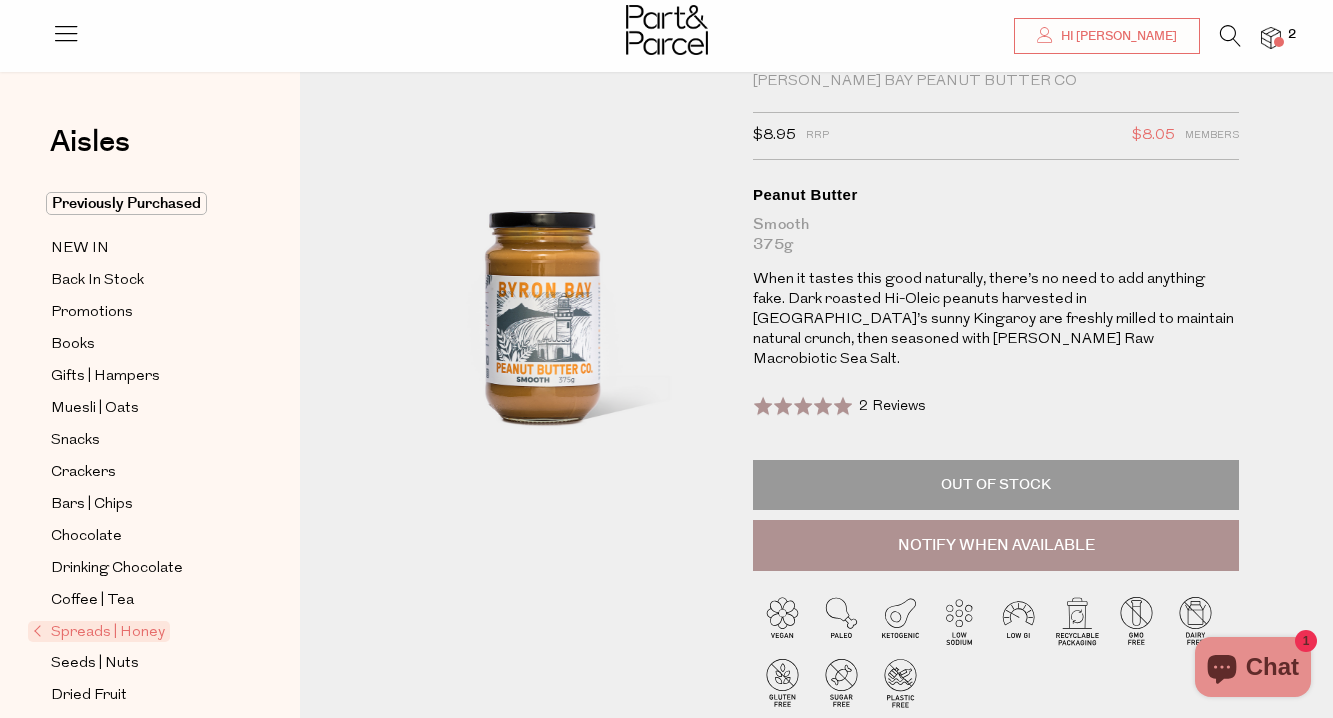 scroll, scrollTop: 0, scrollLeft: 0, axis: both 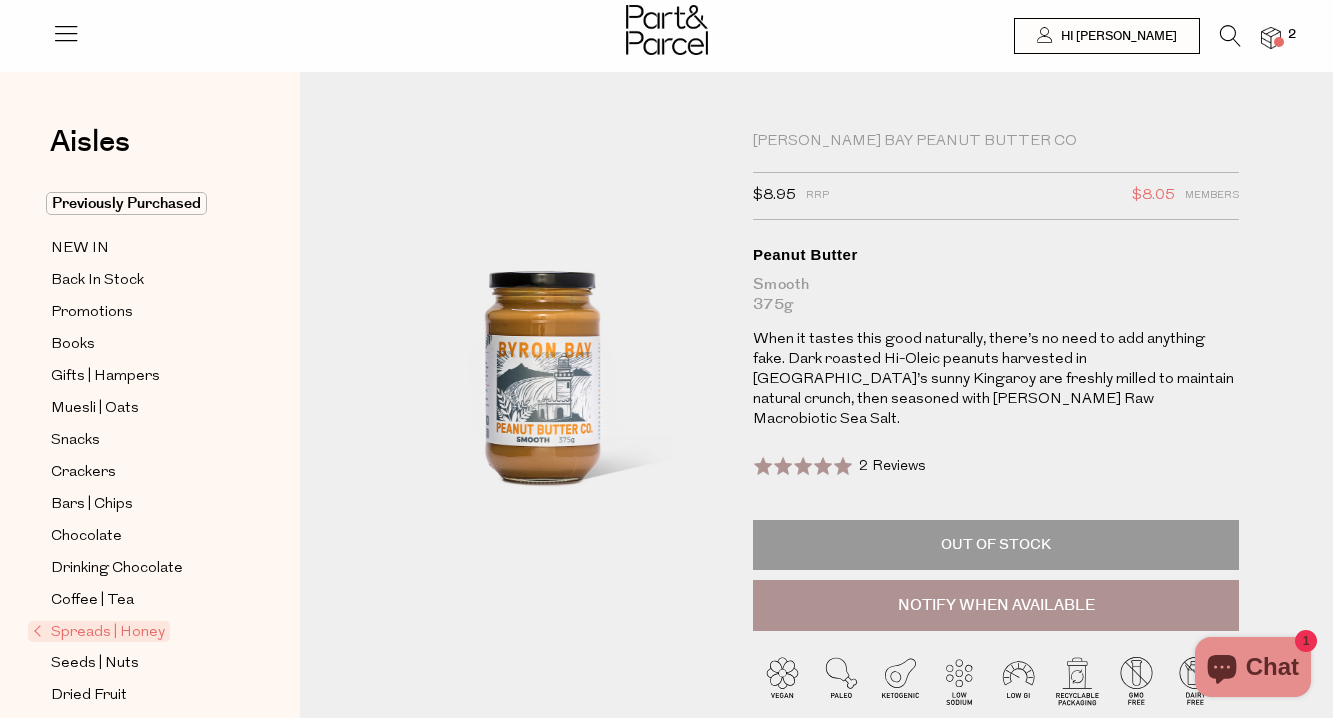 click at bounding box center (1230, 36) 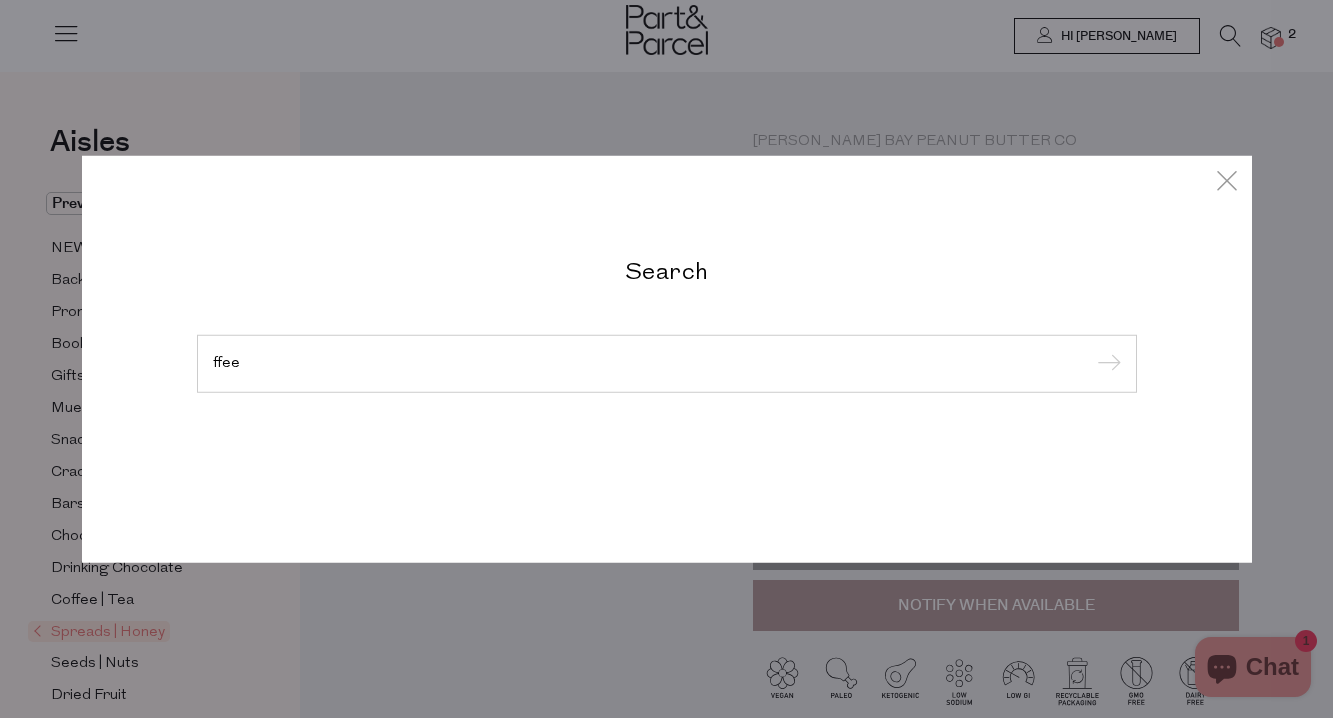 type on "ffee" 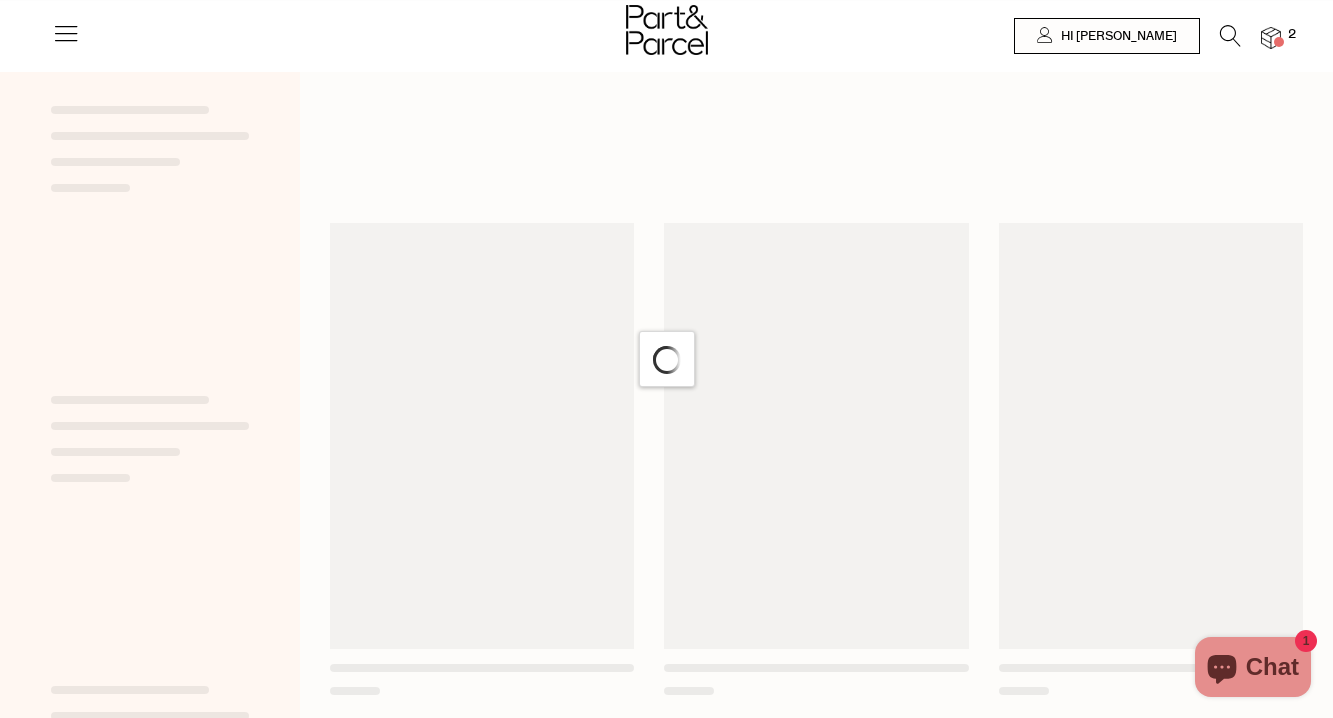scroll, scrollTop: 0, scrollLeft: 0, axis: both 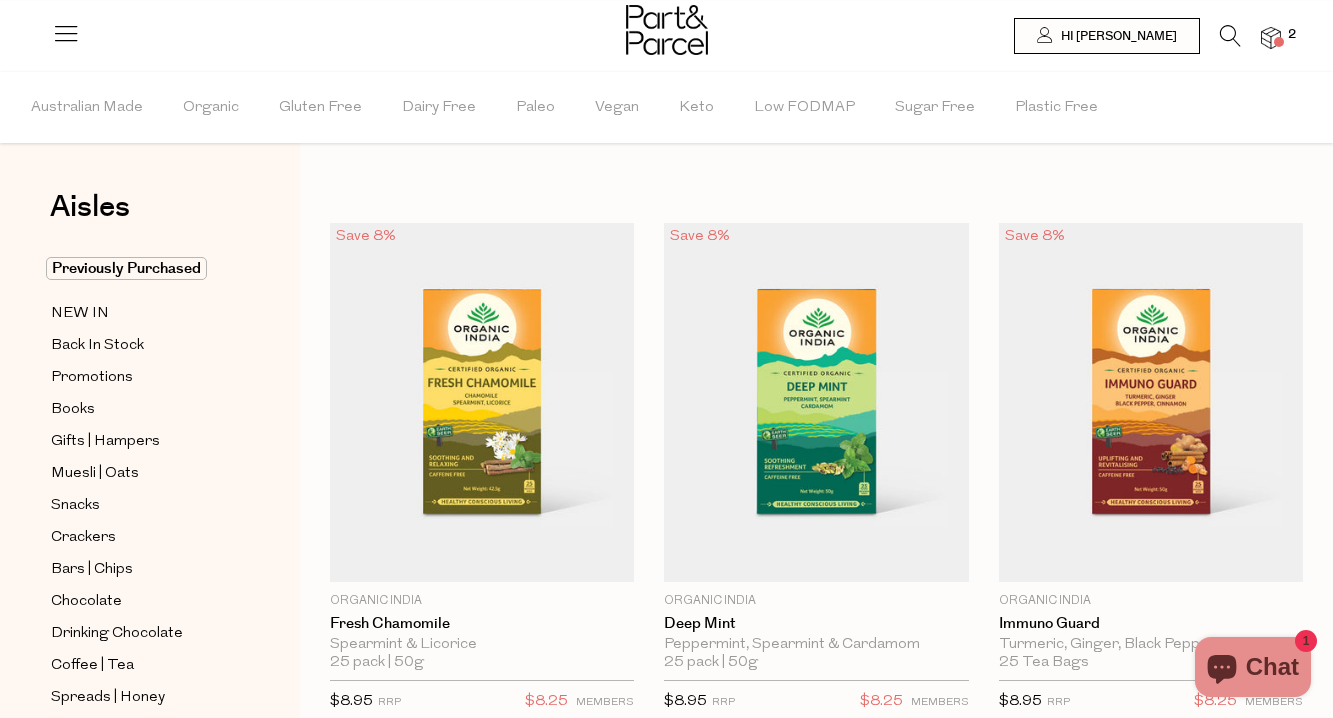 click at bounding box center (1230, 36) 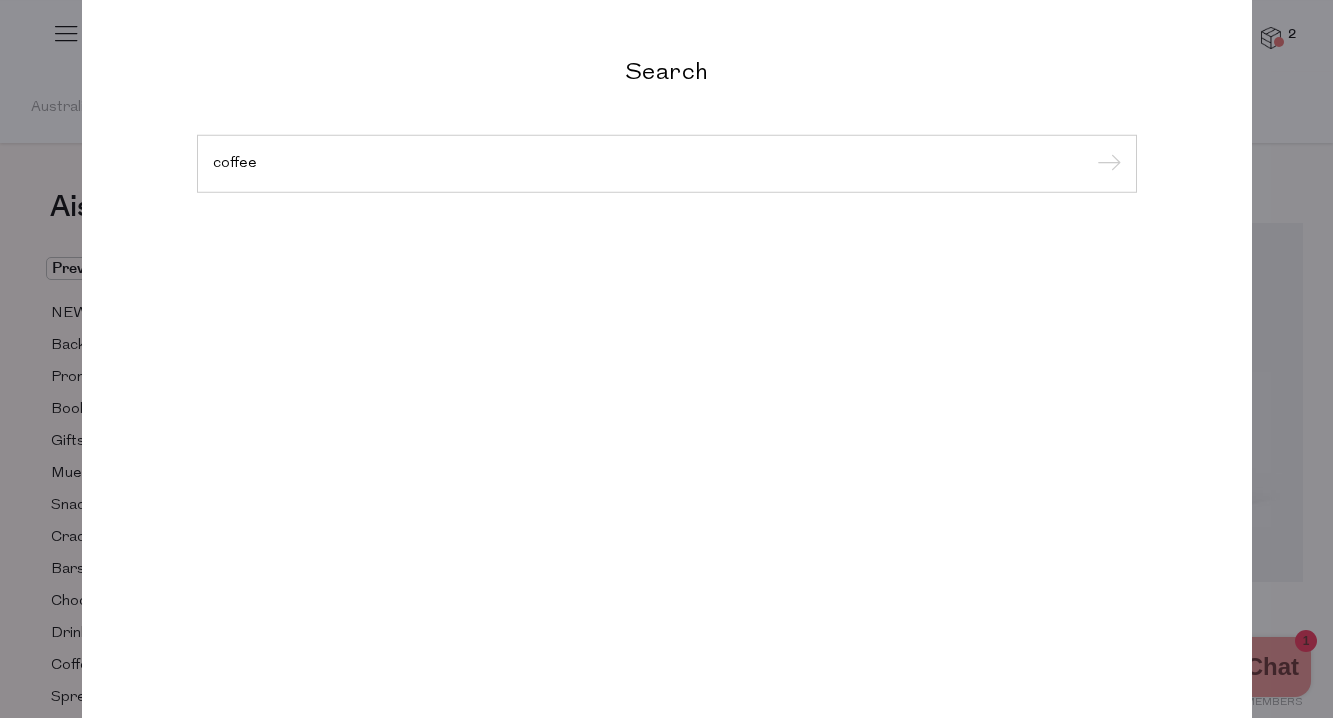 type on "coffee" 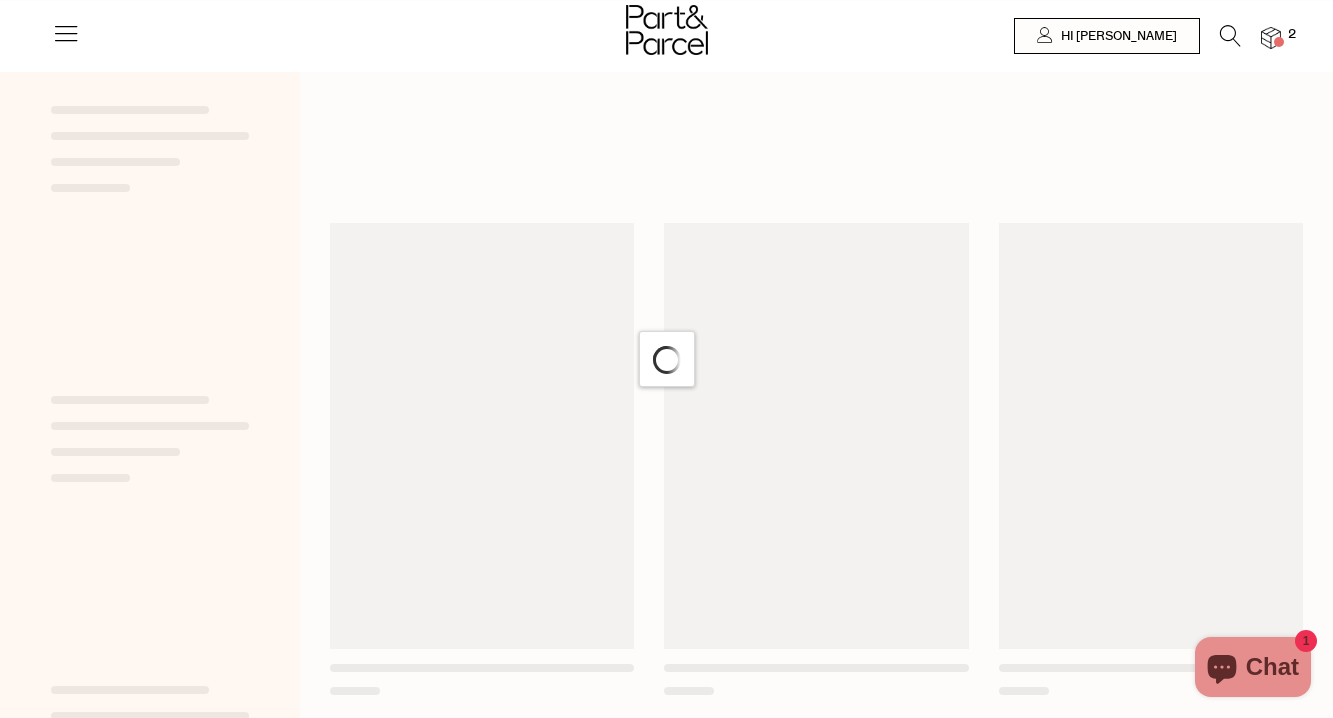 scroll, scrollTop: 0, scrollLeft: 0, axis: both 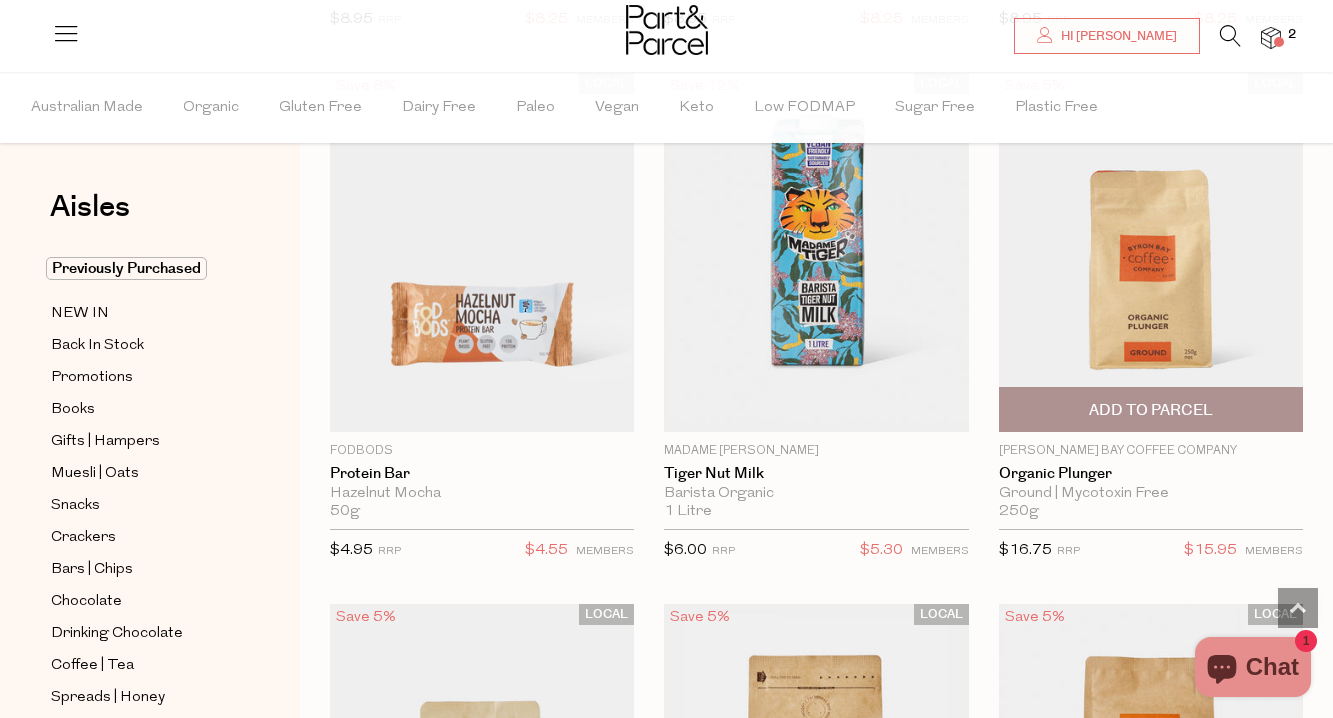 click on "Add To Parcel" at bounding box center (1151, 410) 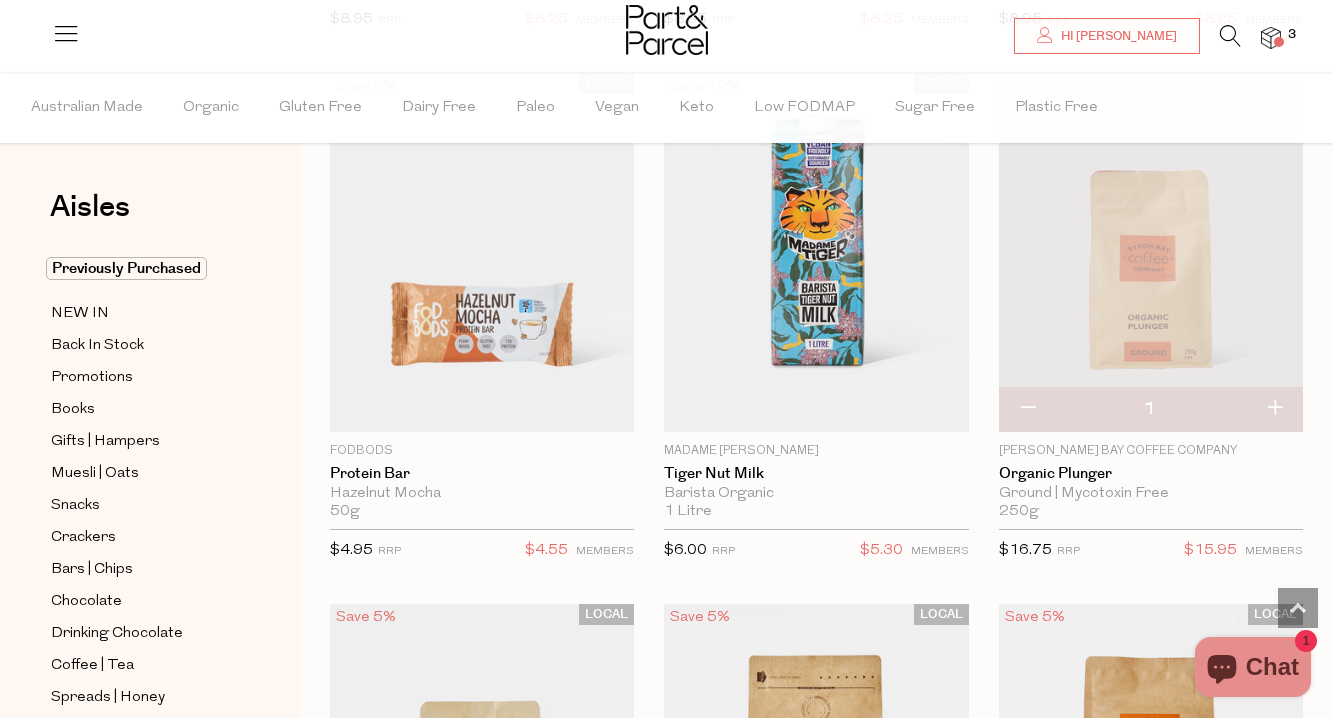 click at bounding box center [1230, 36] 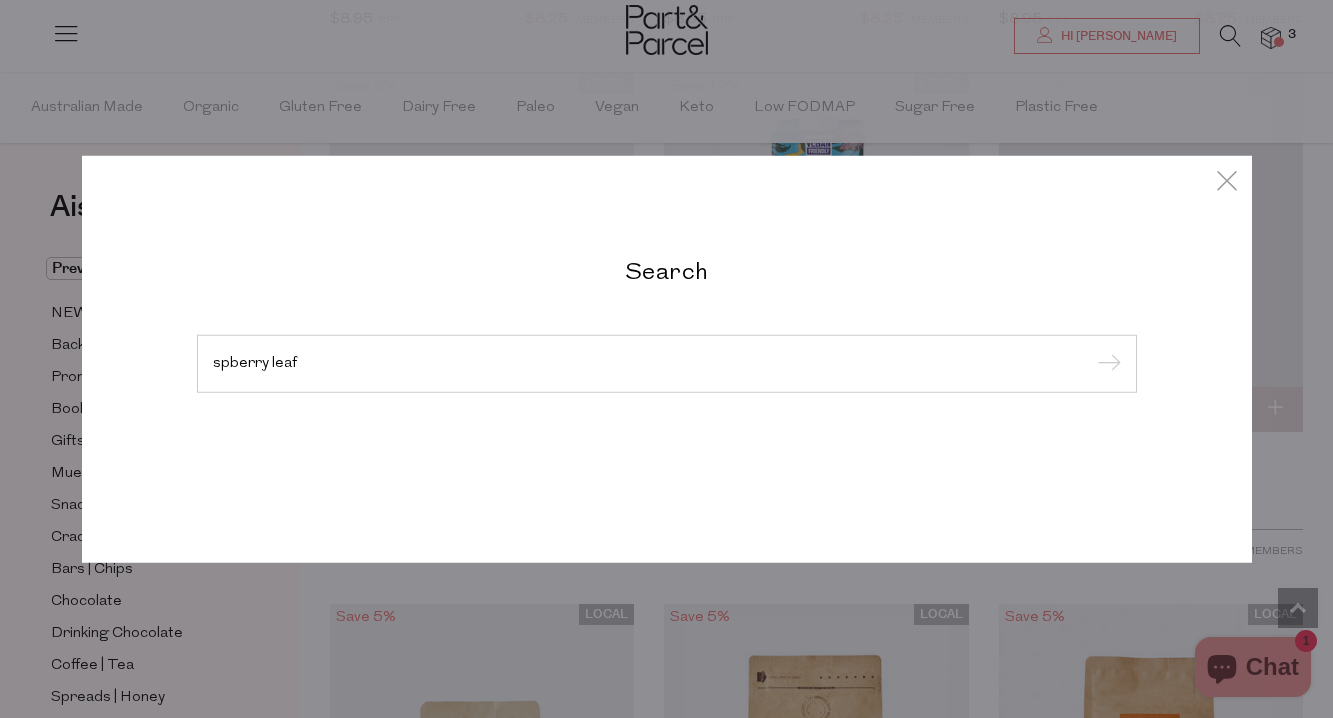 type on "spberry leaf" 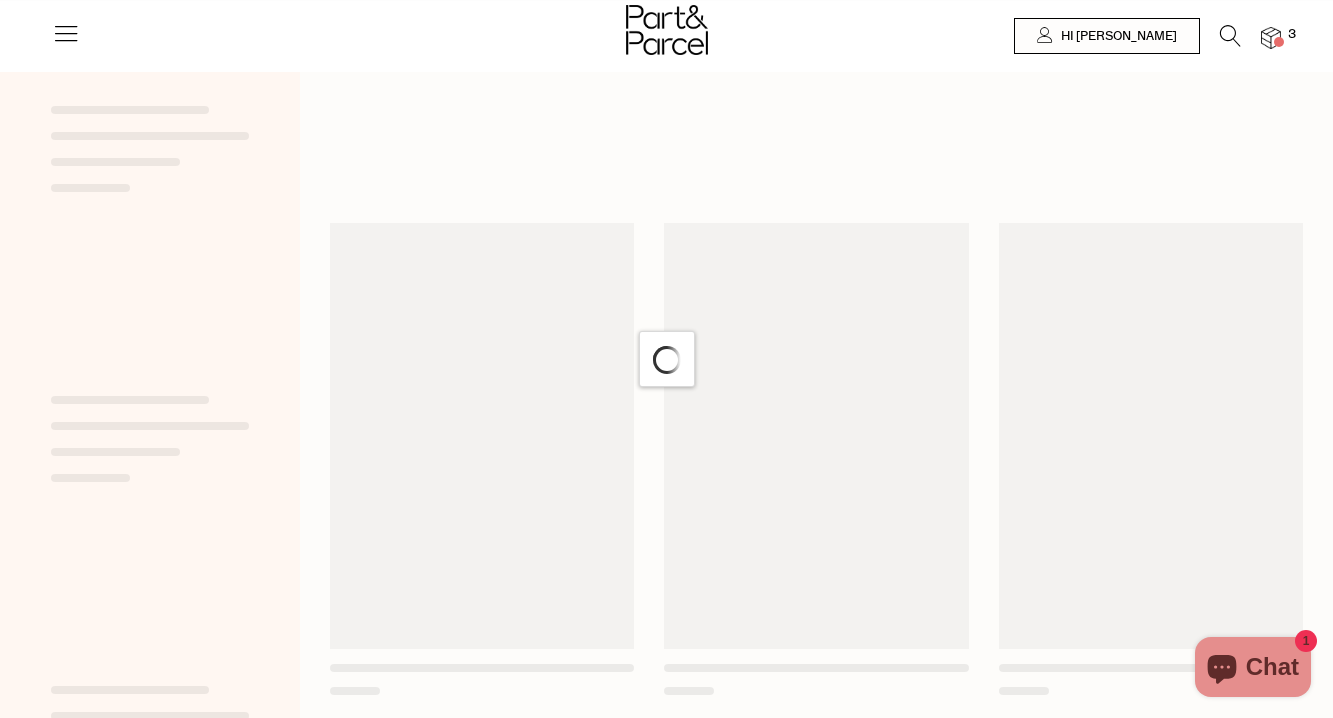 scroll, scrollTop: 0, scrollLeft: 0, axis: both 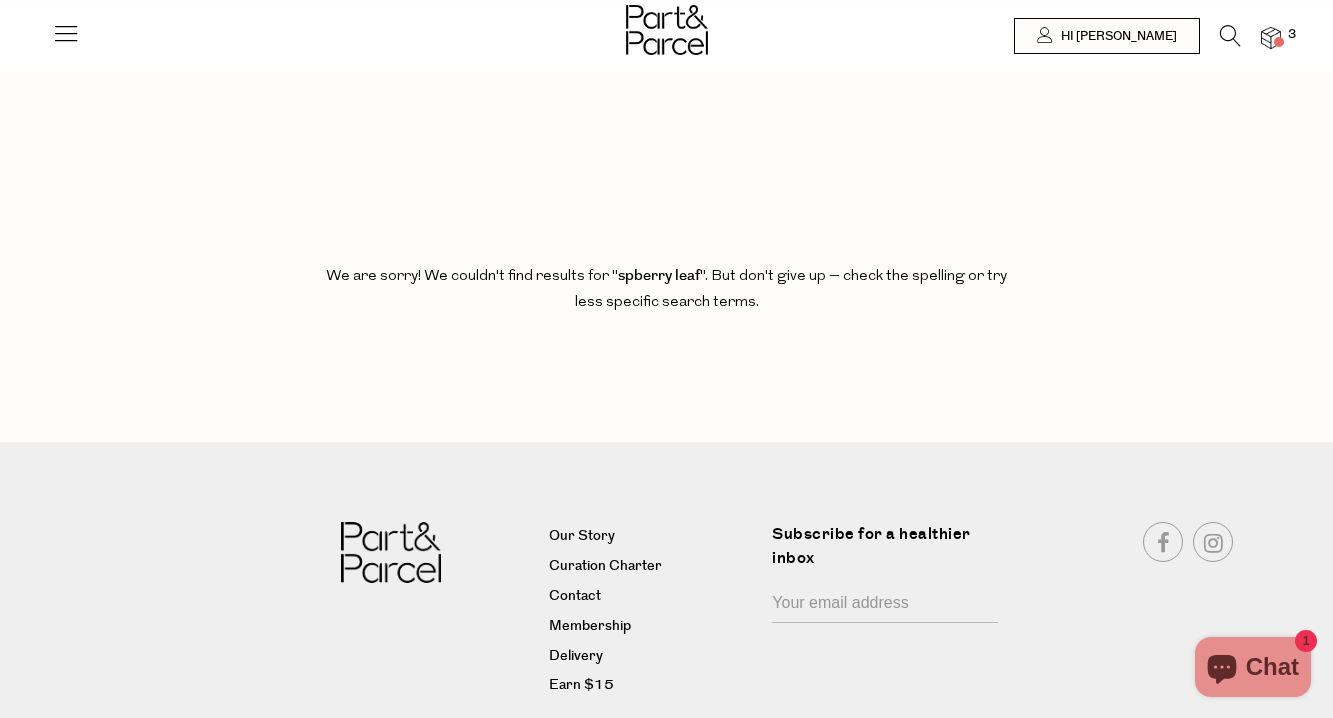 click at bounding box center [1230, 36] 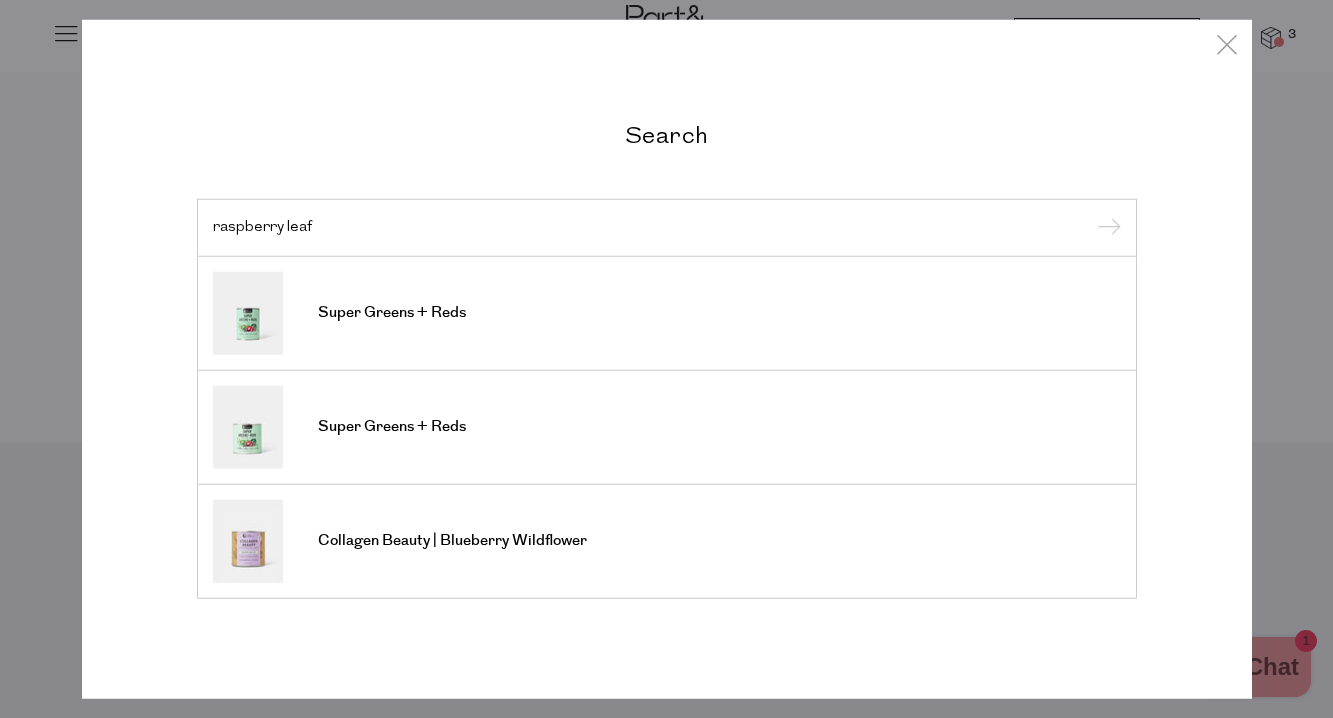 type on "raspberry leaf" 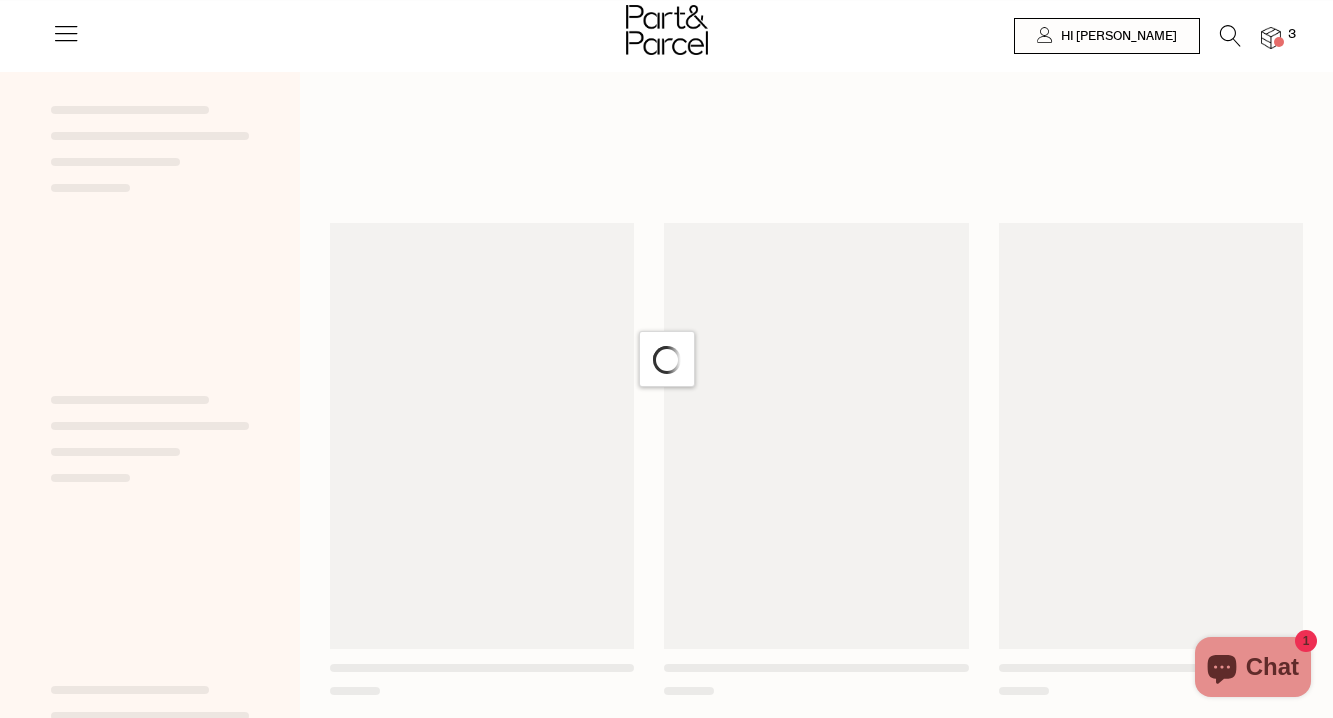 scroll, scrollTop: 0, scrollLeft: 0, axis: both 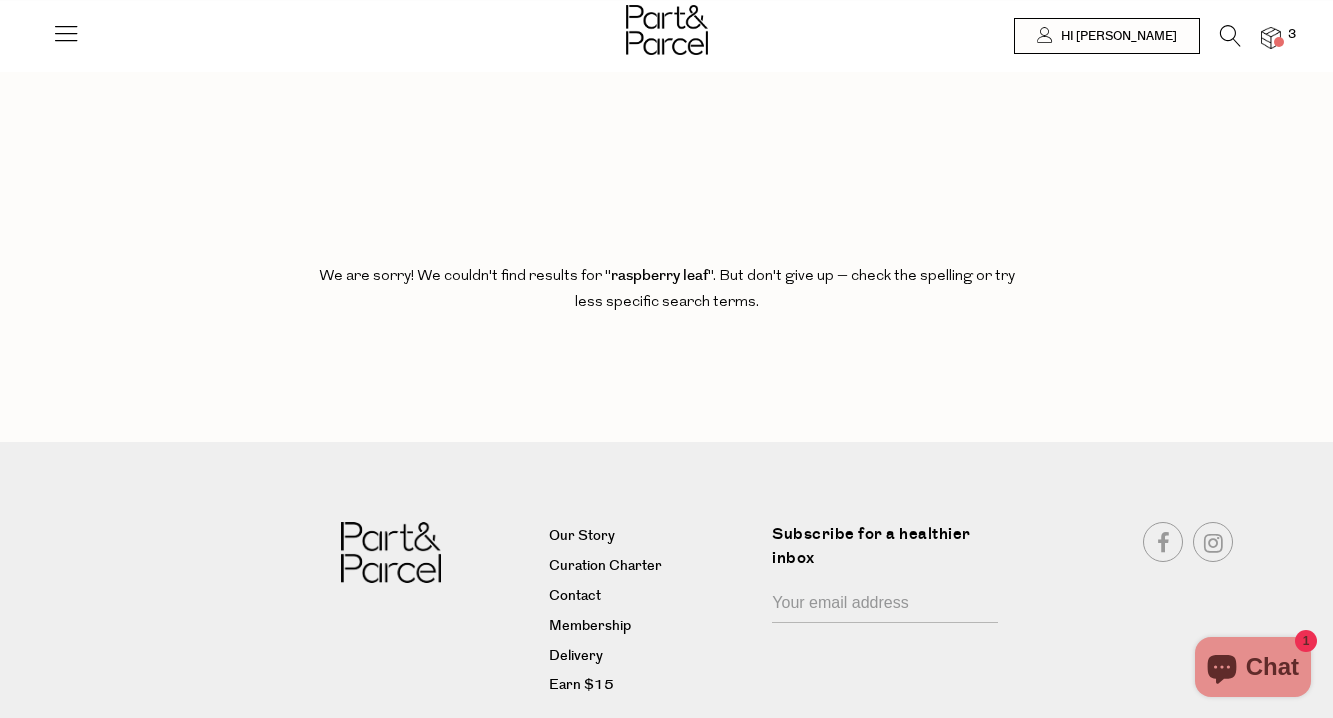 click at bounding box center (1230, 36) 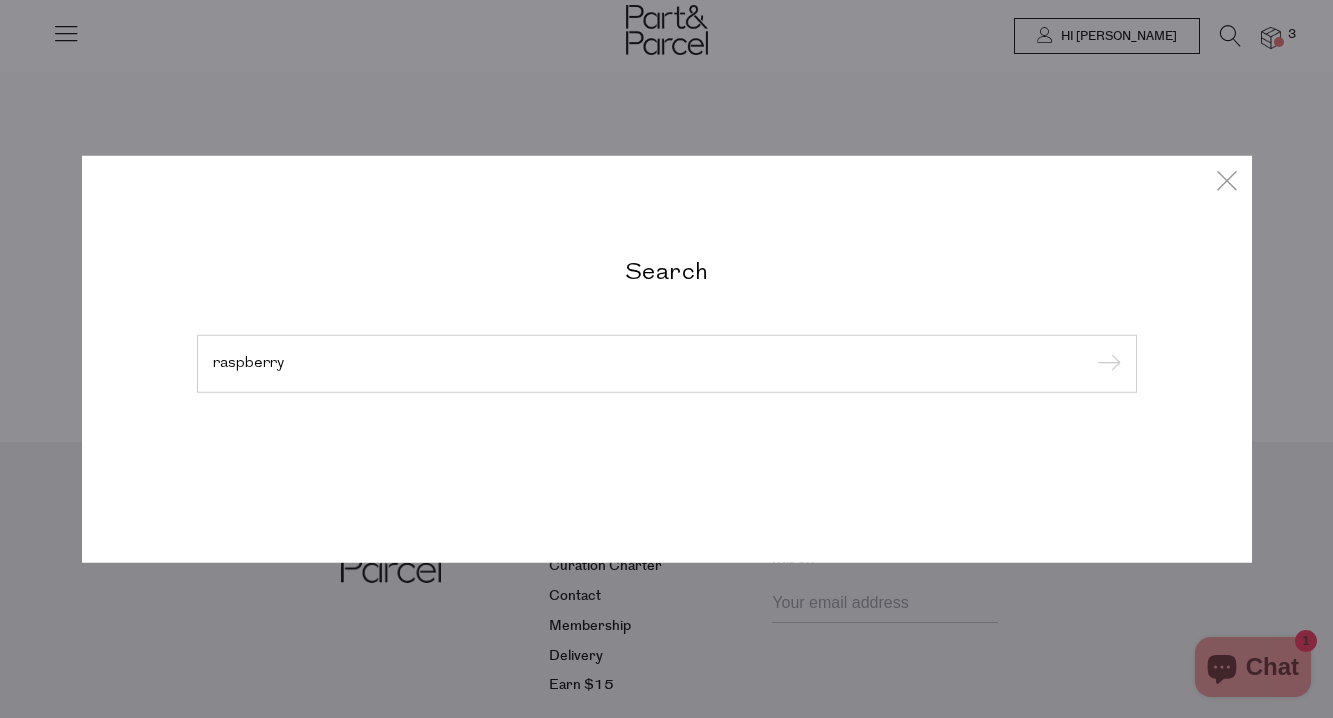 type on "raspberry" 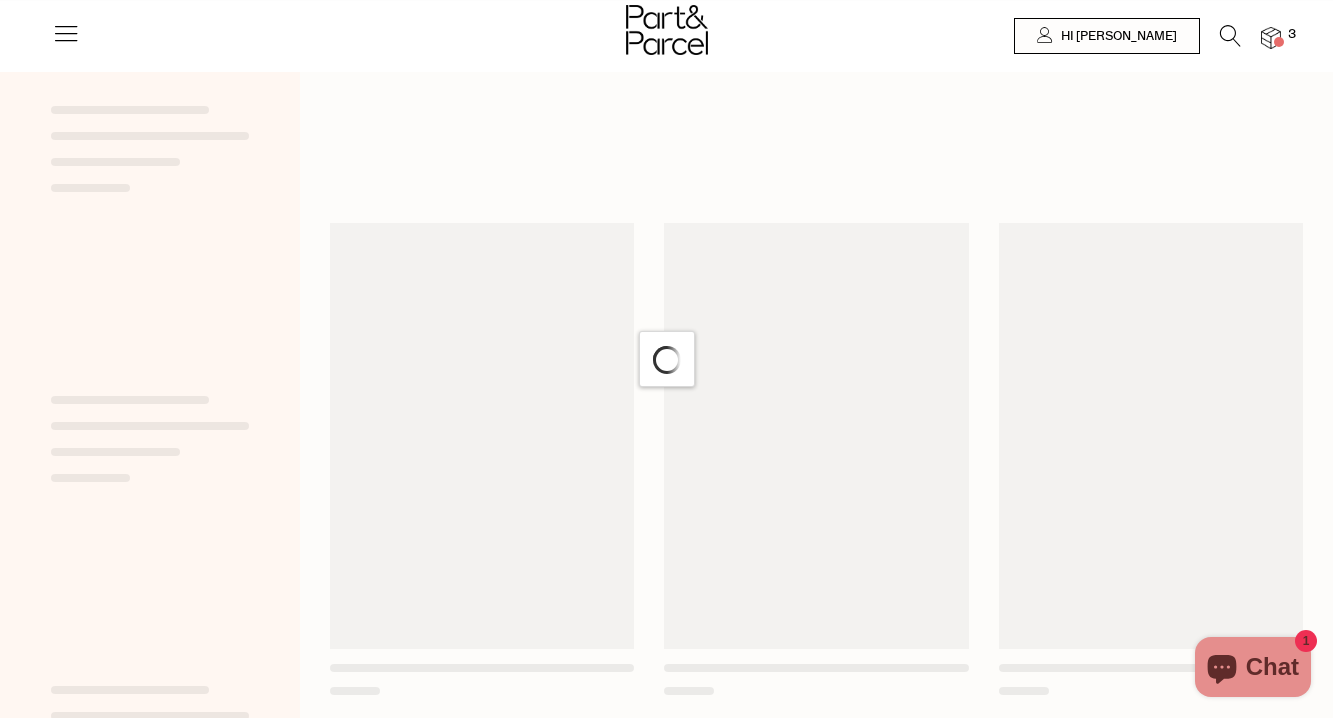 scroll, scrollTop: 0, scrollLeft: 0, axis: both 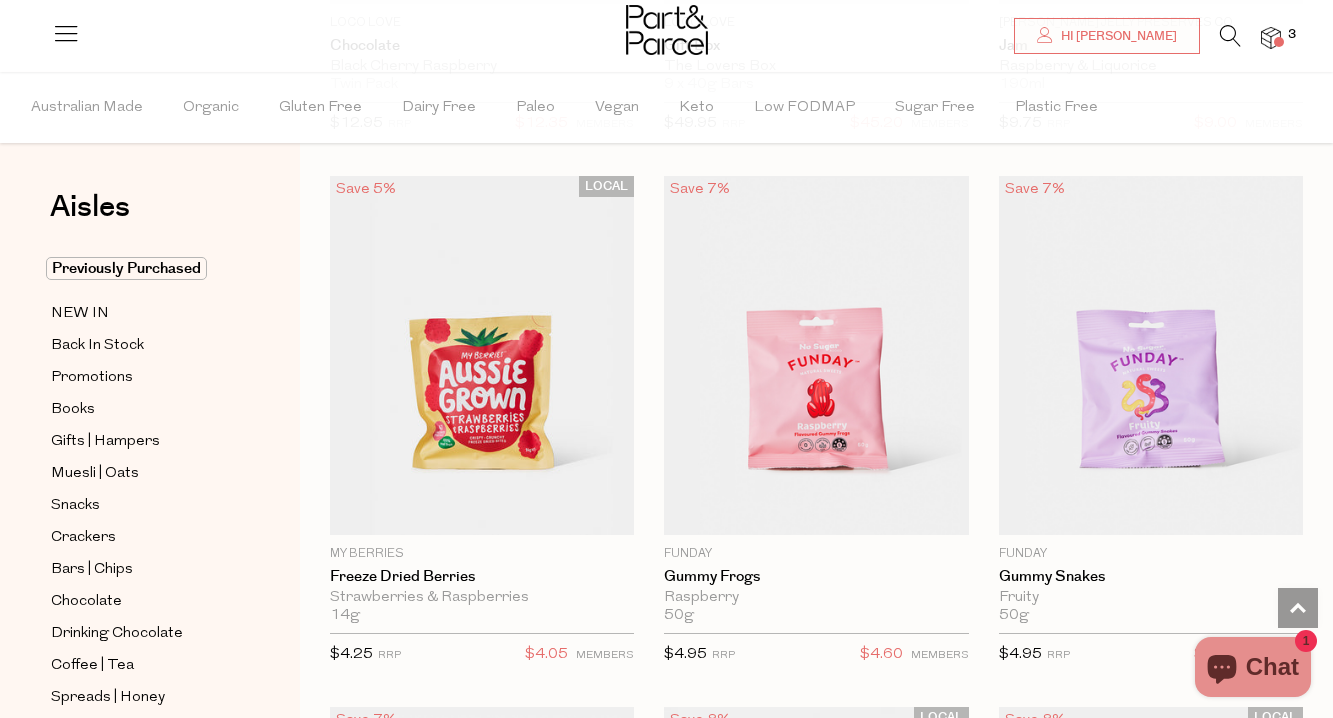 click at bounding box center (1279, 42) 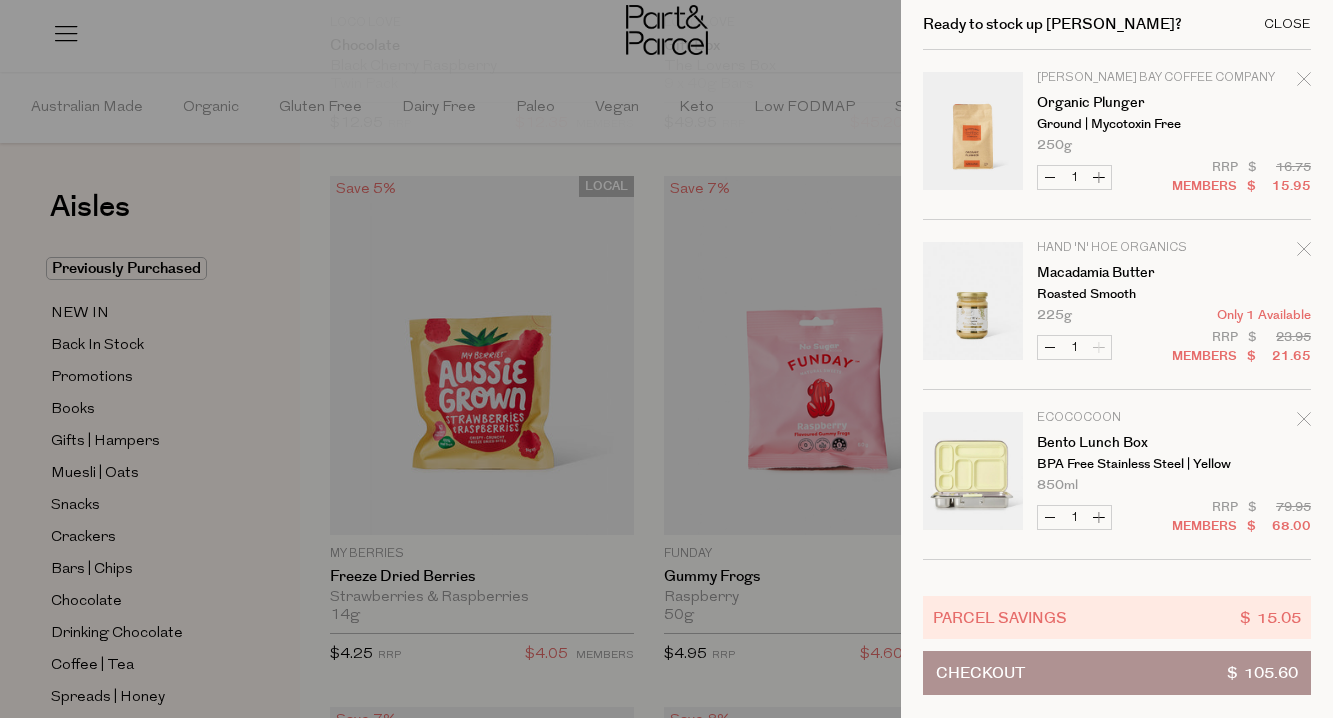 click on "Close" at bounding box center (1287, 24) 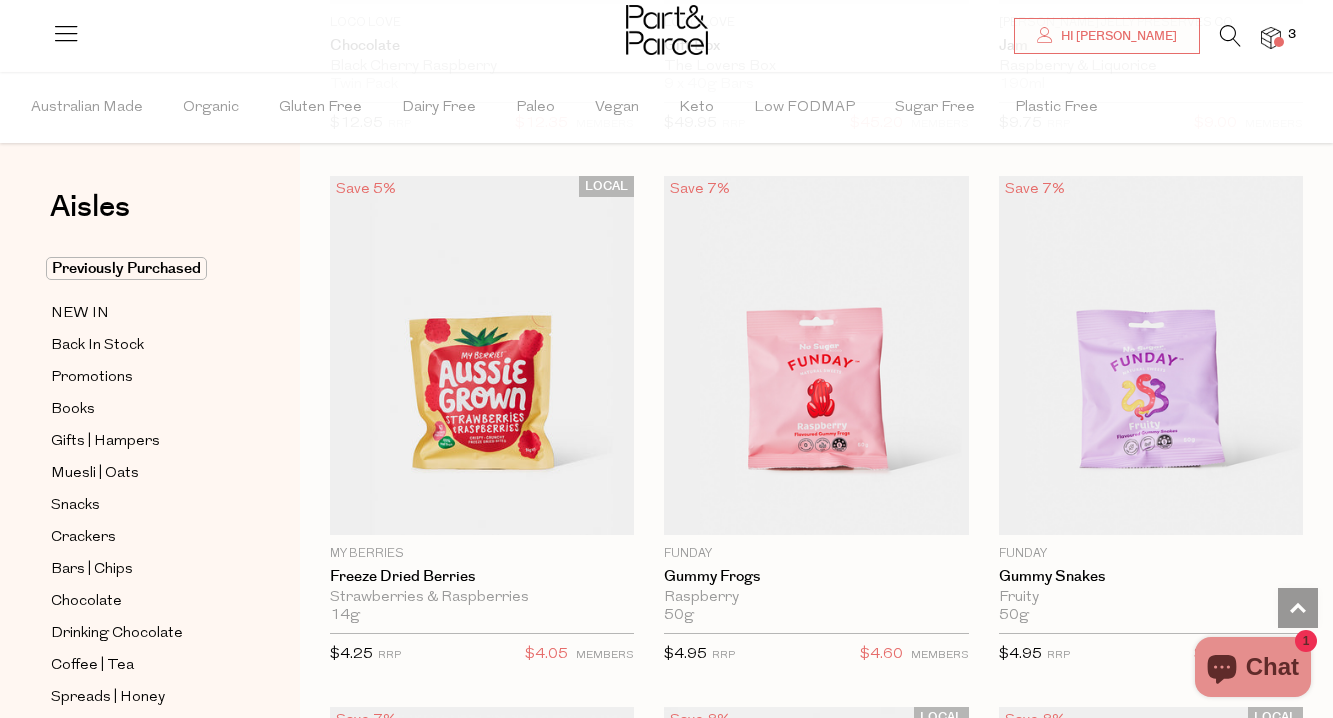 click at bounding box center [1230, 36] 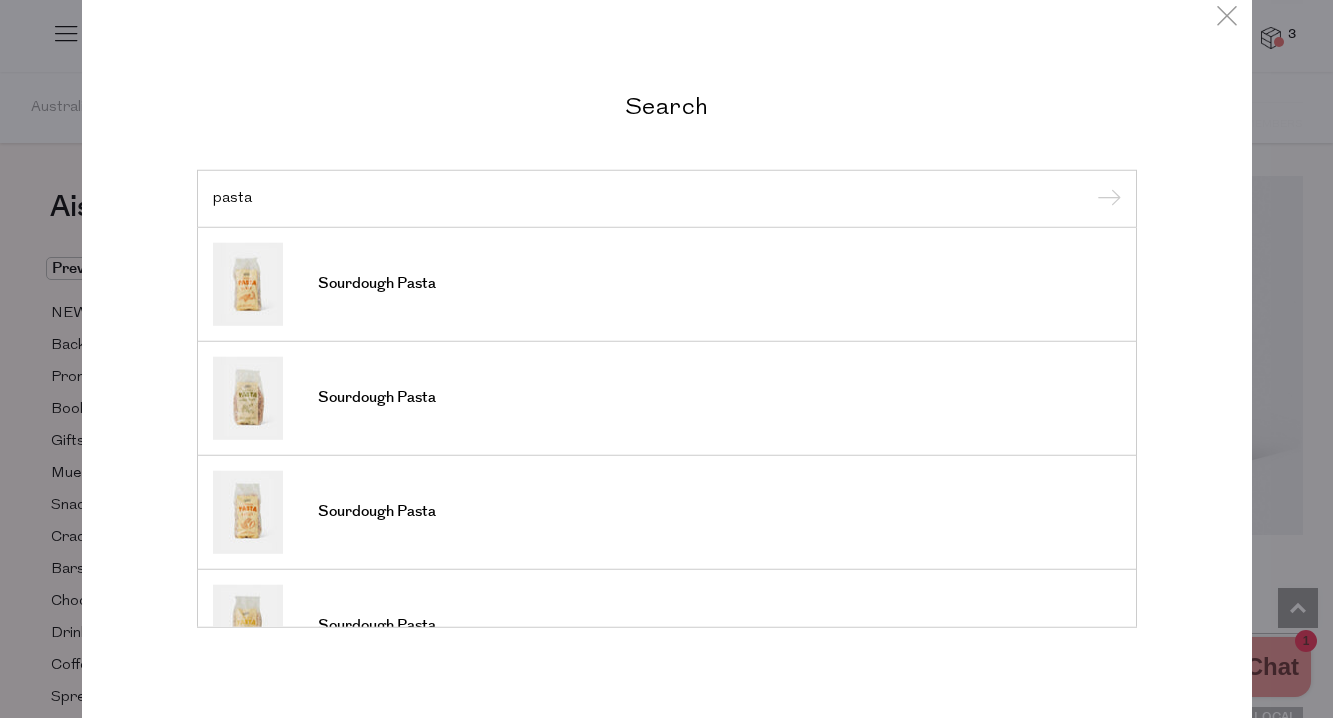 type on "pasta" 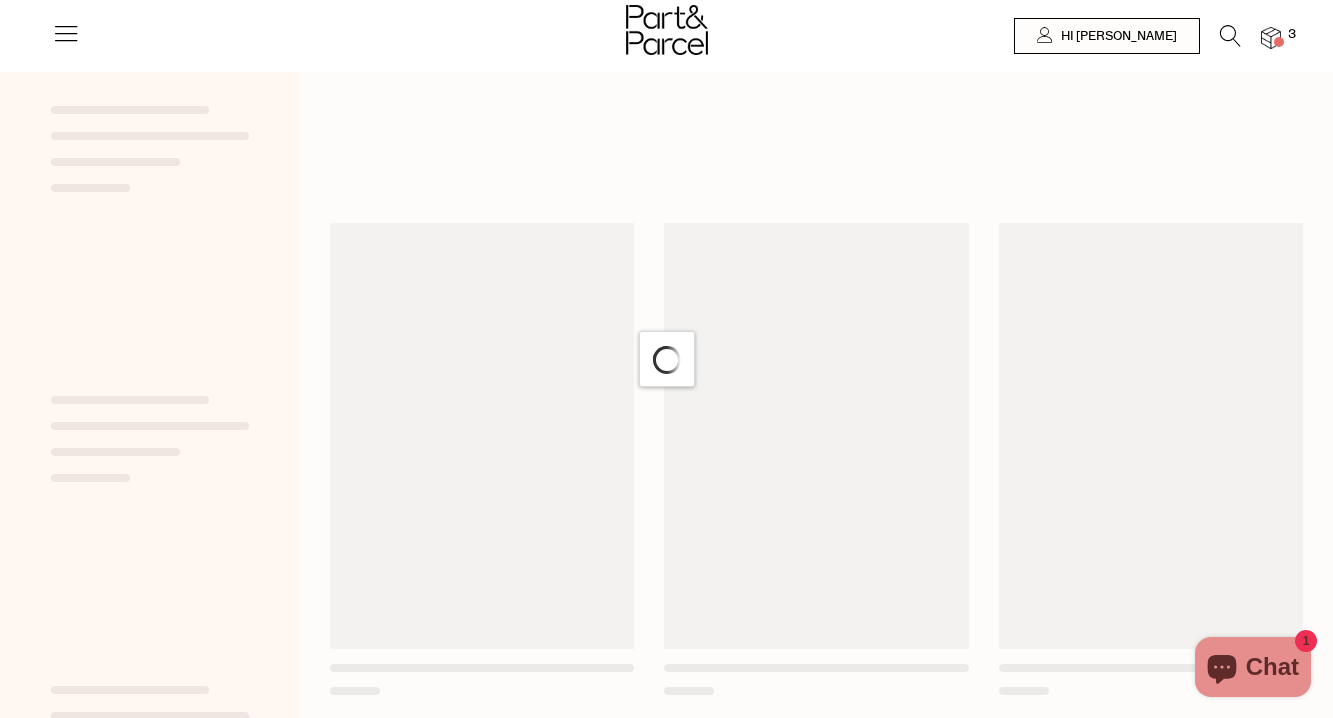 scroll, scrollTop: 0, scrollLeft: 0, axis: both 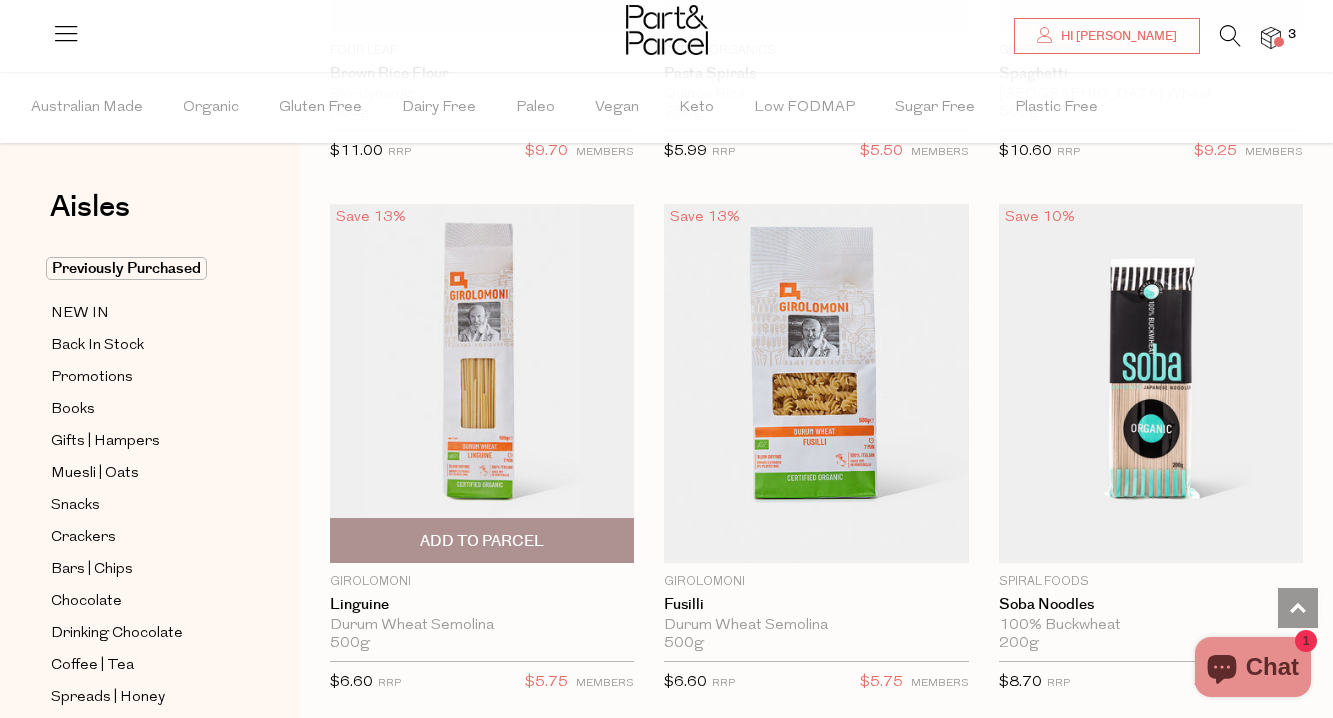 click on "Add To Parcel" at bounding box center (482, 541) 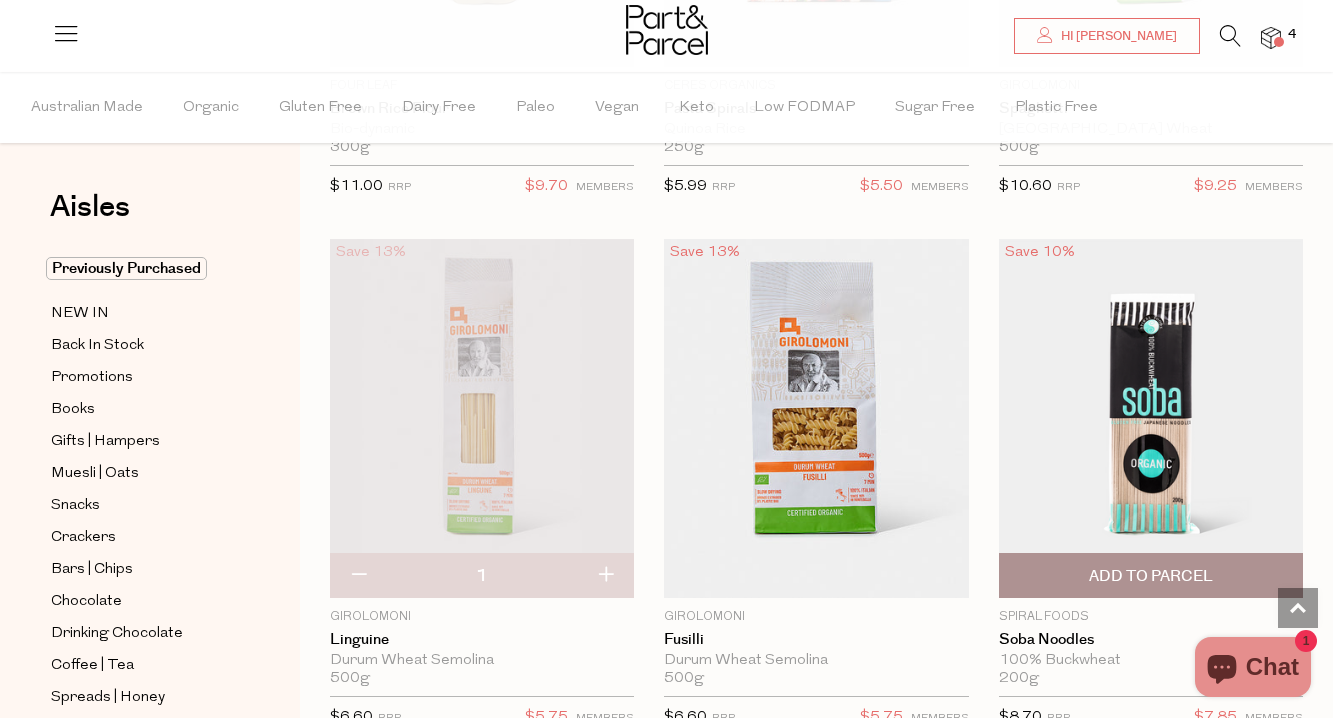 scroll, scrollTop: 11141, scrollLeft: 0, axis: vertical 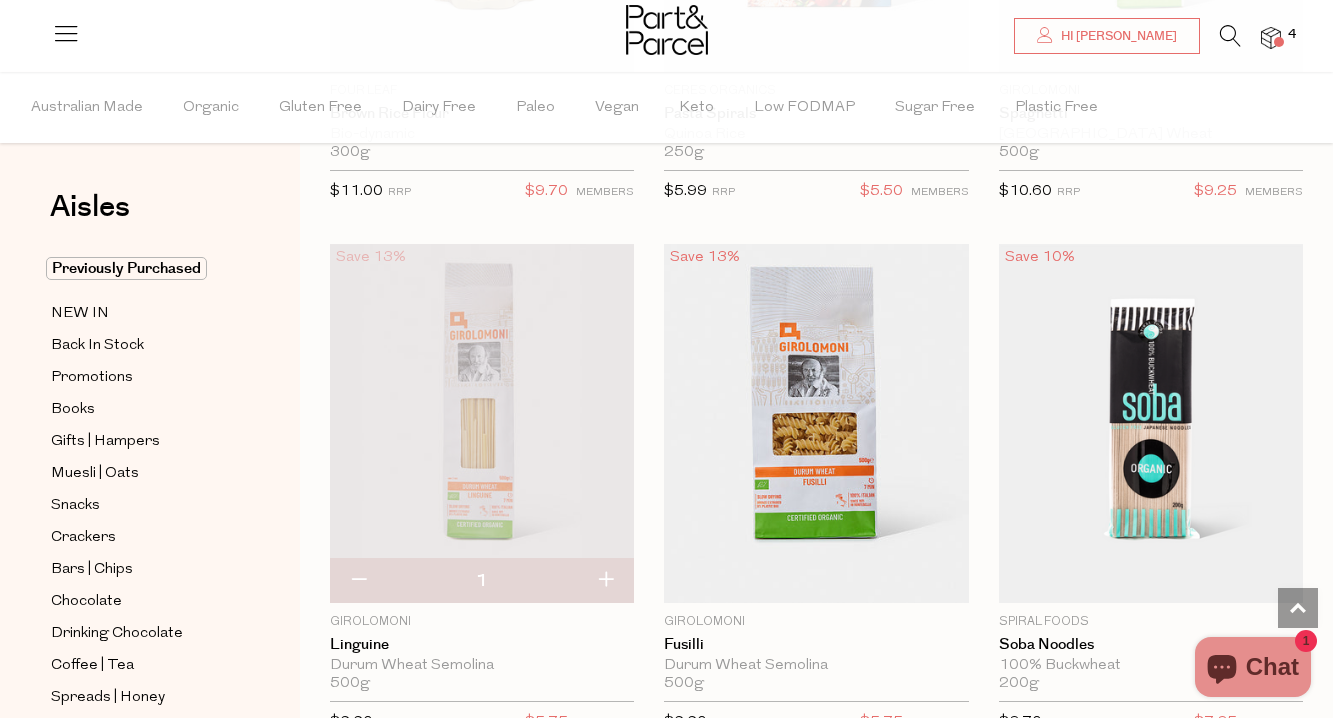click at bounding box center [1279, 42] 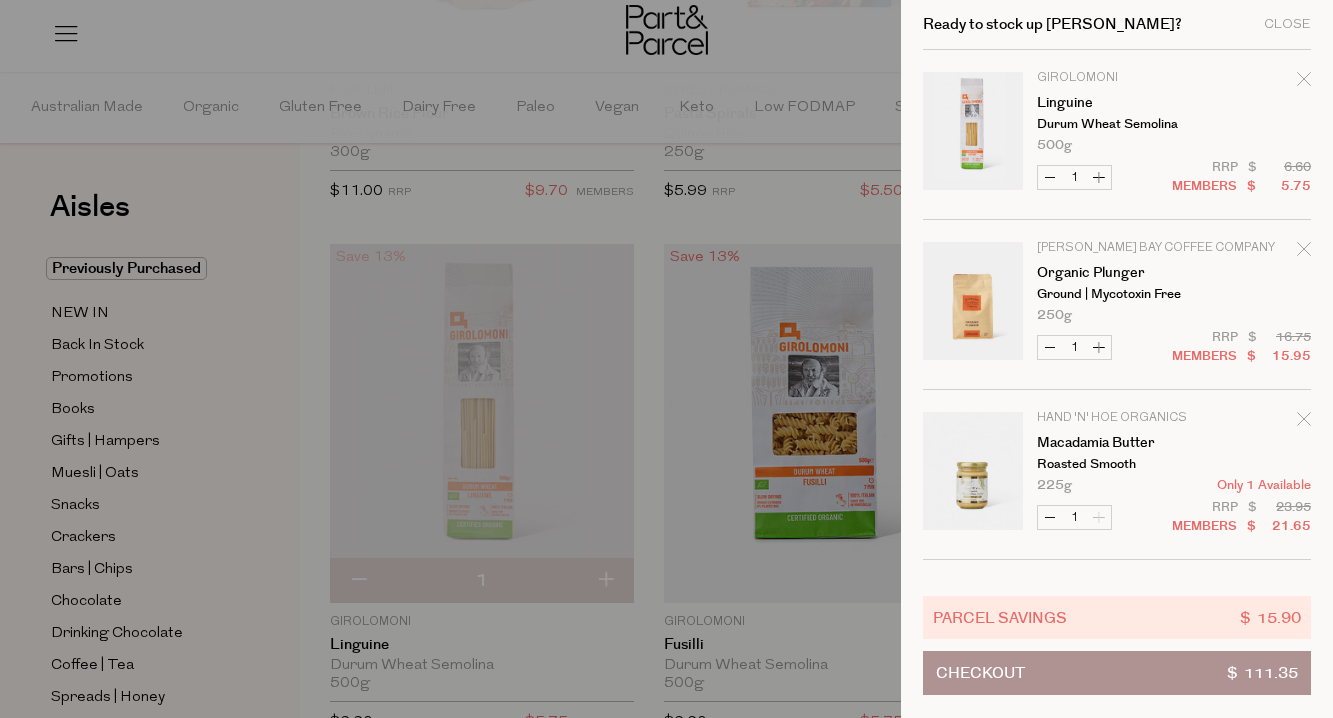 click on "Increase Linguine" at bounding box center (1099, 177) 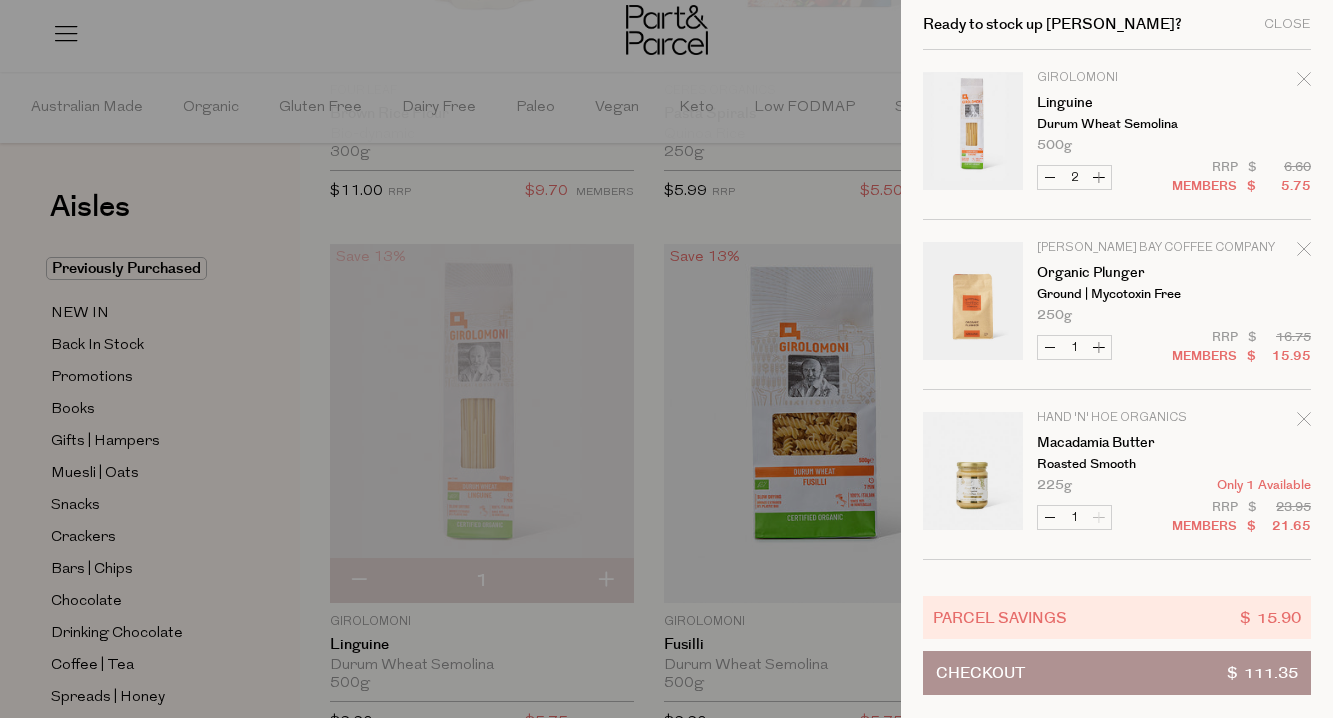type on "2" 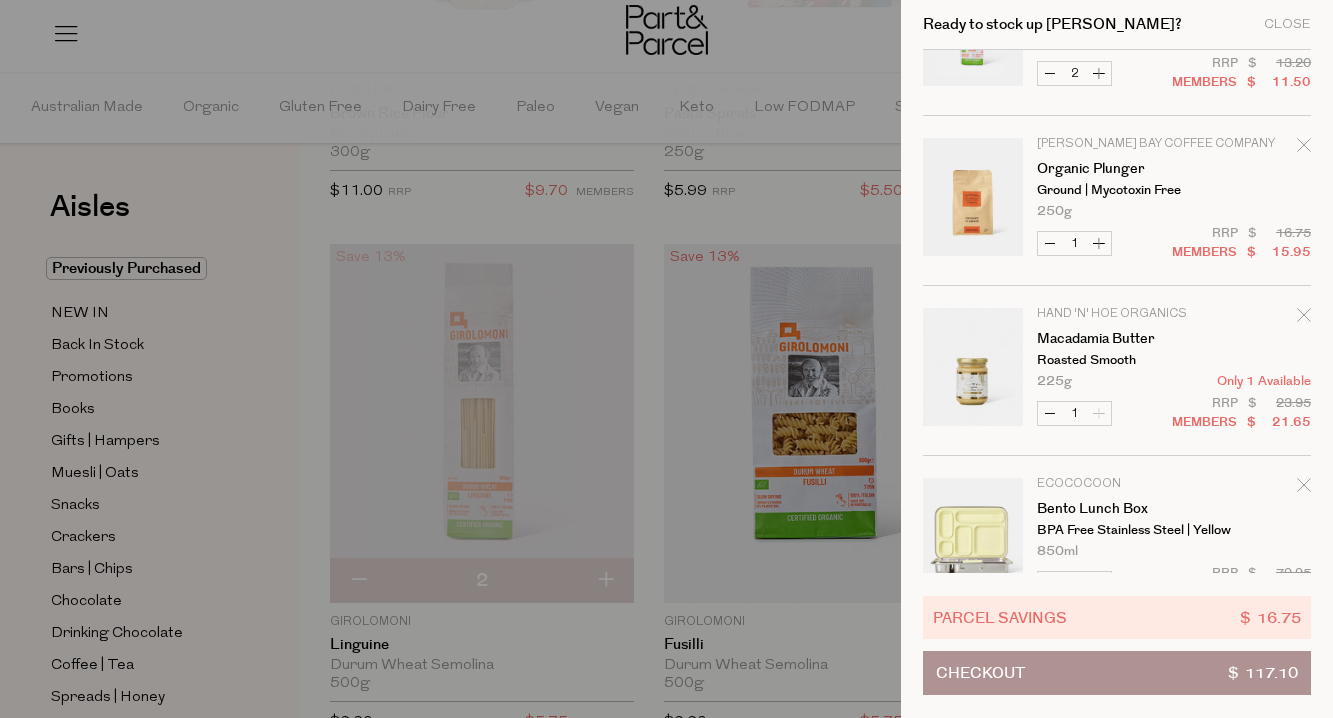 scroll, scrollTop: 0, scrollLeft: 0, axis: both 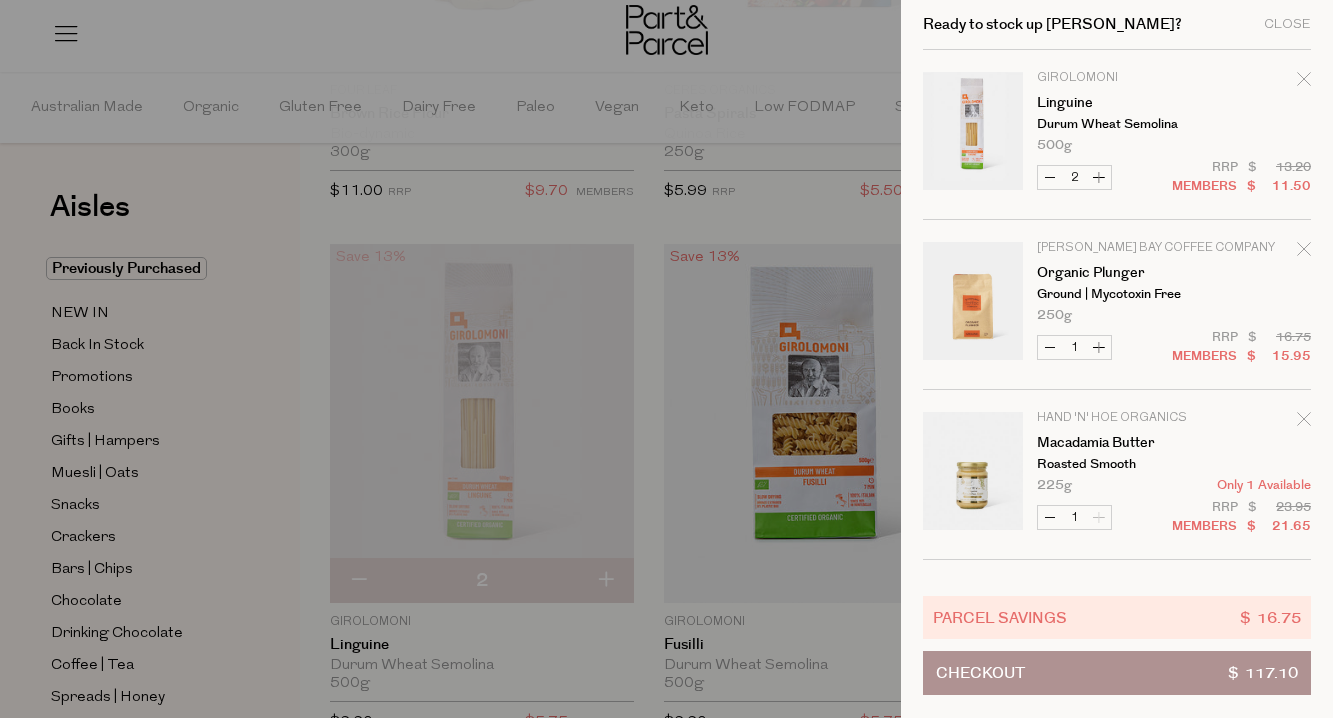 click at bounding box center (666, 359) 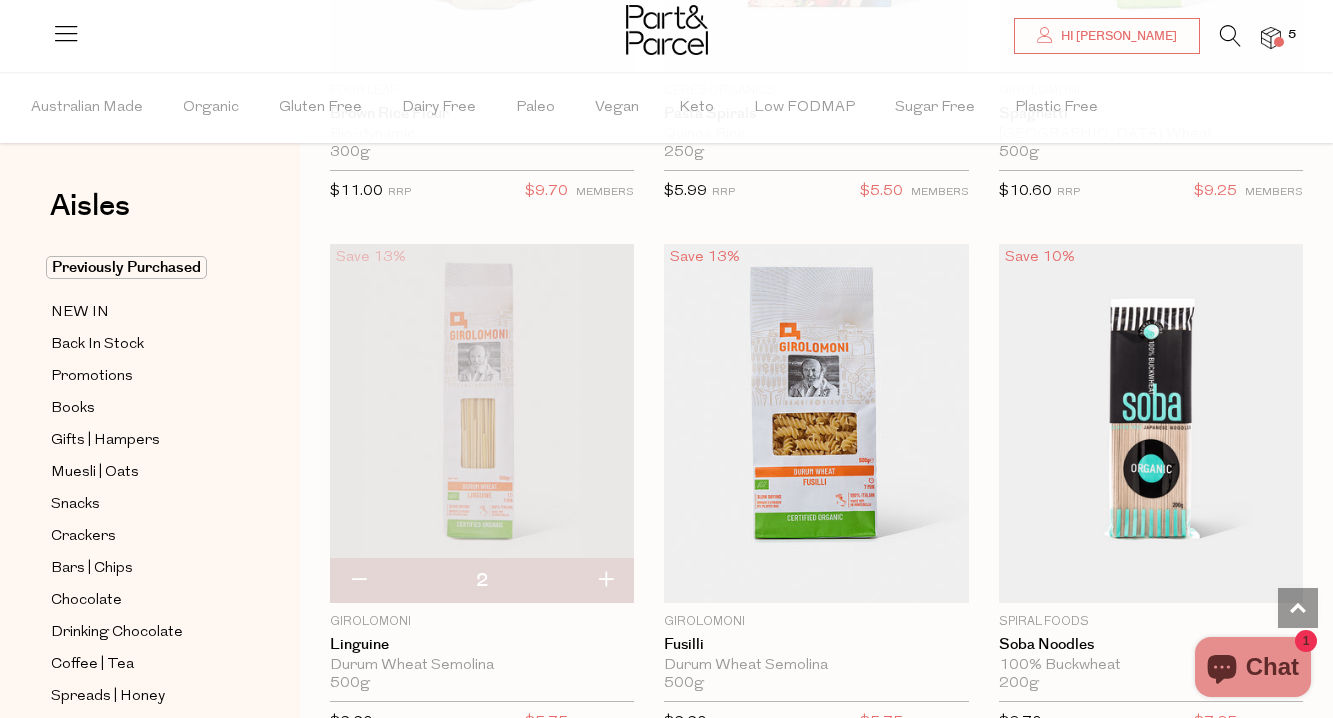 scroll, scrollTop: 0, scrollLeft: 0, axis: both 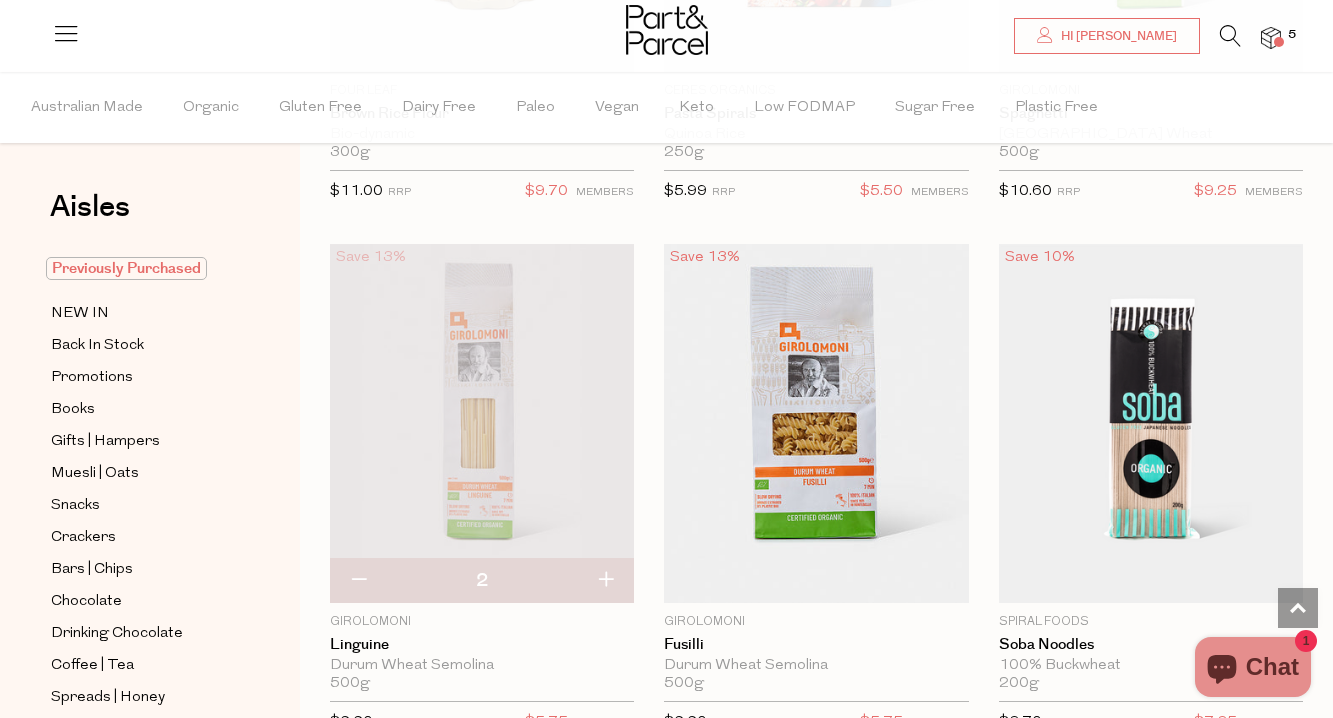 click on "Previously Purchased" at bounding box center (126, 268) 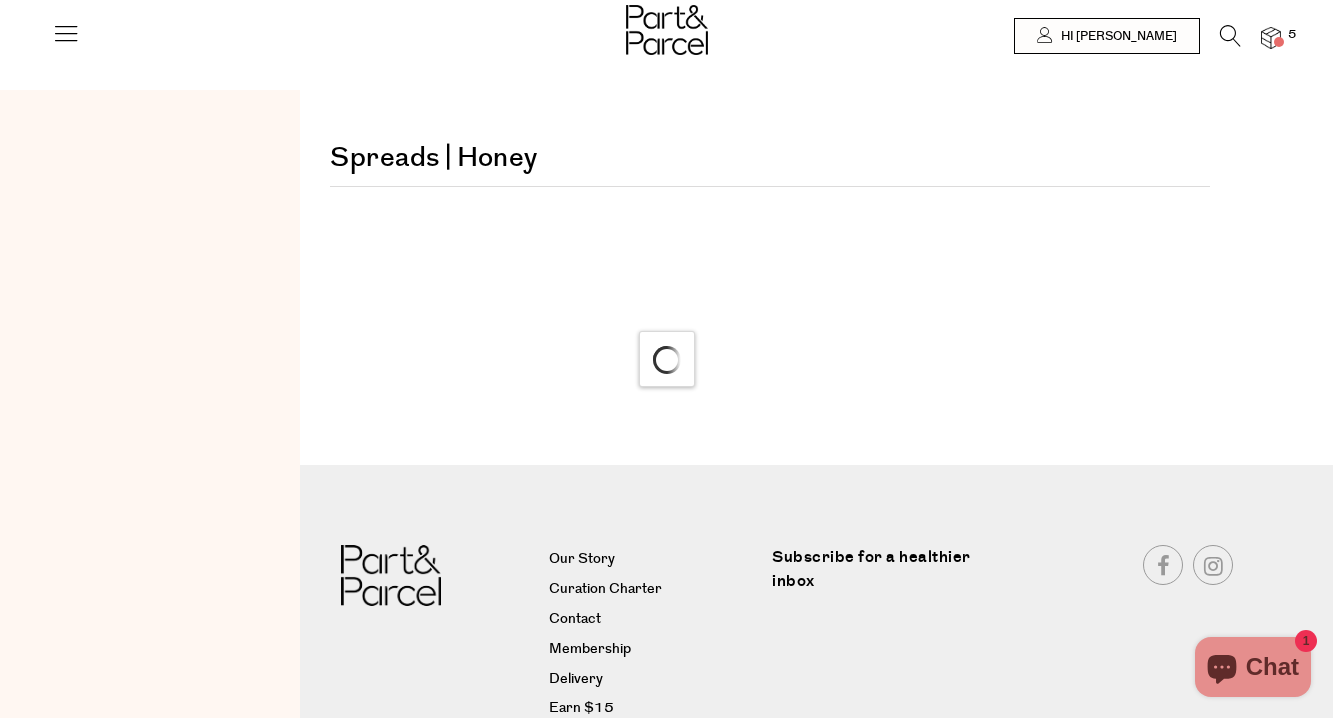 scroll, scrollTop: 0, scrollLeft: 0, axis: both 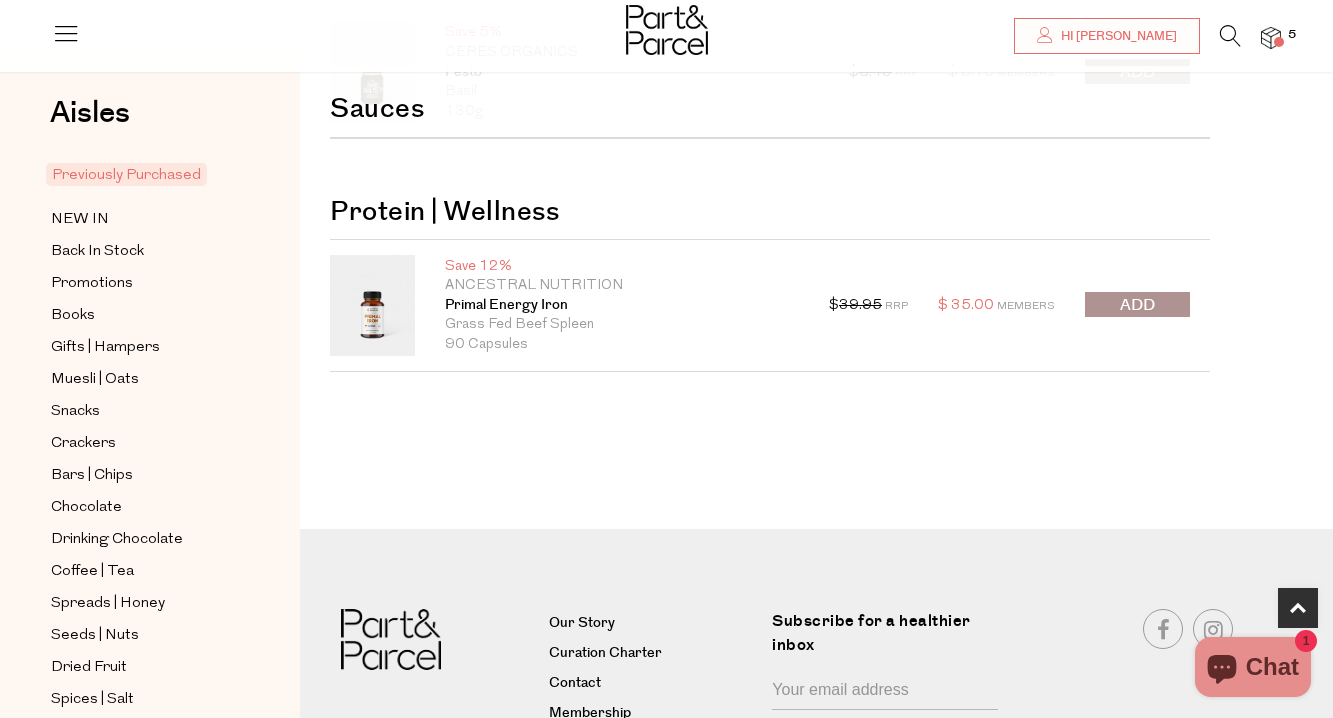 click at bounding box center [1137, 305] 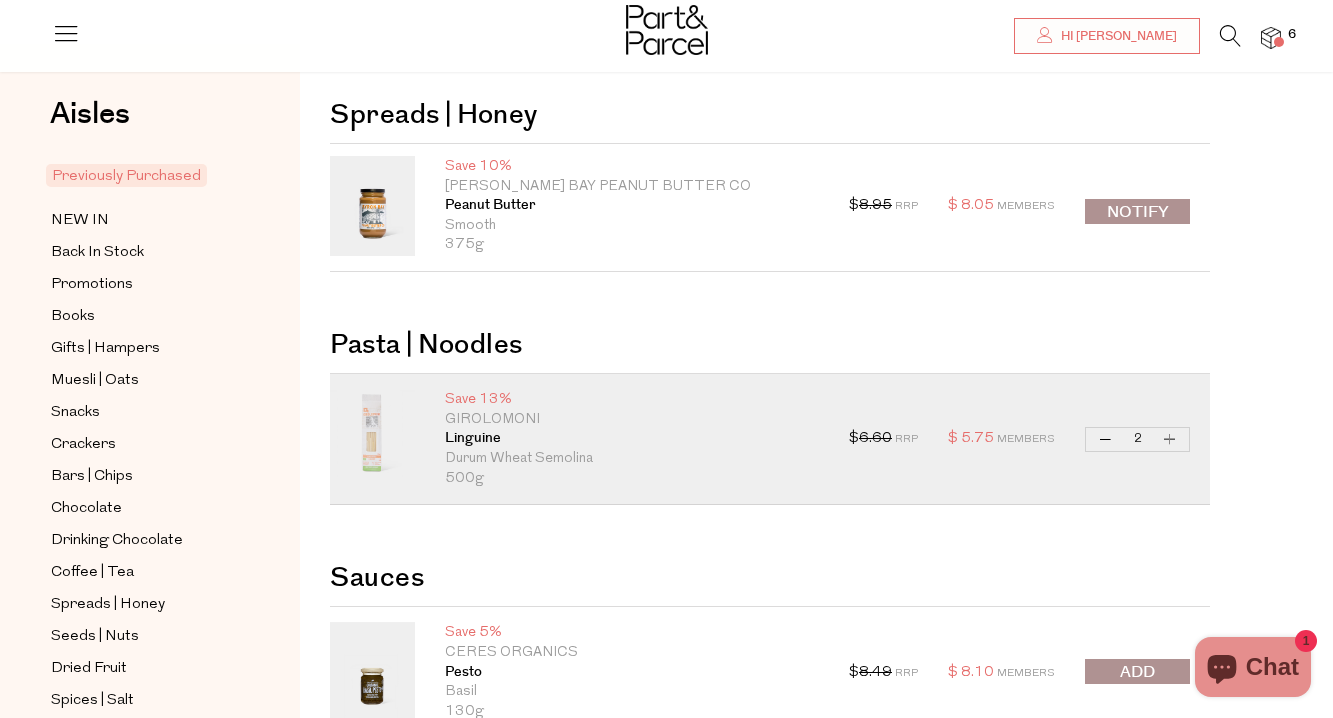 scroll, scrollTop: 0, scrollLeft: 0, axis: both 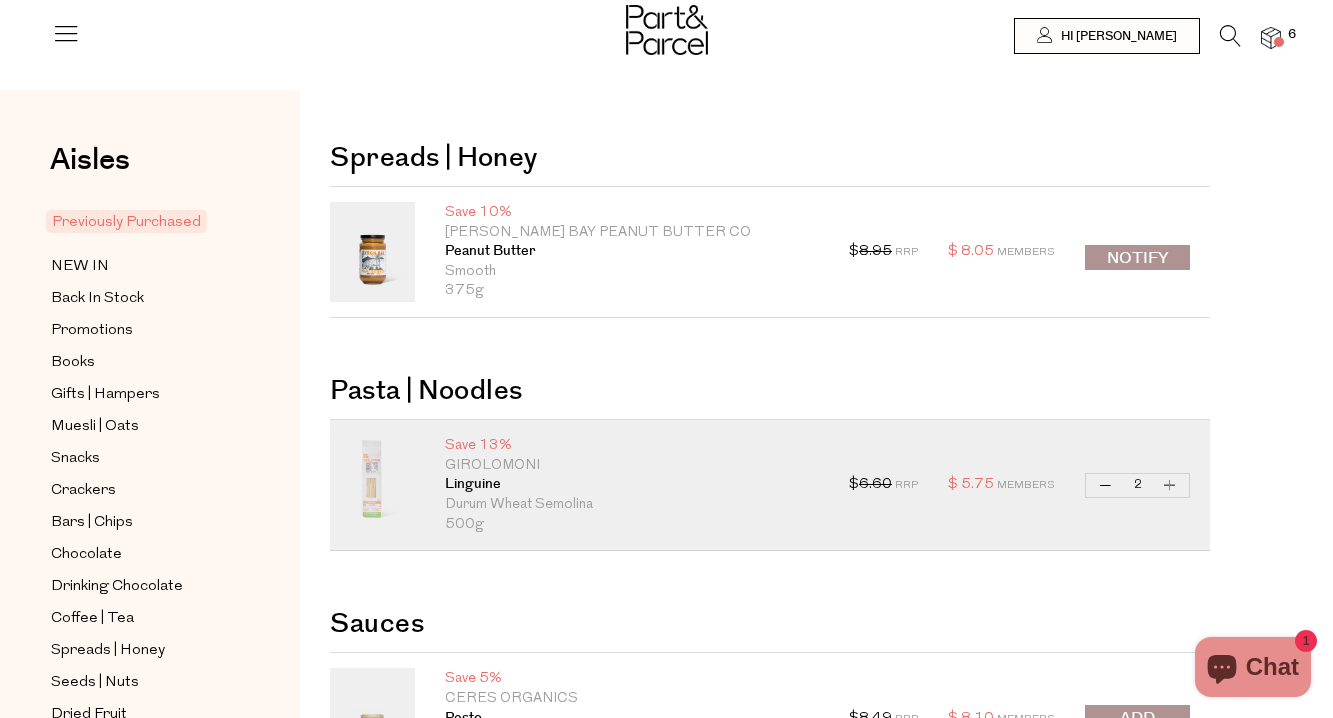 click at bounding box center (66, 33) 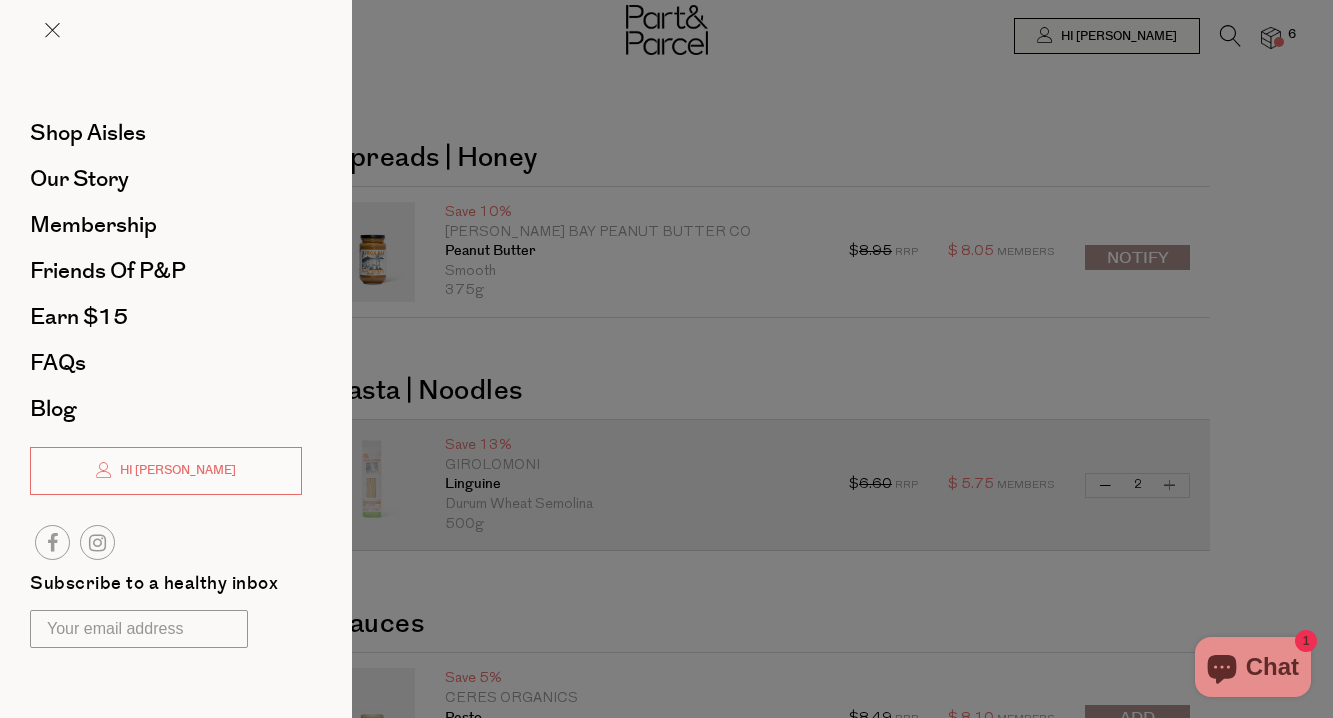 click at bounding box center (666, 359) 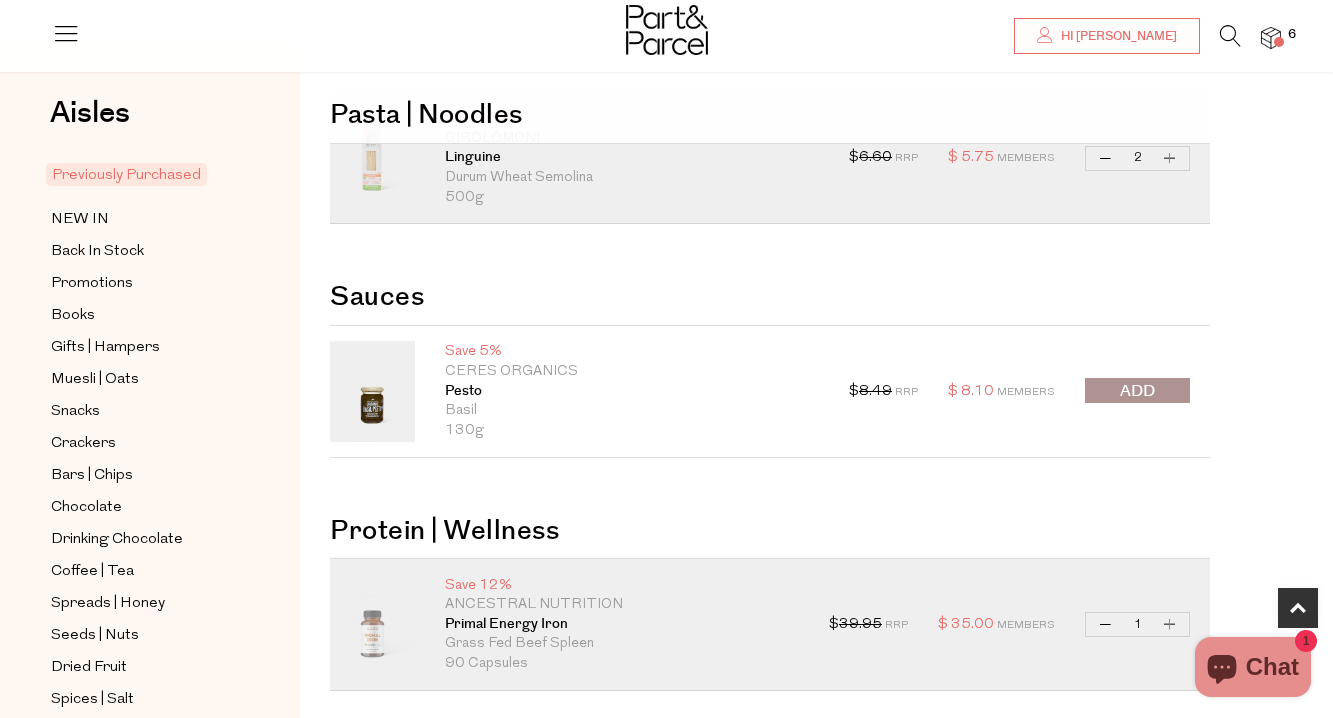 scroll, scrollTop: 0, scrollLeft: 0, axis: both 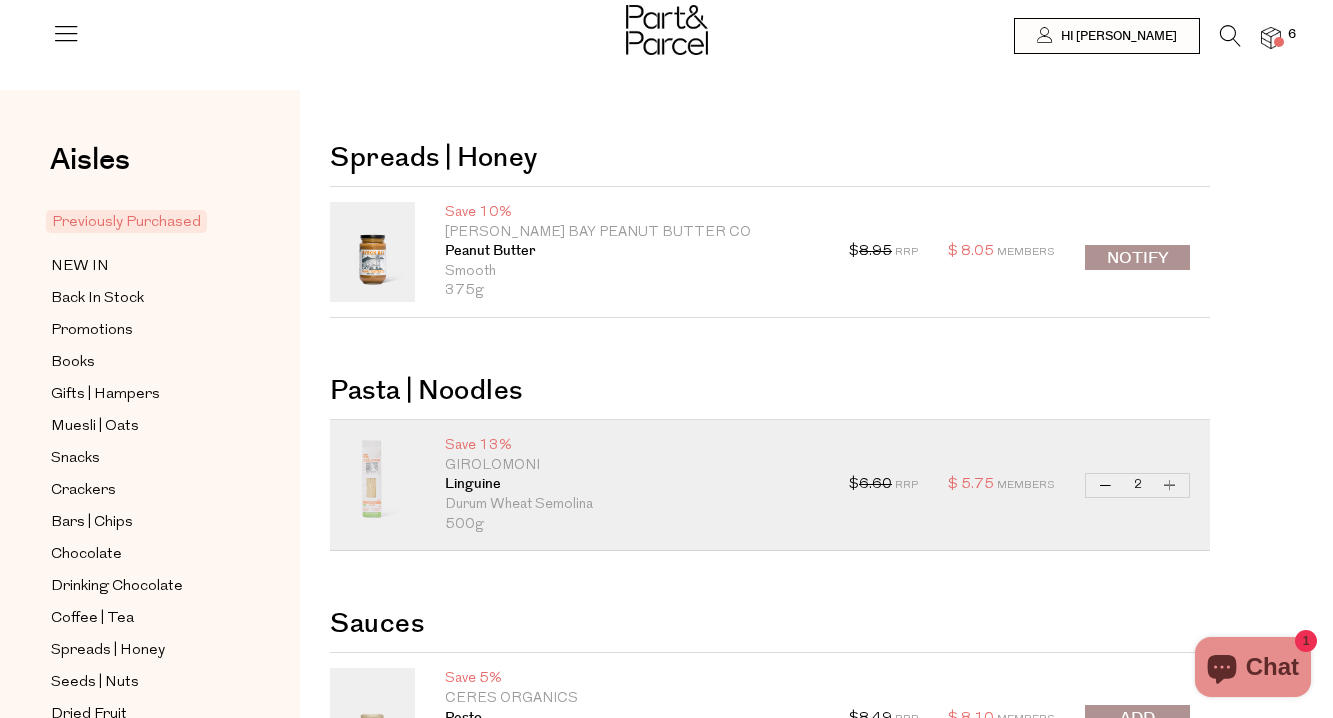 click on "Previously Purchased" at bounding box center [126, 221] 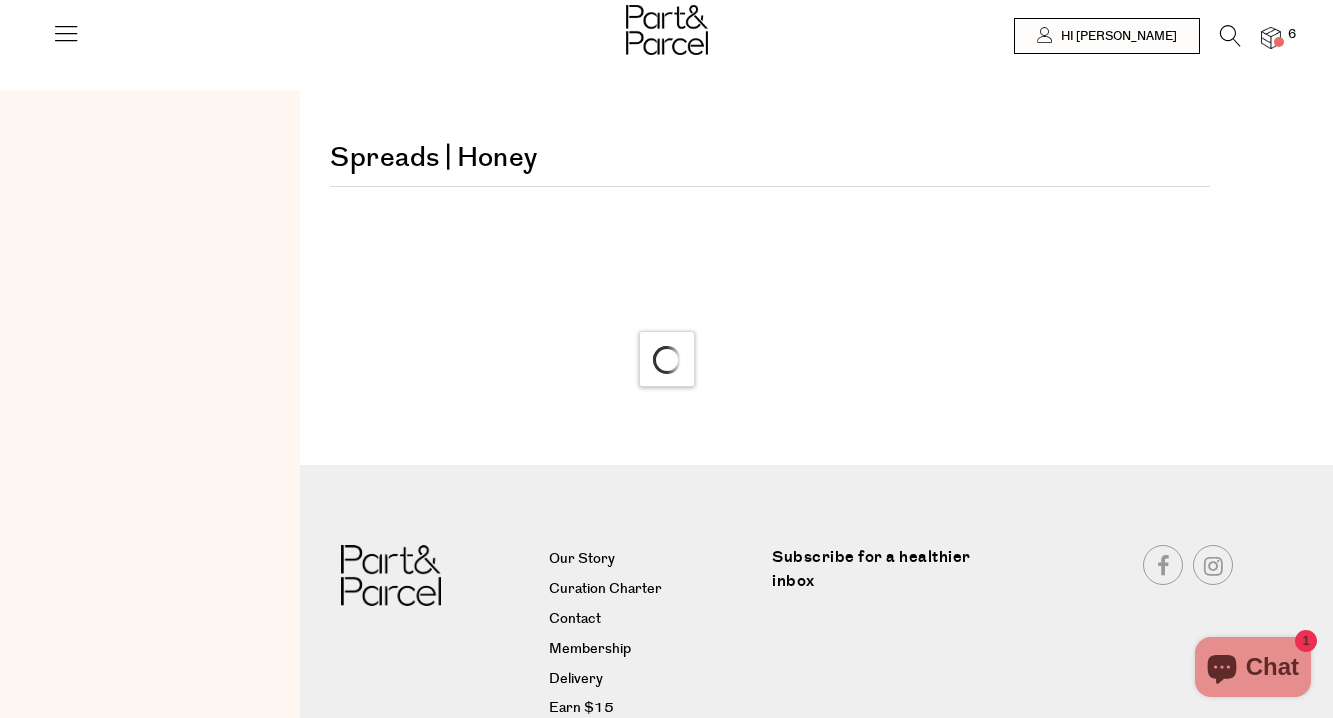 scroll, scrollTop: 0, scrollLeft: 0, axis: both 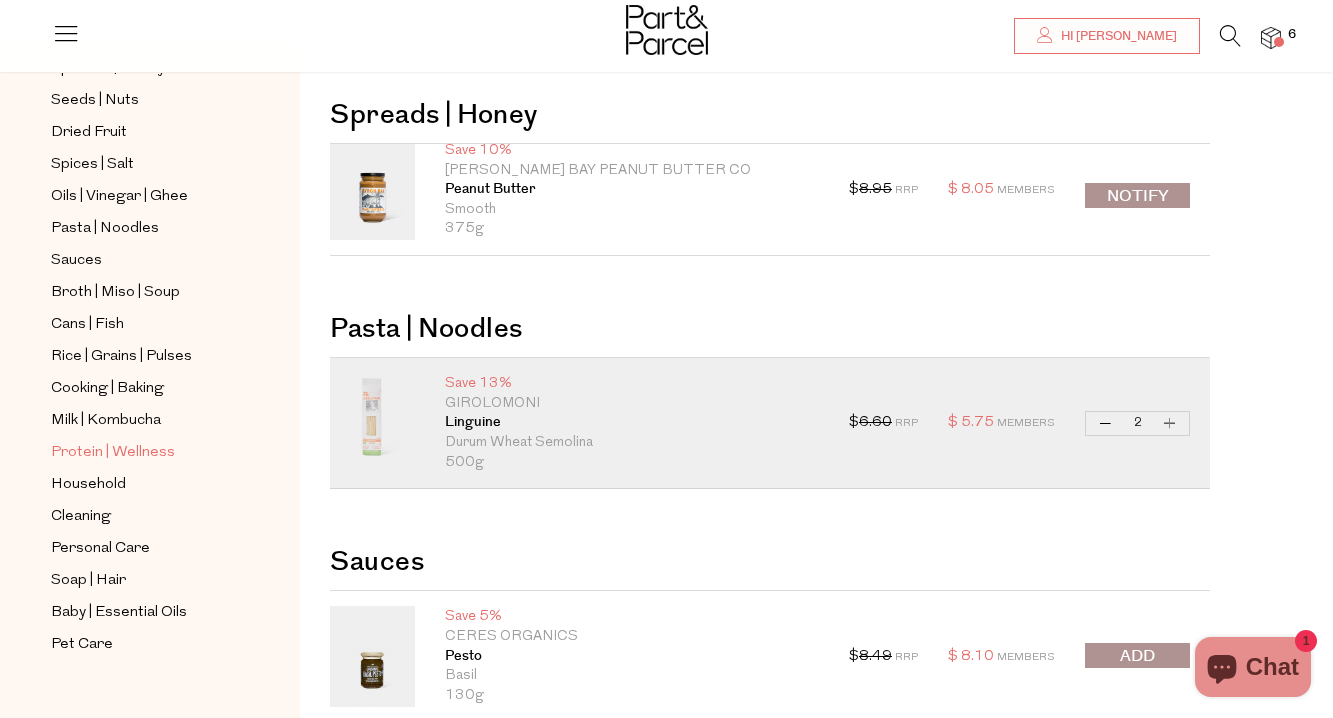 click on "Protein | Wellness" at bounding box center [113, 453] 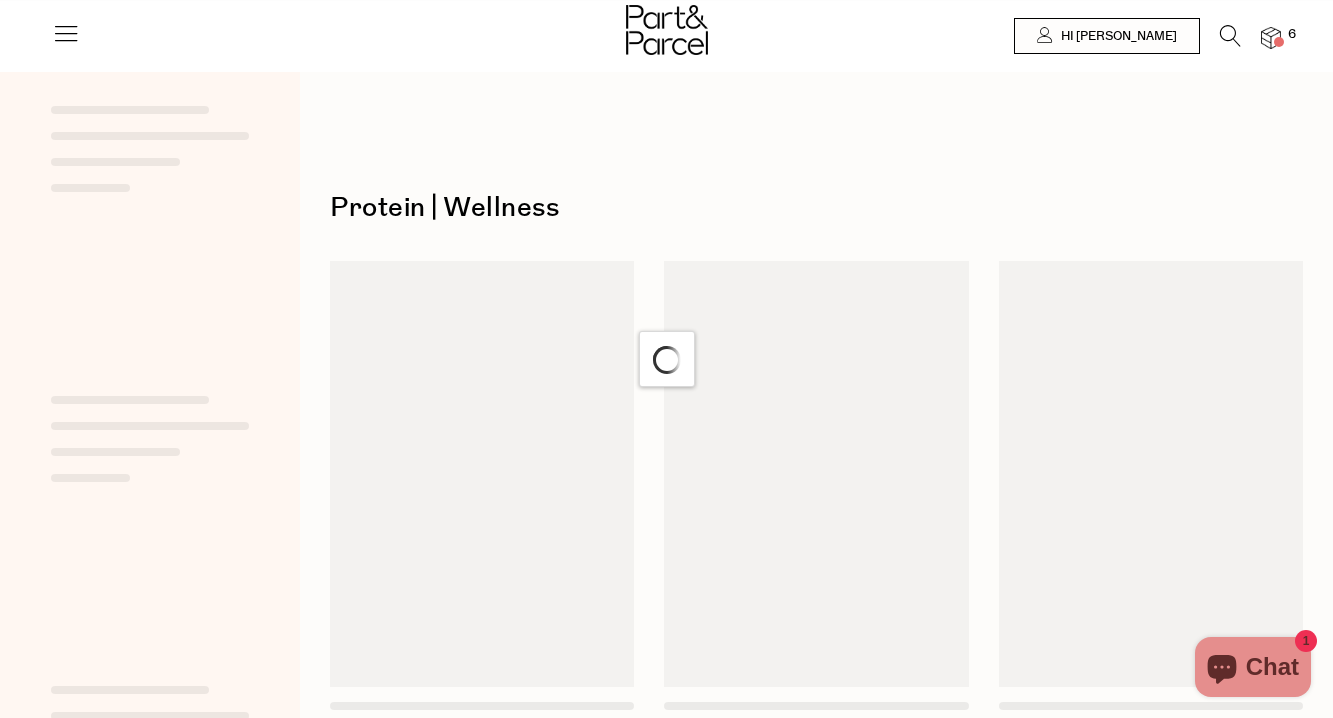 scroll, scrollTop: 0, scrollLeft: 0, axis: both 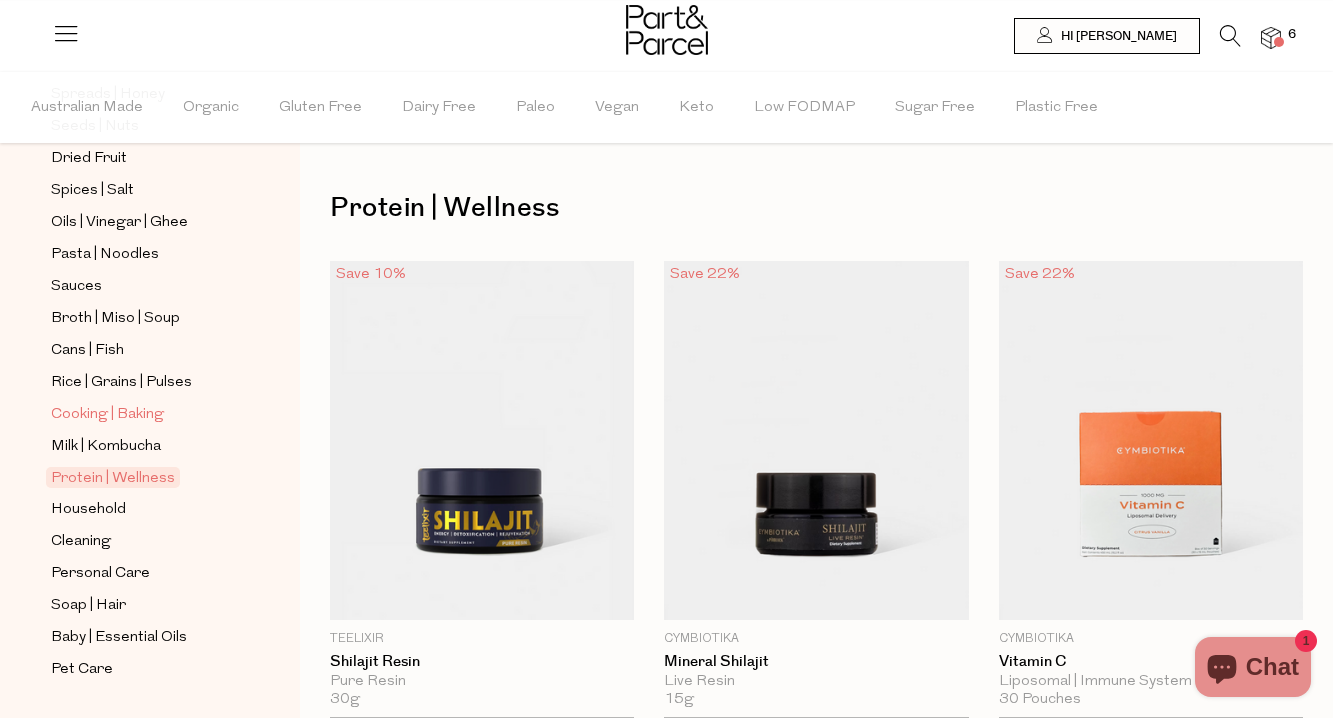 click on "Cooking | Baking" at bounding box center (107, 415) 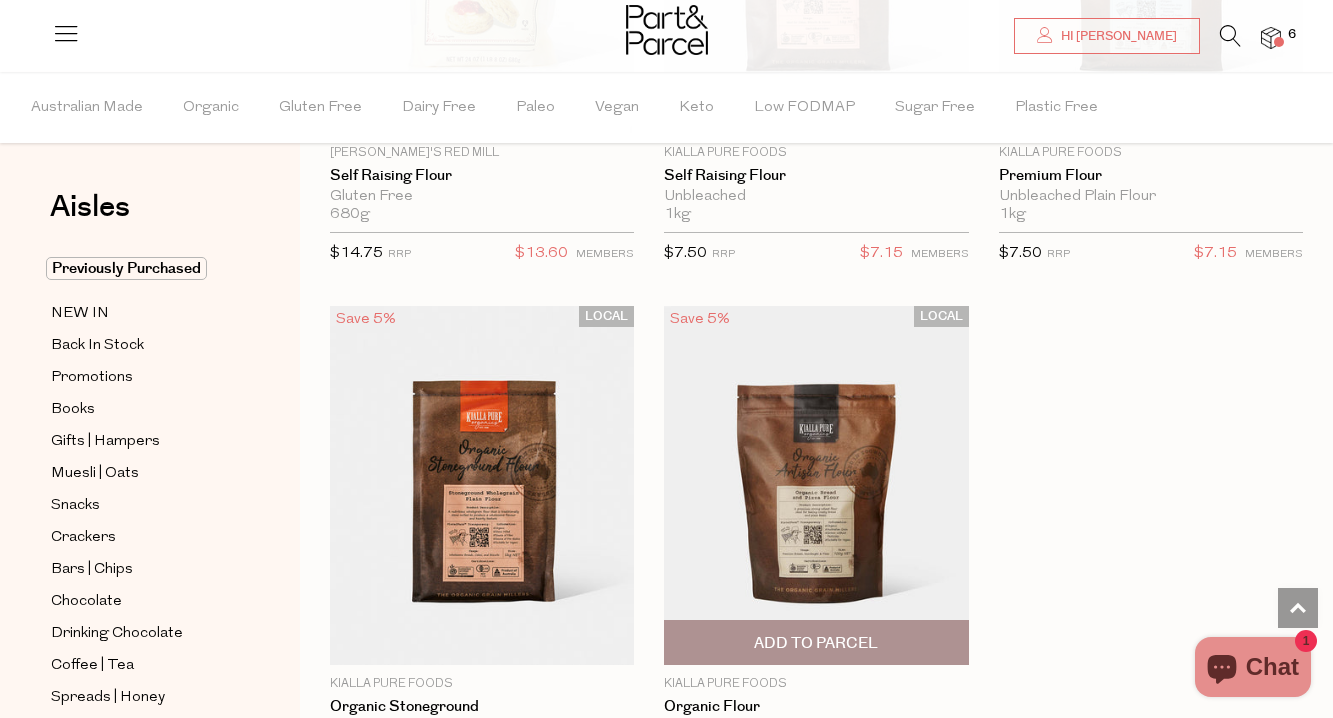 scroll, scrollTop: 8517, scrollLeft: 0, axis: vertical 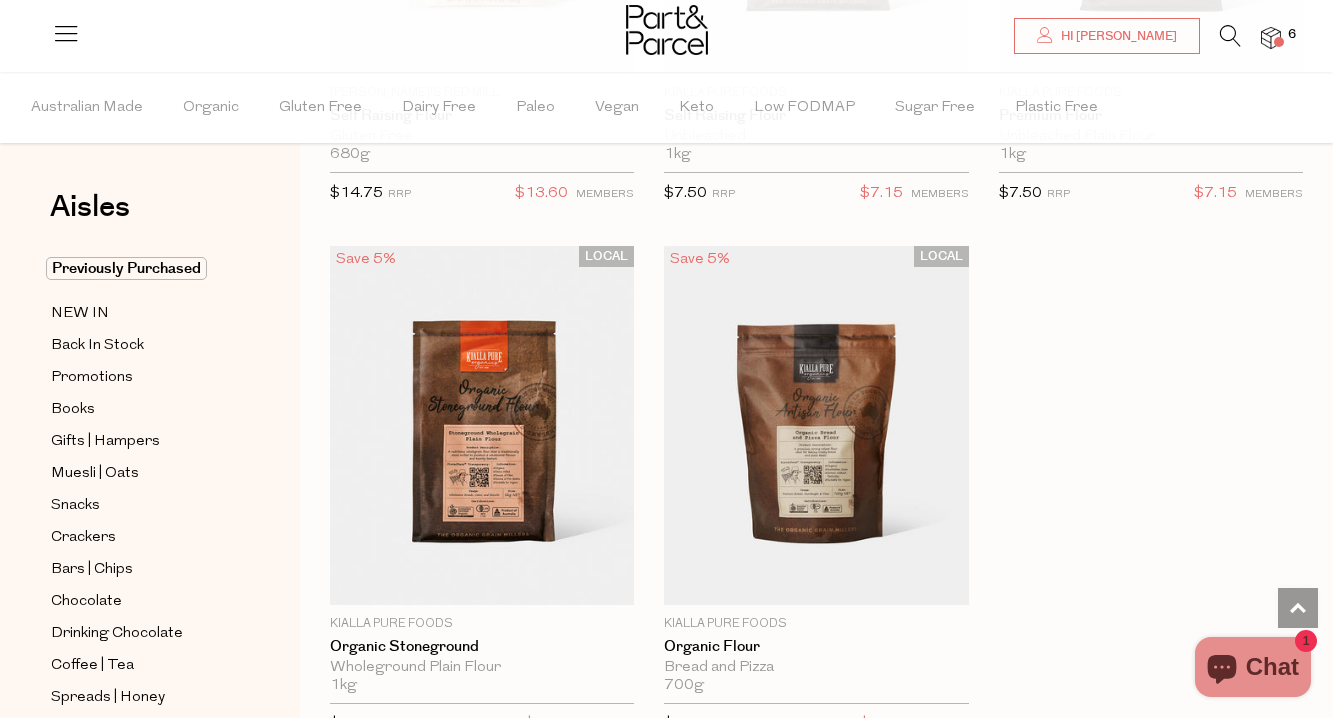 click at bounding box center [1230, 36] 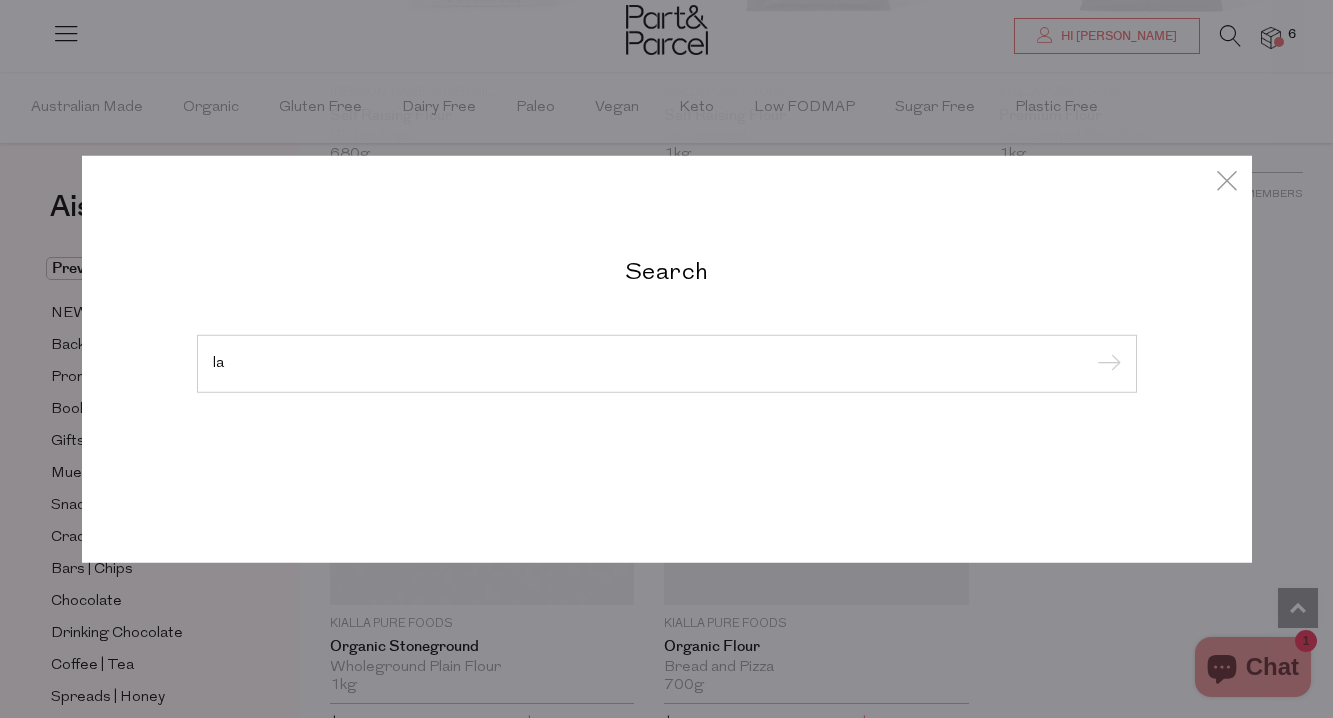 type on "l" 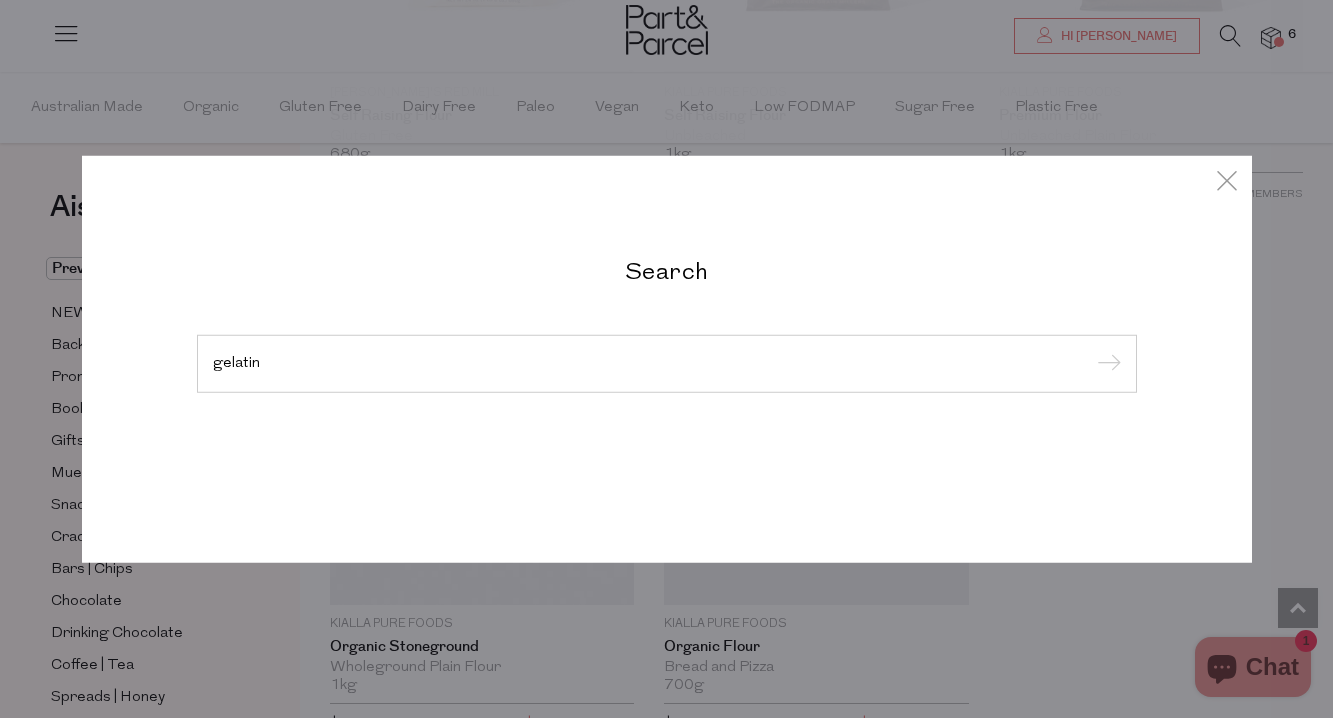 type on "gelatin" 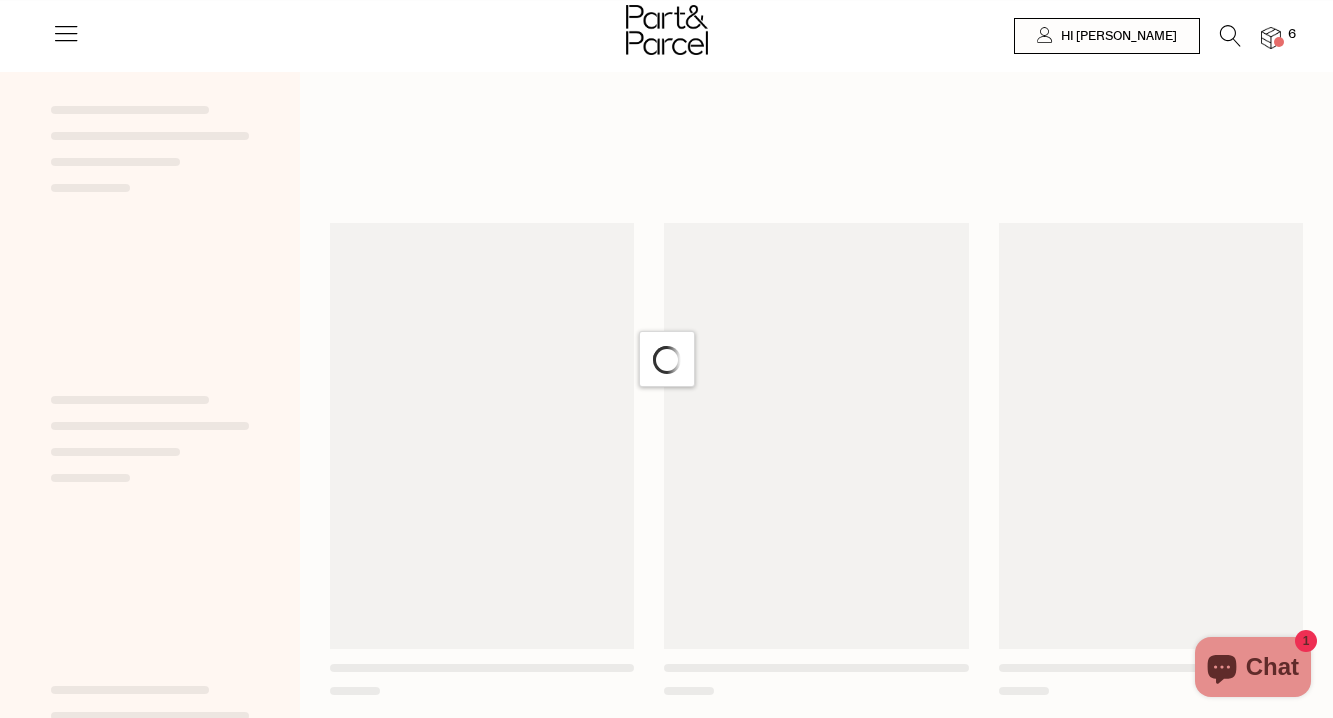 scroll, scrollTop: 0, scrollLeft: 0, axis: both 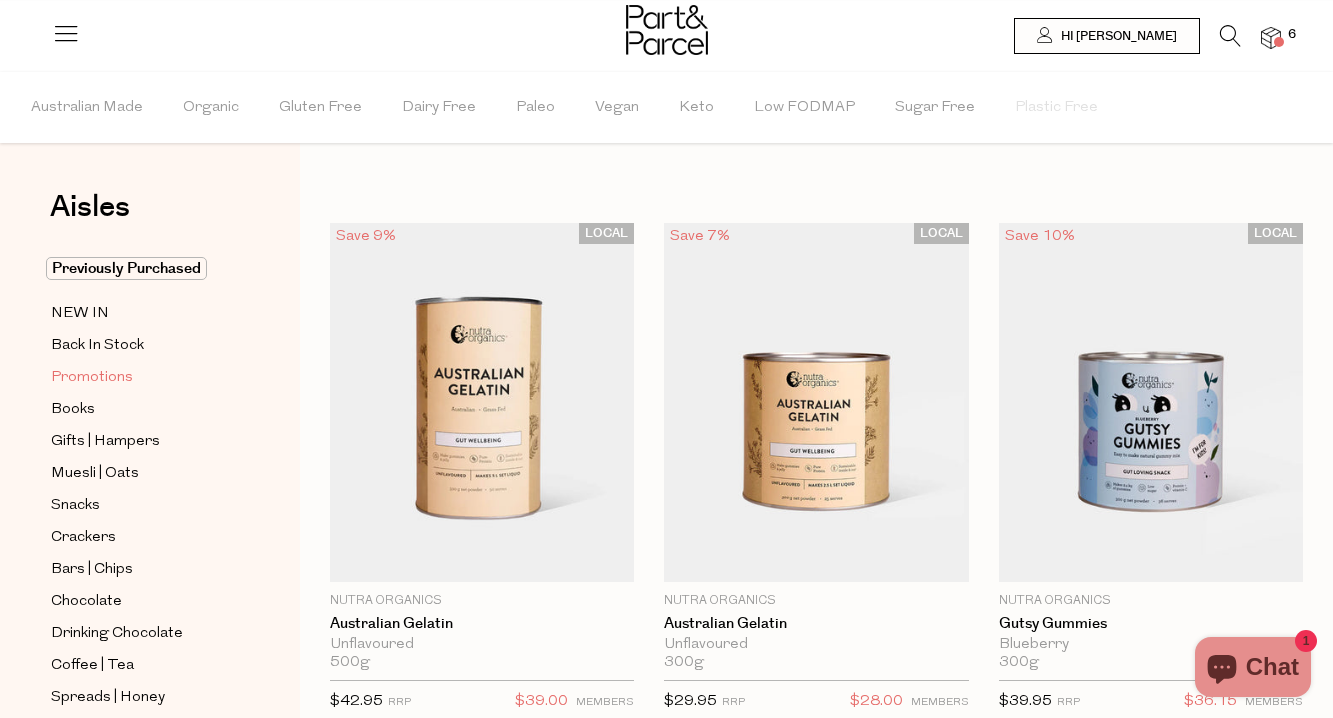 click on "Promotions" at bounding box center [92, 378] 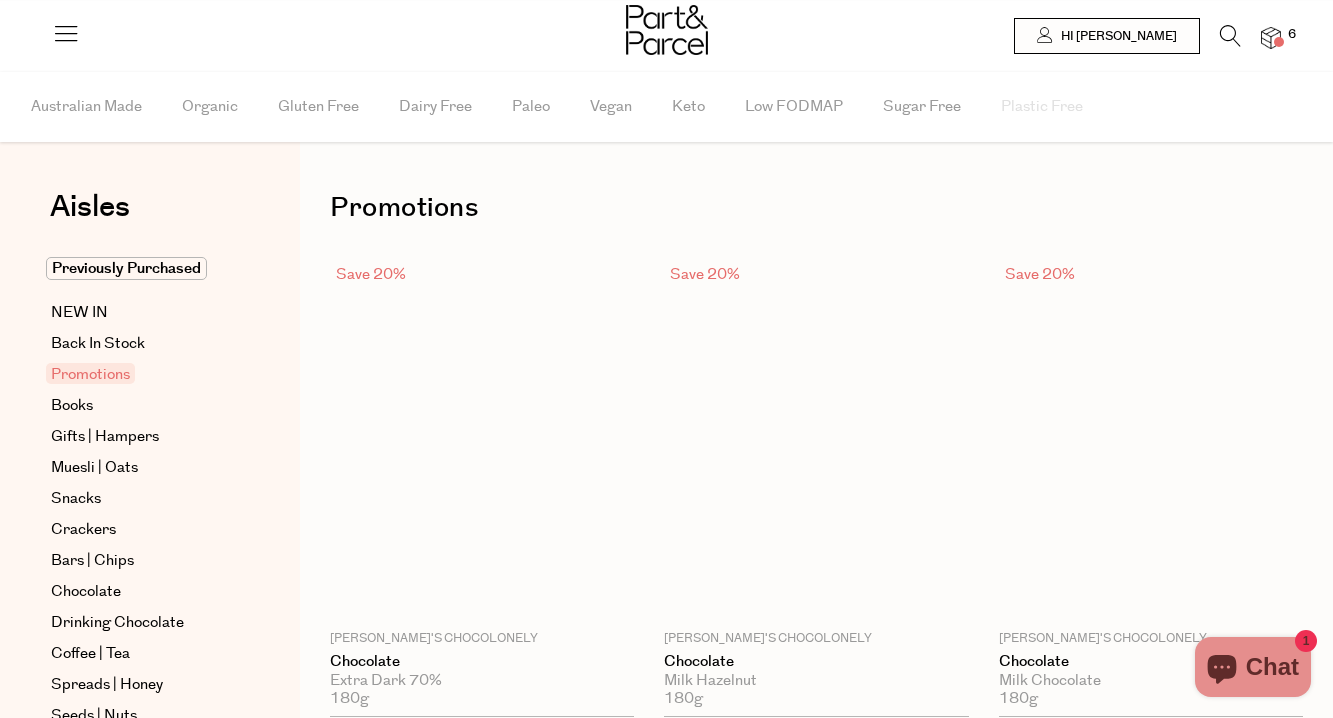 scroll, scrollTop: 0, scrollLeft: 0, axis: both 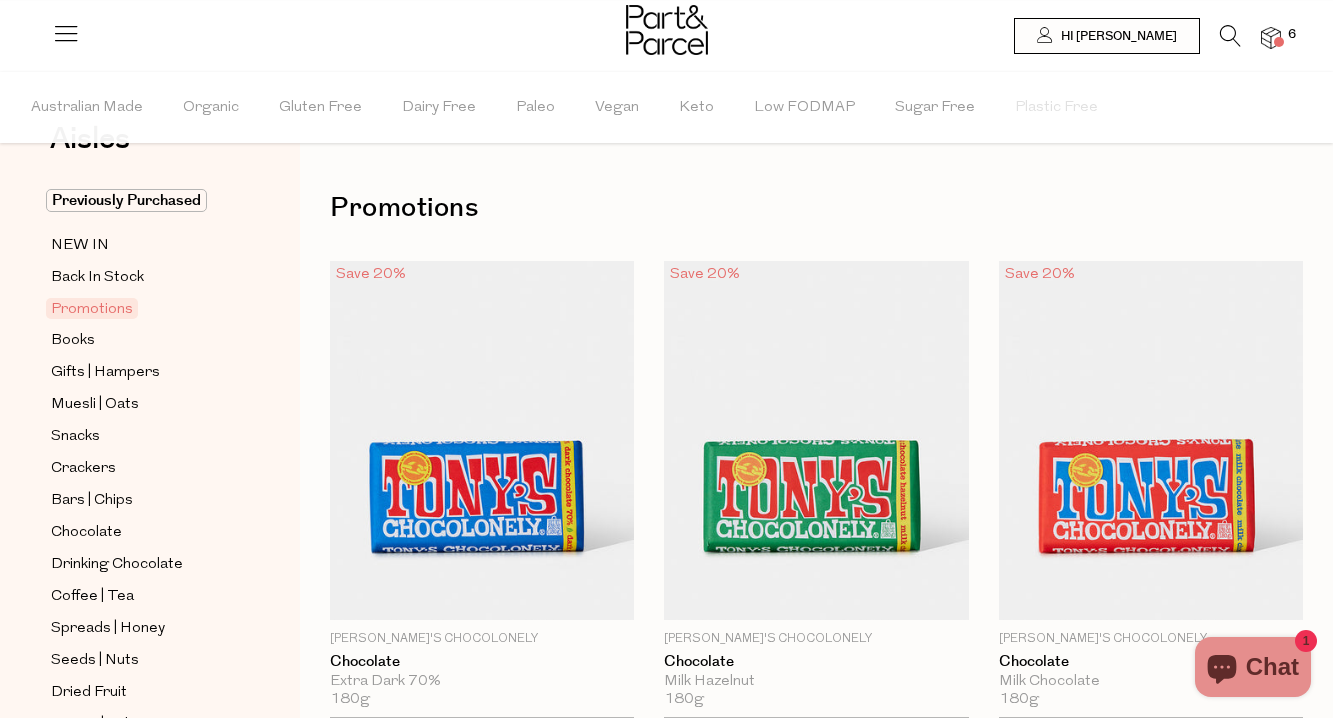 click at bounding box center [1230, 36] 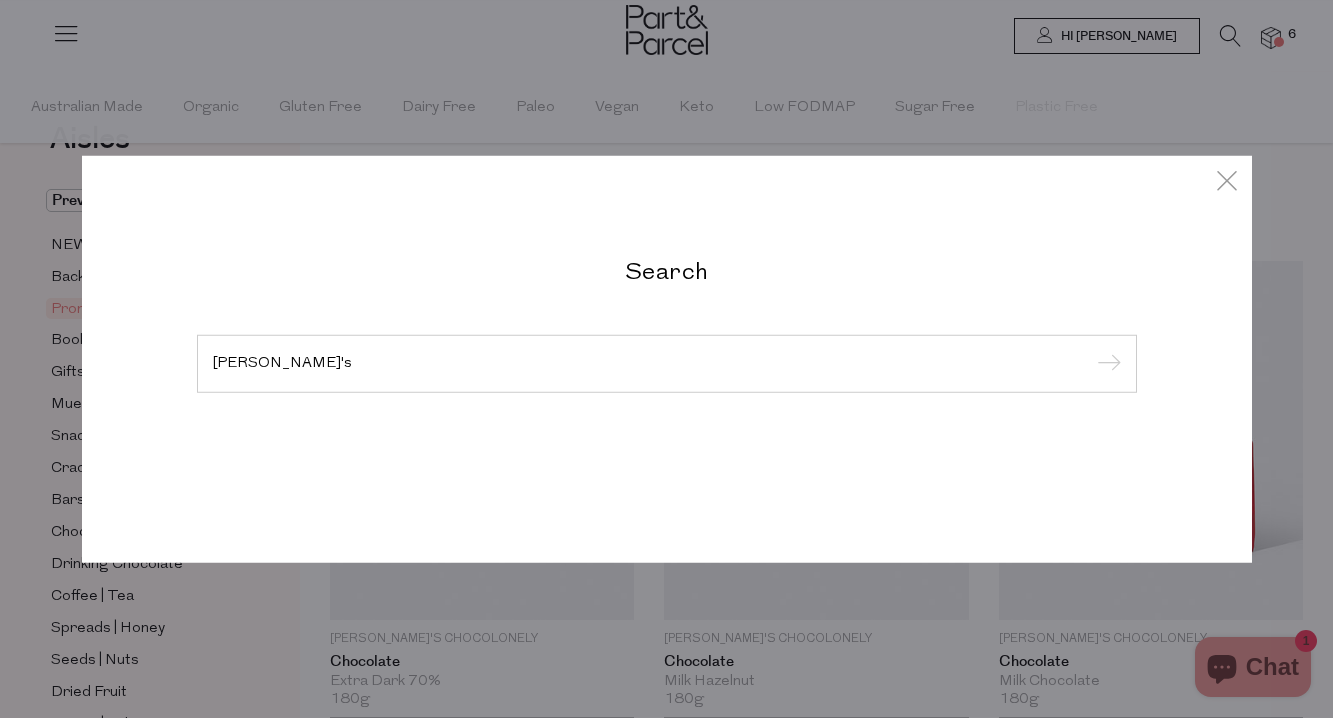 type on "tony's" 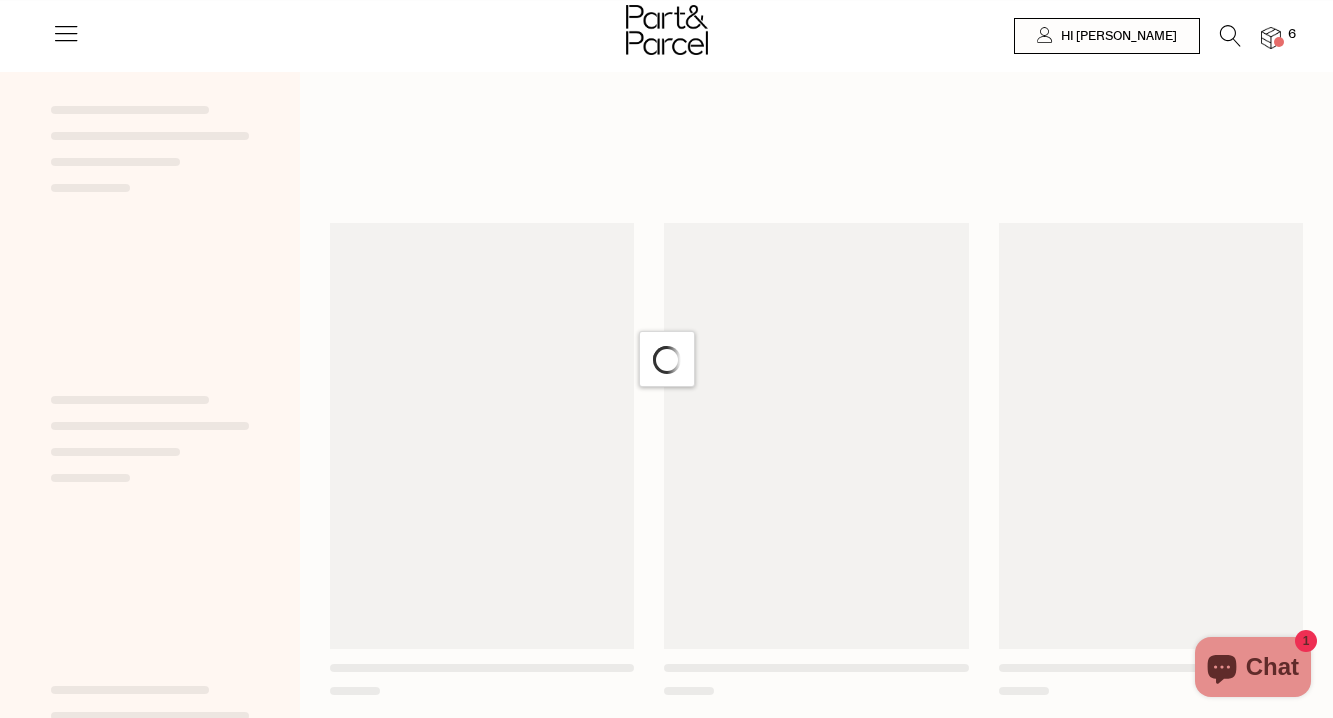 scroll, scrollTop: 0, scrollLeft: 0, axis: both 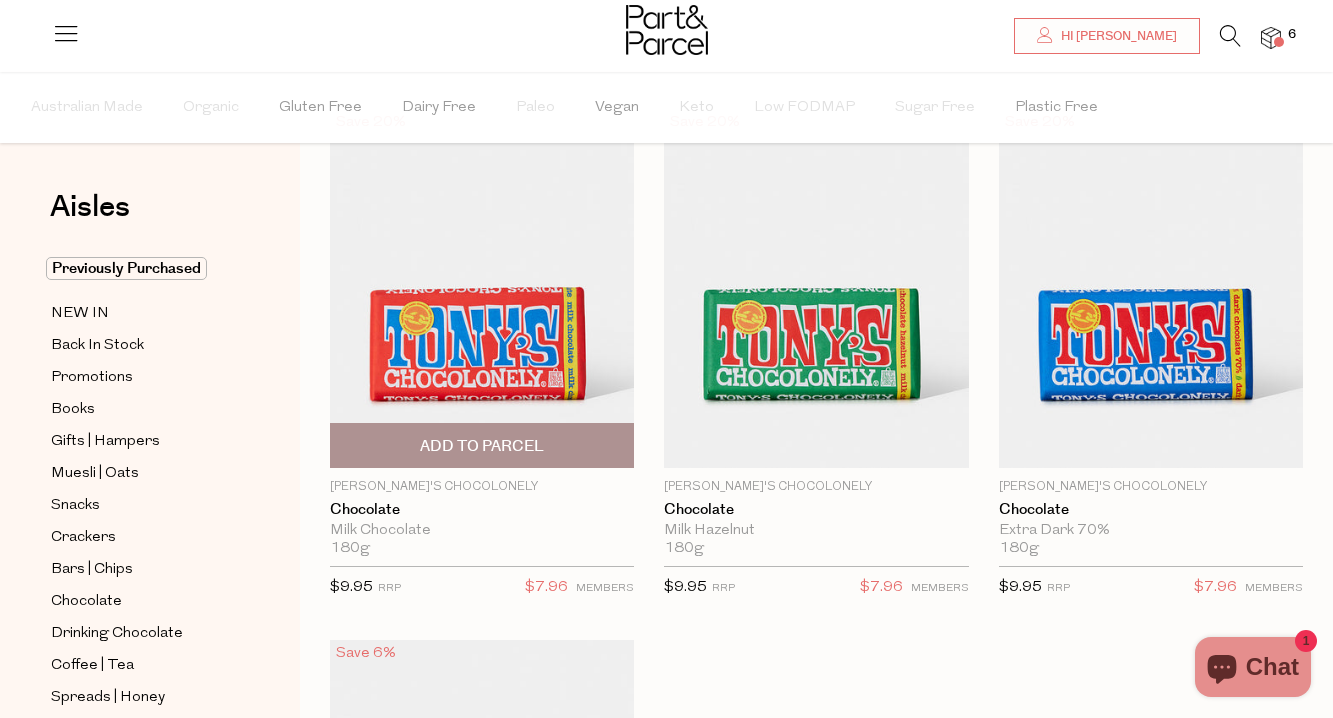 click on "Add To Parcel" at bounding box center [482, 445] 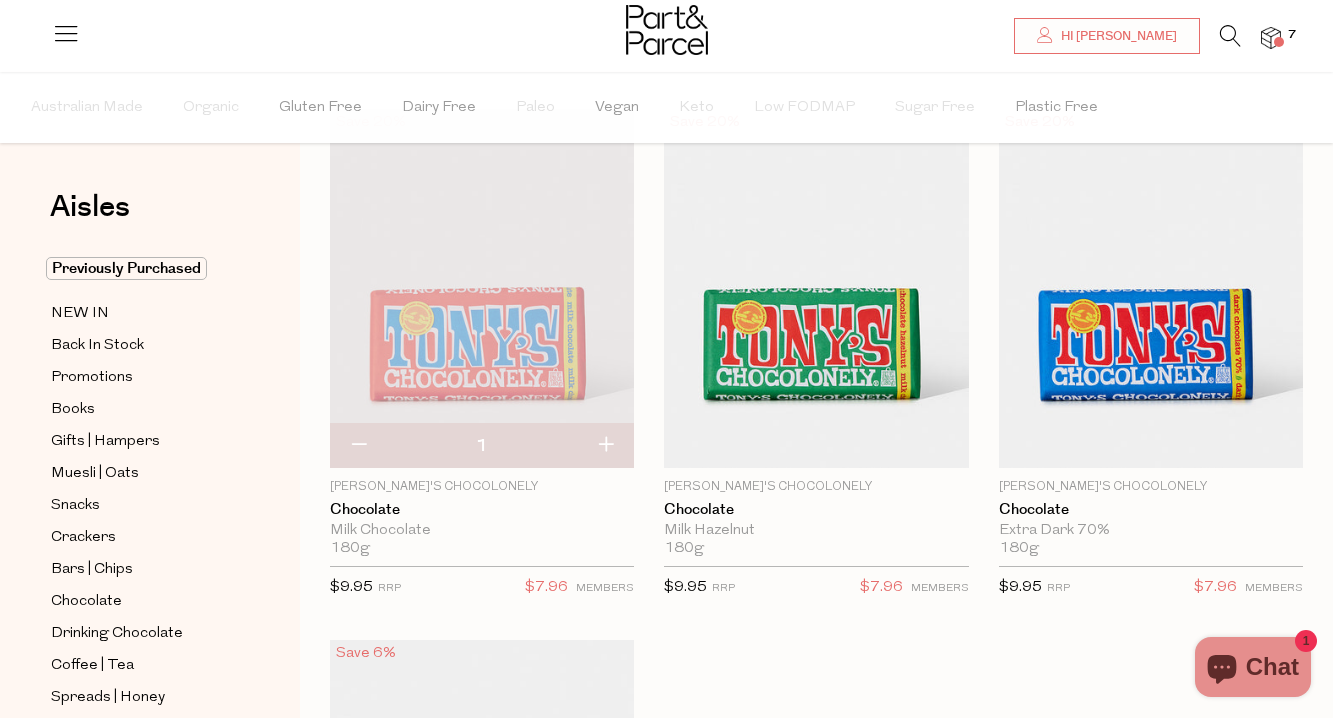 scroll, scrollTop: 0, scrollLeft: 0, axis: both 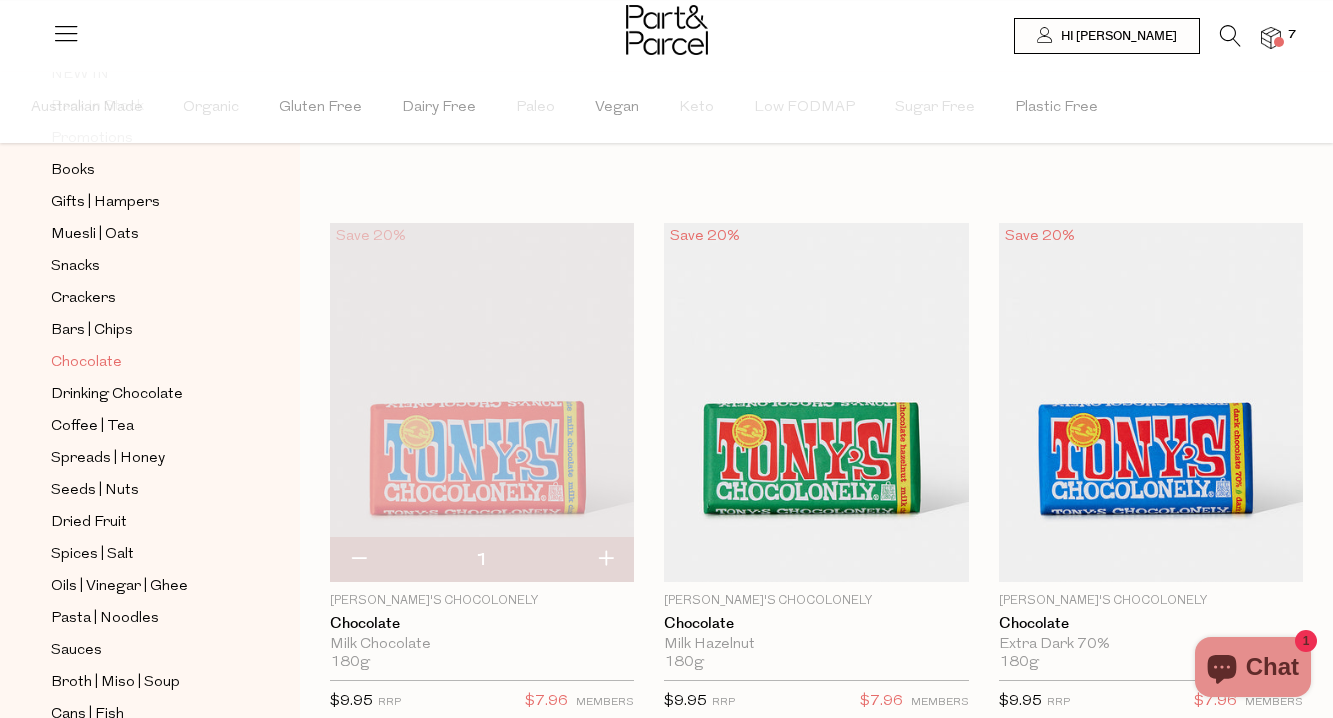 click on "Chocolate" at bounding box center (86, 363) 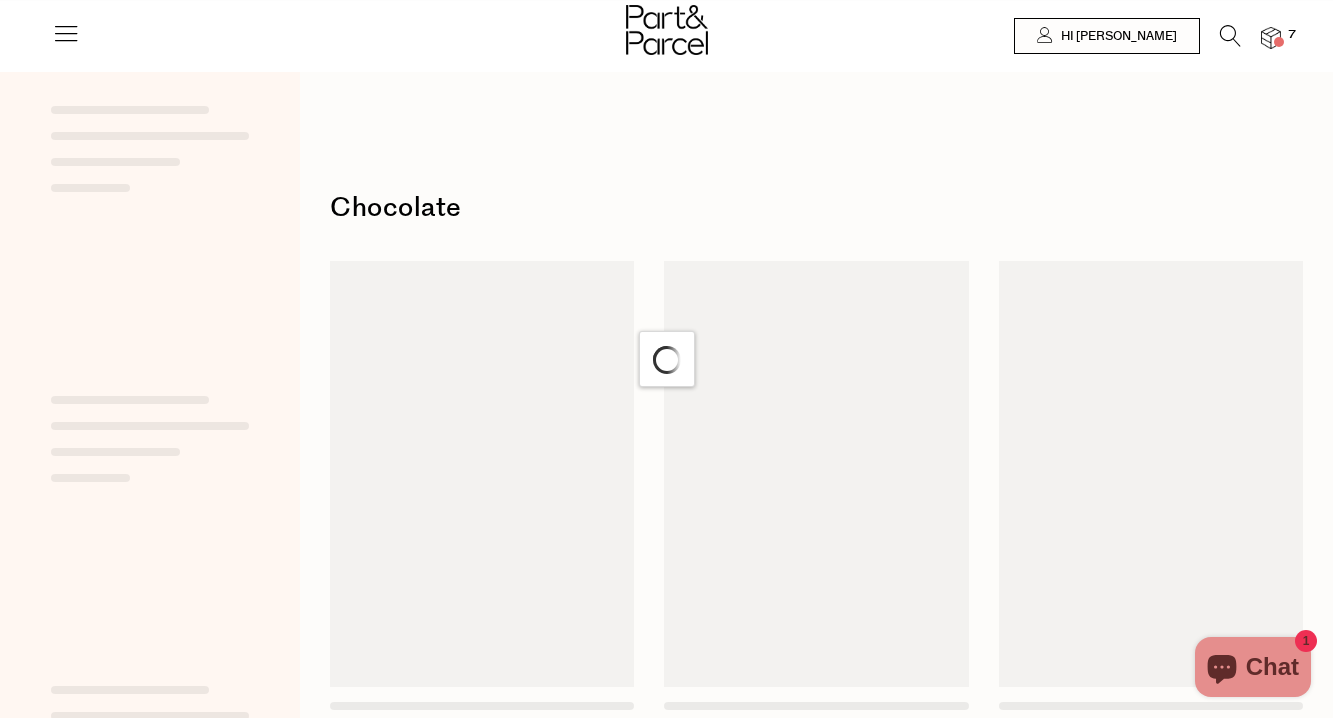 scroll, scrollTop: 0, scrollLeft: 0, axis: both 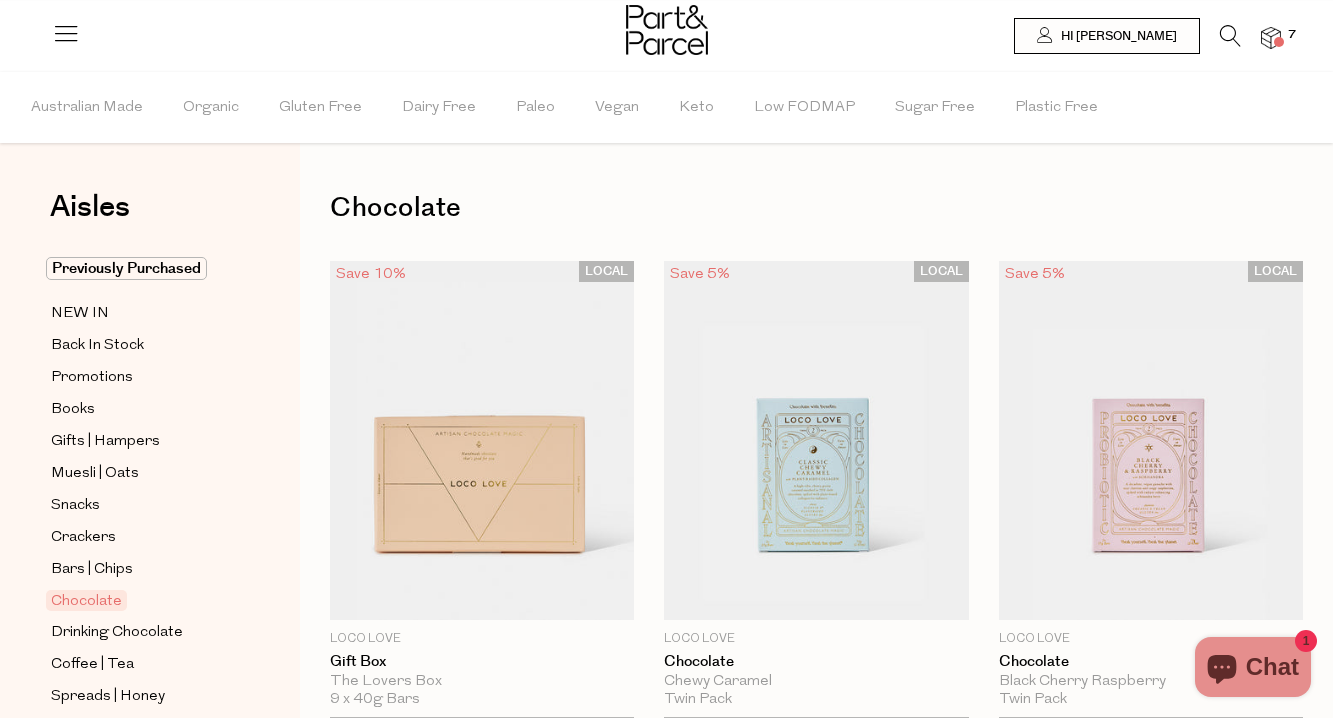 click at bounding box center [1230, 36] 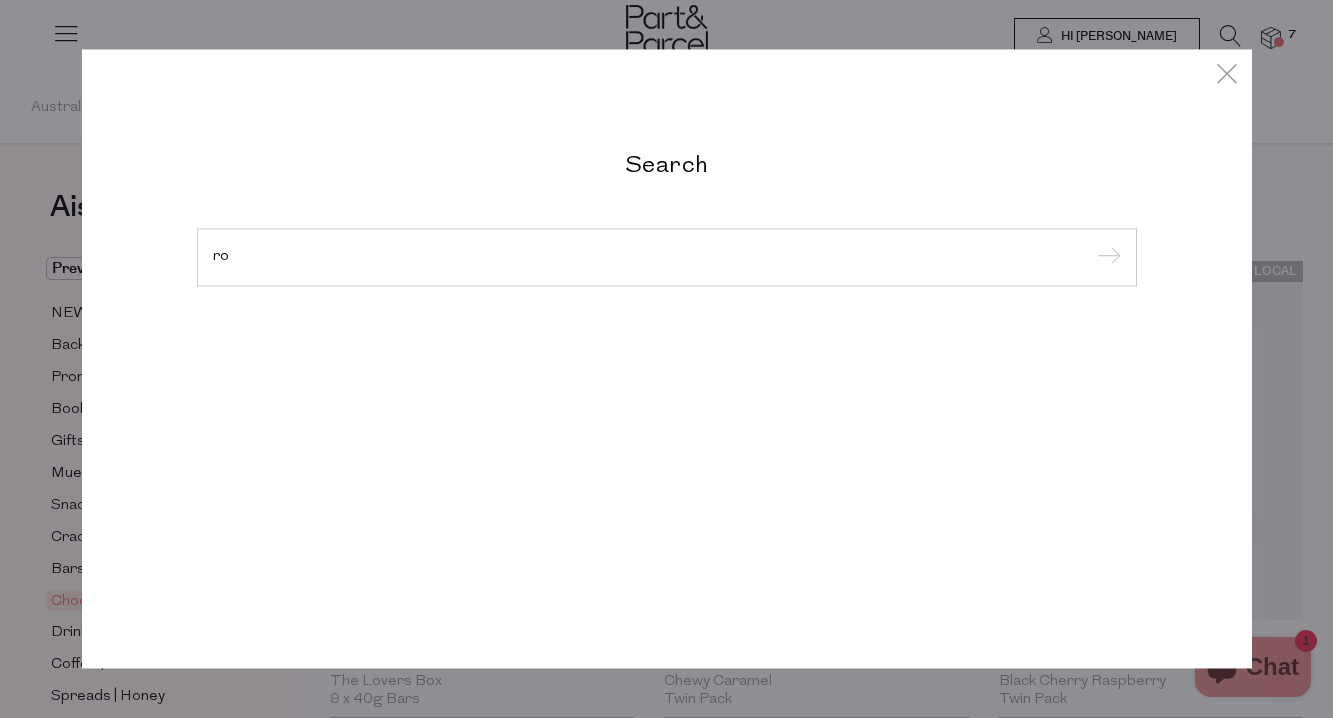 type on "r" 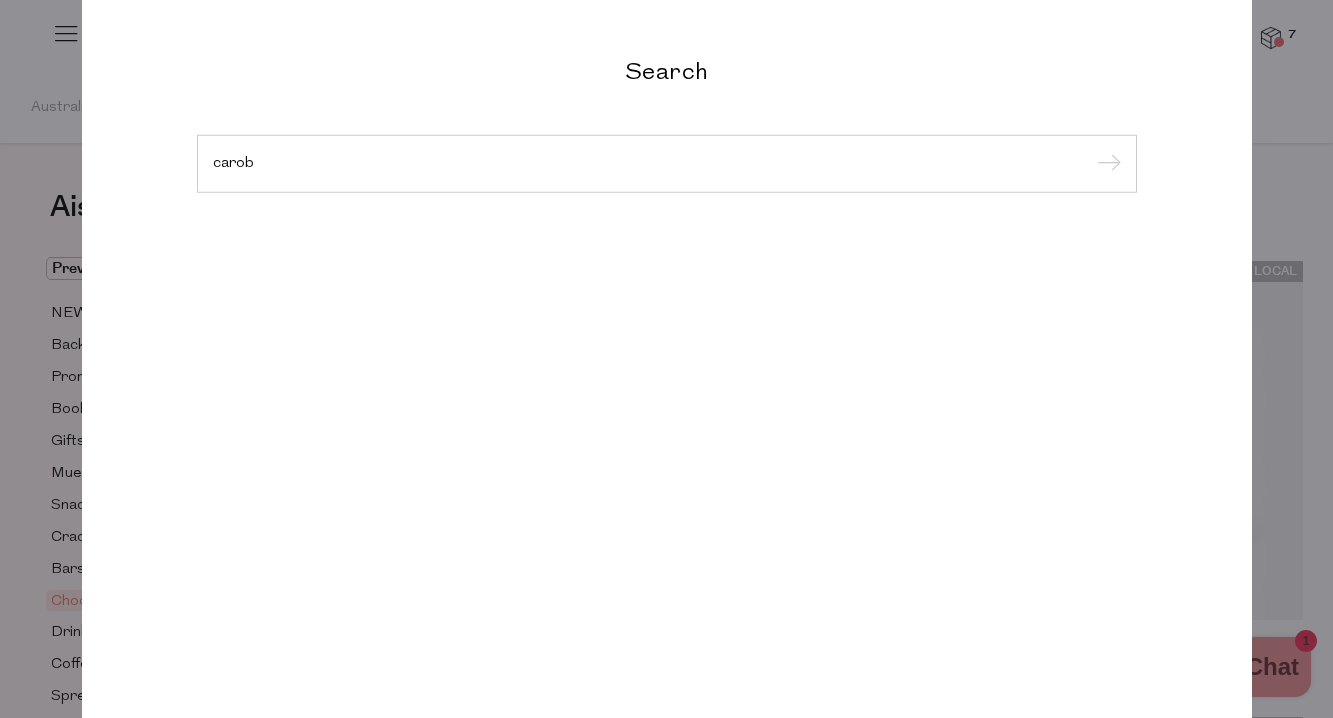 type on "carob" 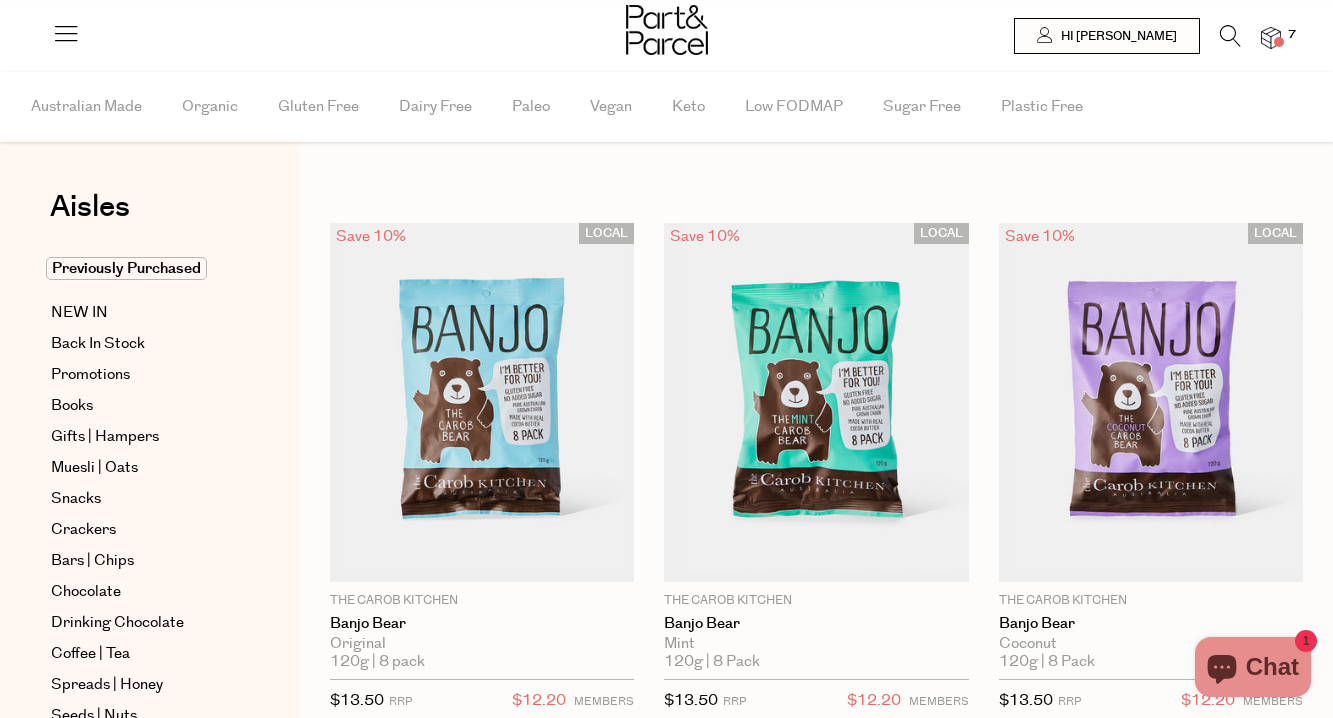 scroll, scrollTop: 0, scrollLeft: 0, axis: both 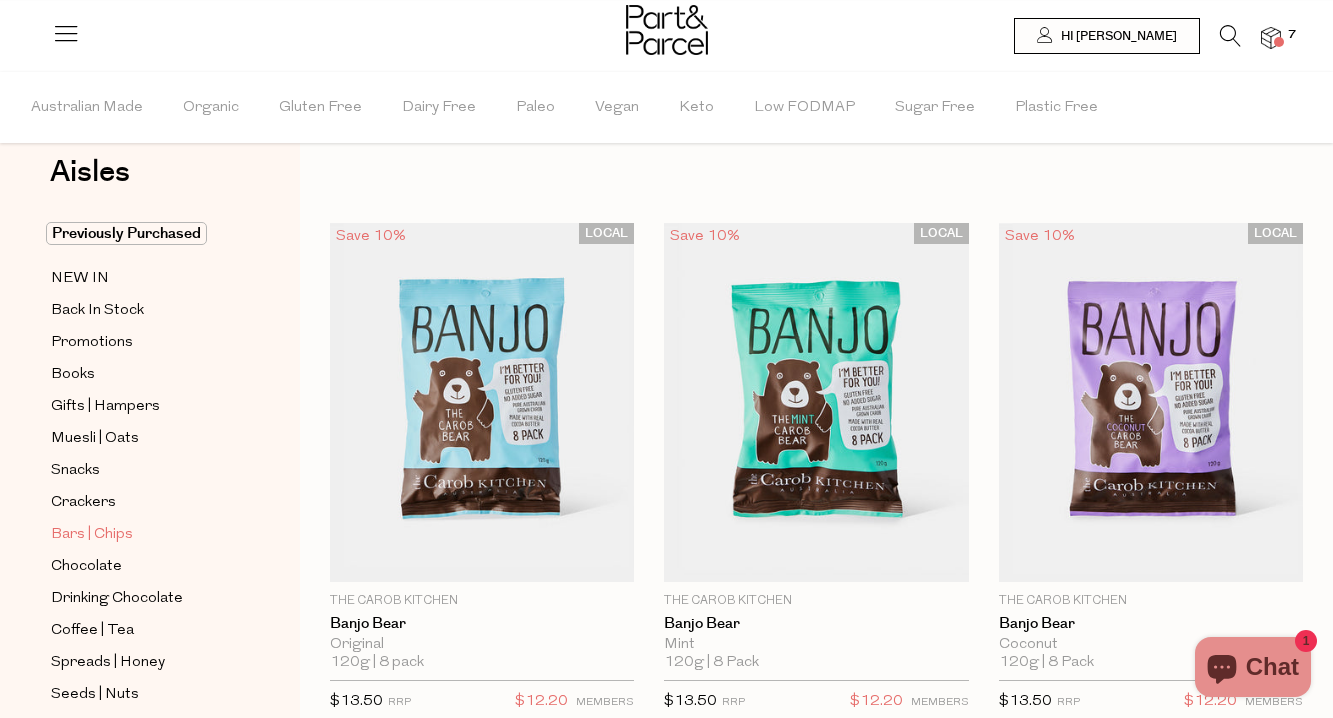 click on "Bars | Chips" at bounding box center [92, 535] 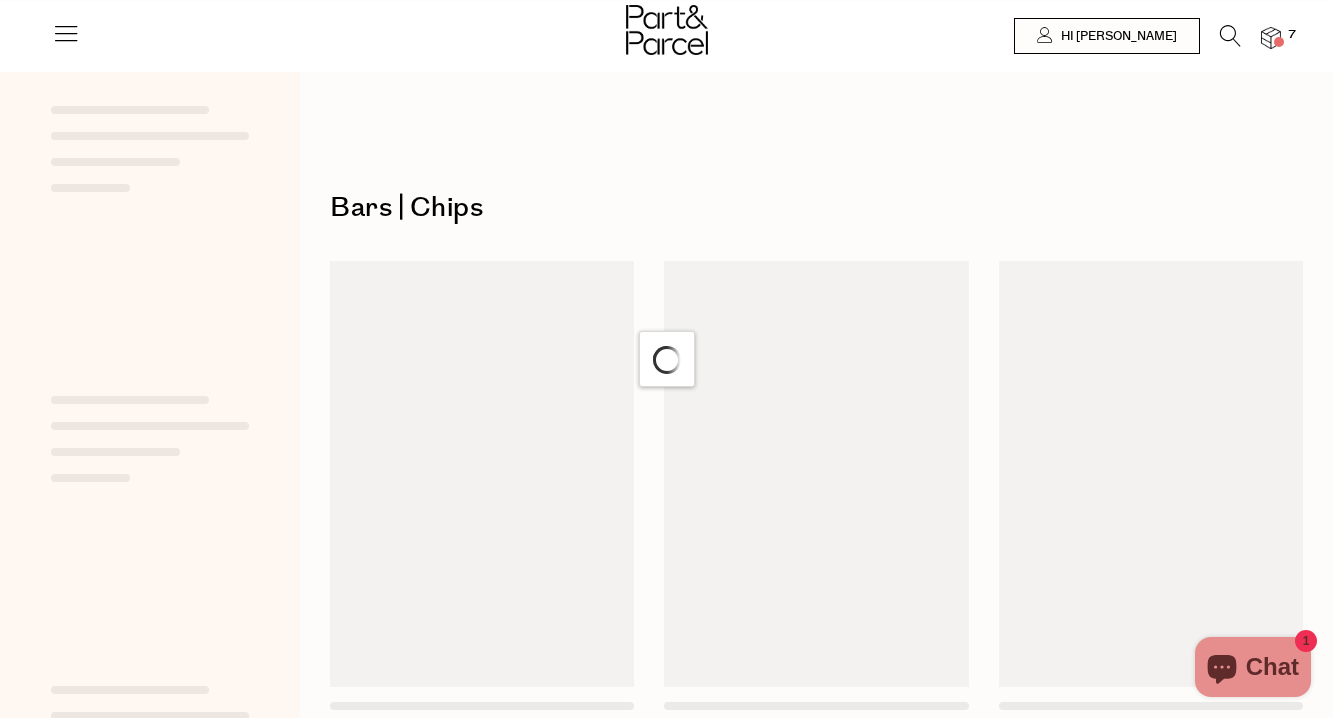 scroll, scrollTop: 0, scrollLeft: 0, axis: both 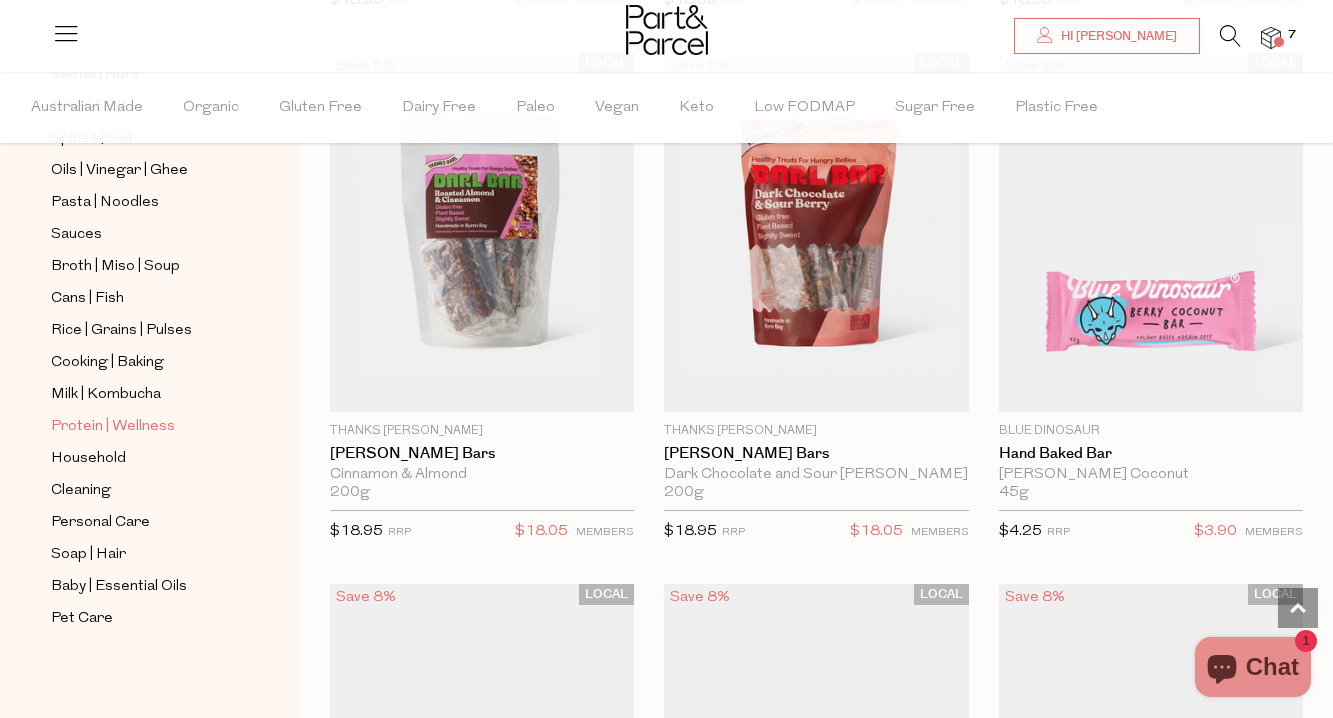 click on "Protein | Wellness" at bounding box center [113, 427] 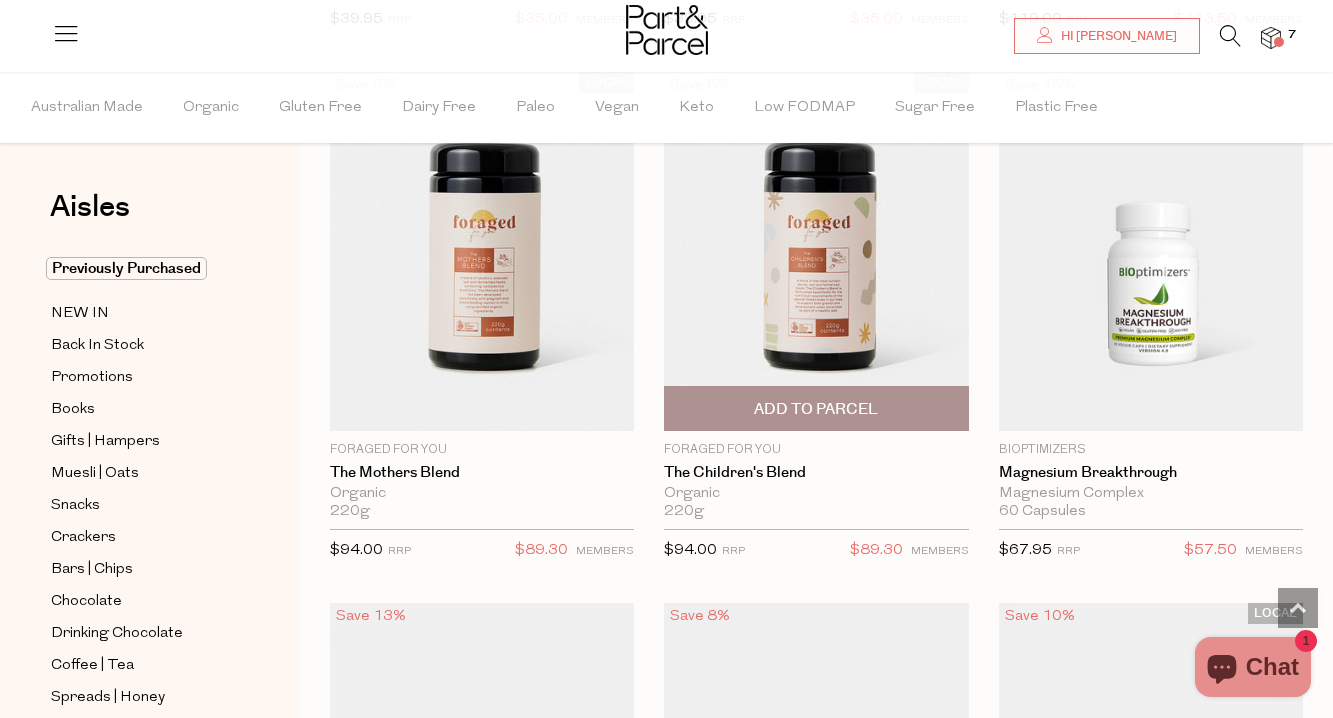 scroll, scrollTop: 5498, scrollLeft: 0, axis: vertical 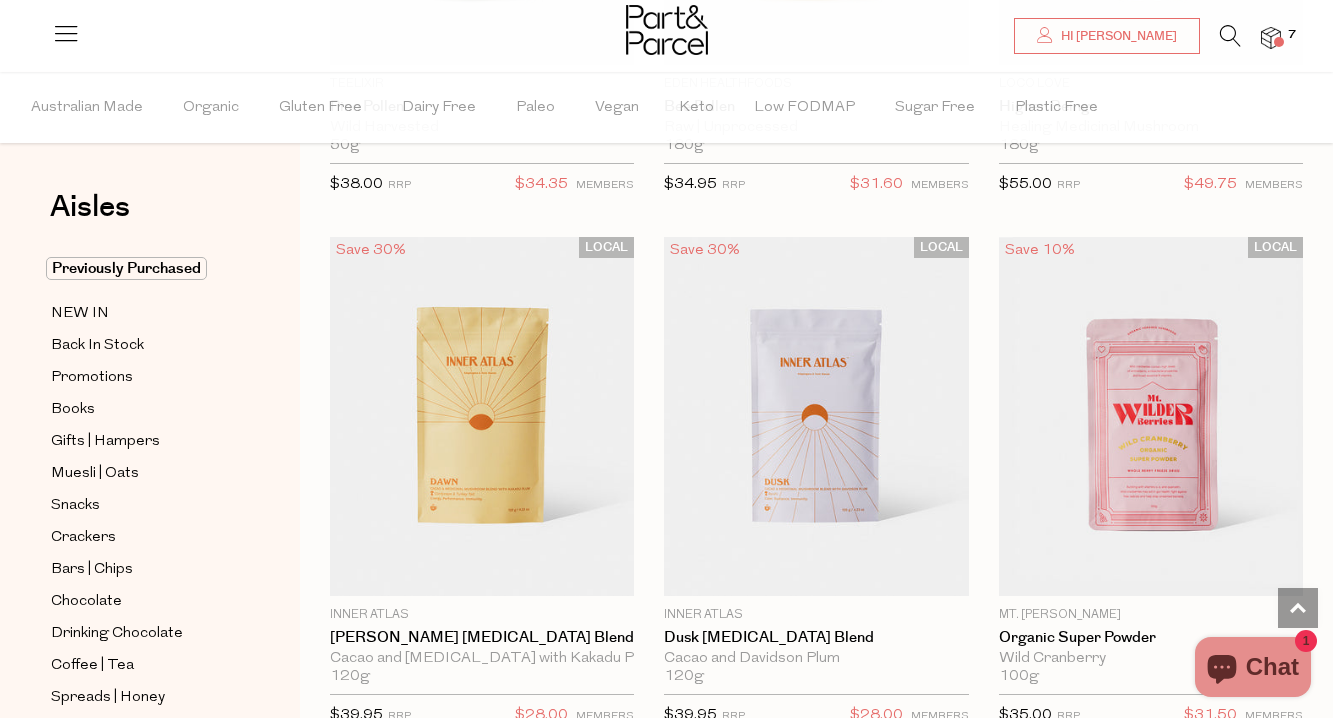 click at bounding box center (1271, 38) 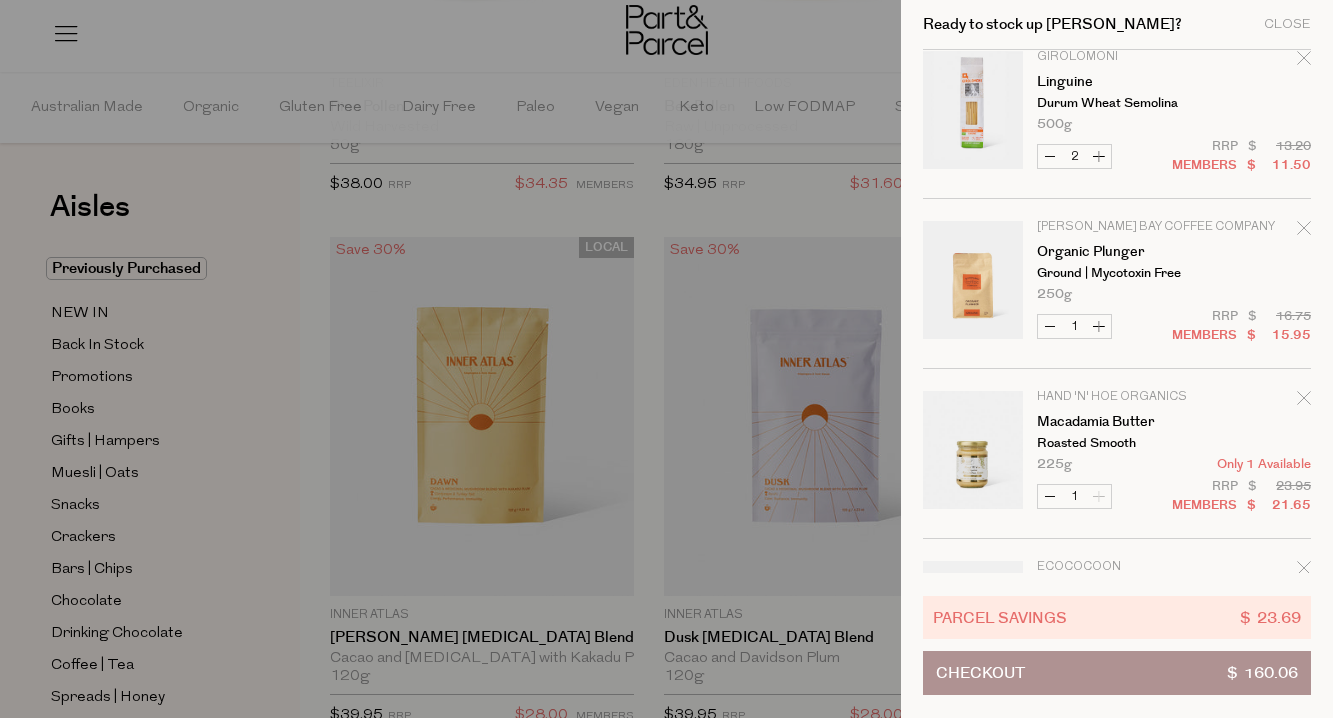 scroll, scrollTop: 361, scrollLeft: 0, axis: vertical 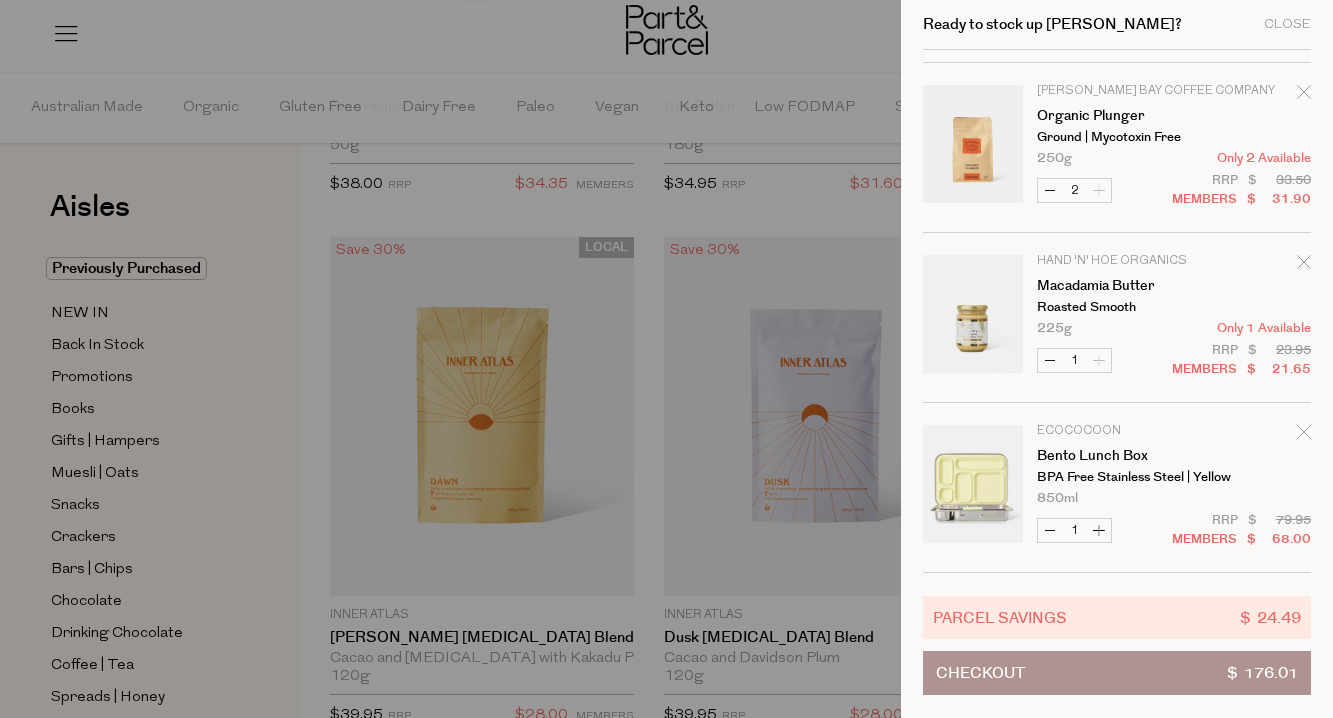 click at bounding box center [666, 359] 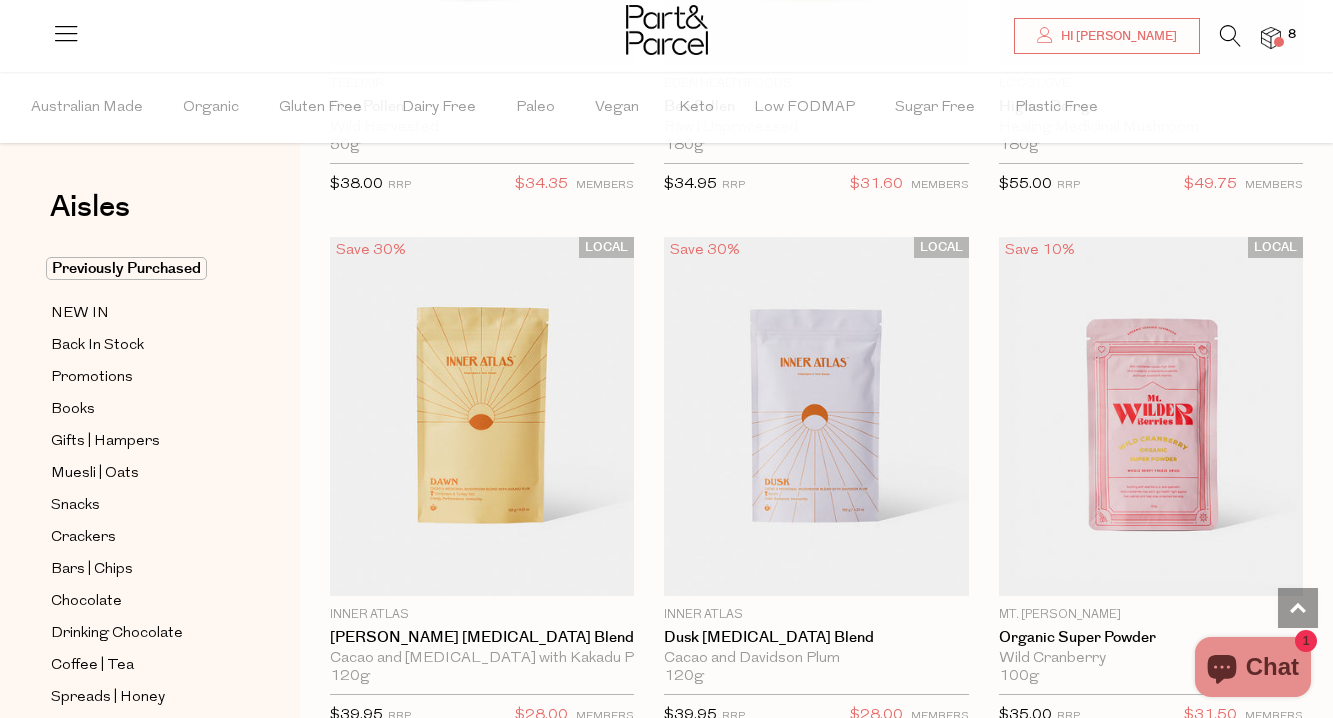 click at bounding box center (1230, 36) 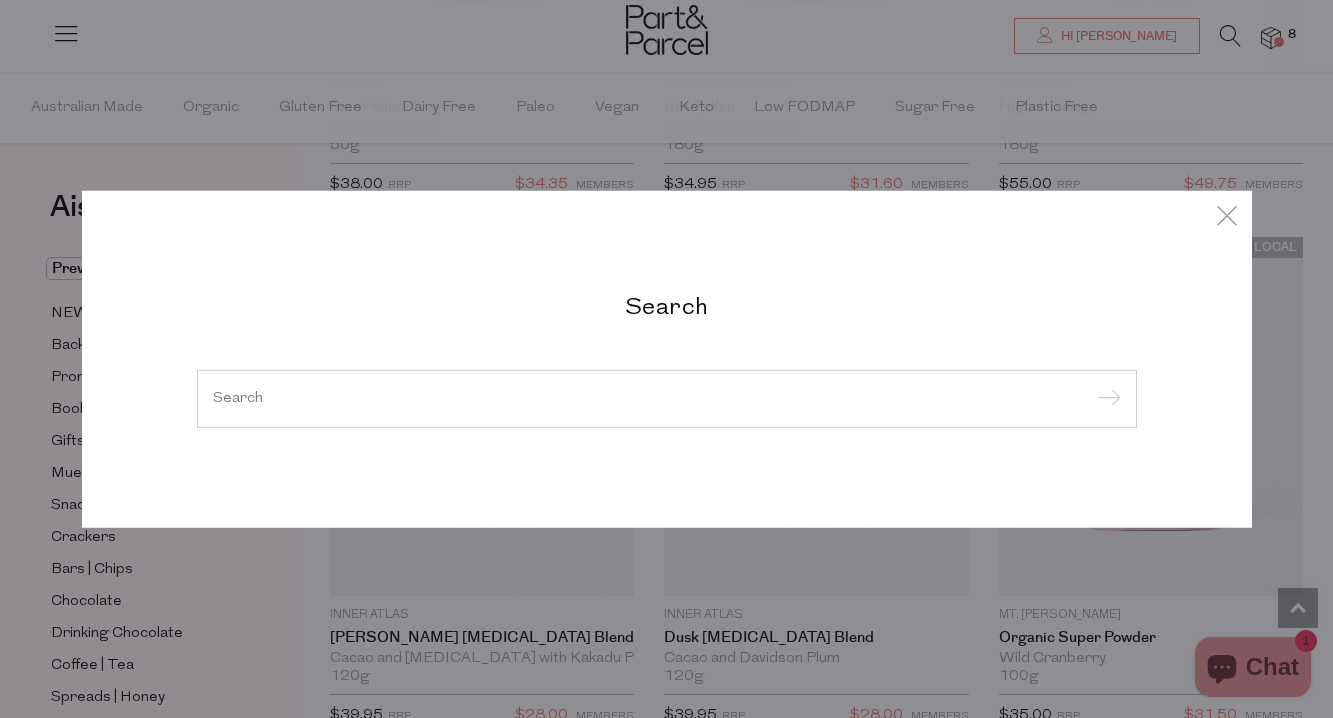 type on "o" 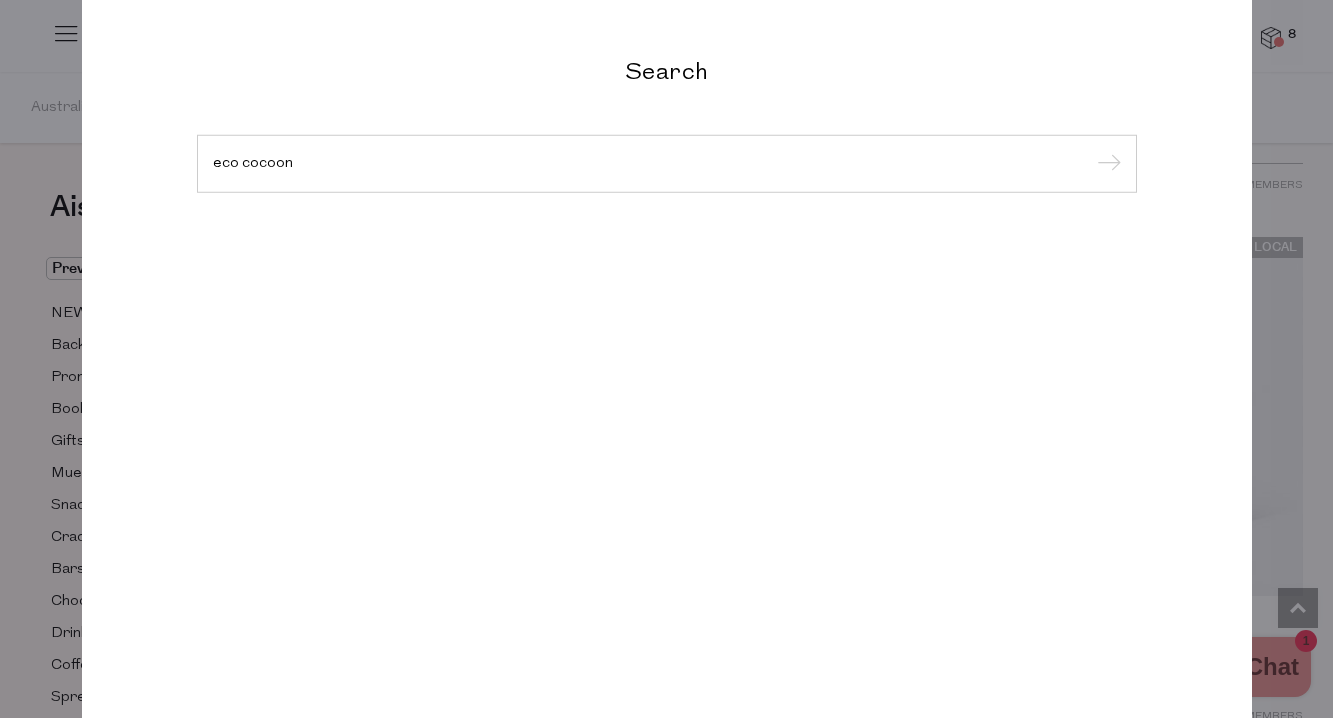 type on "eco cocoon" 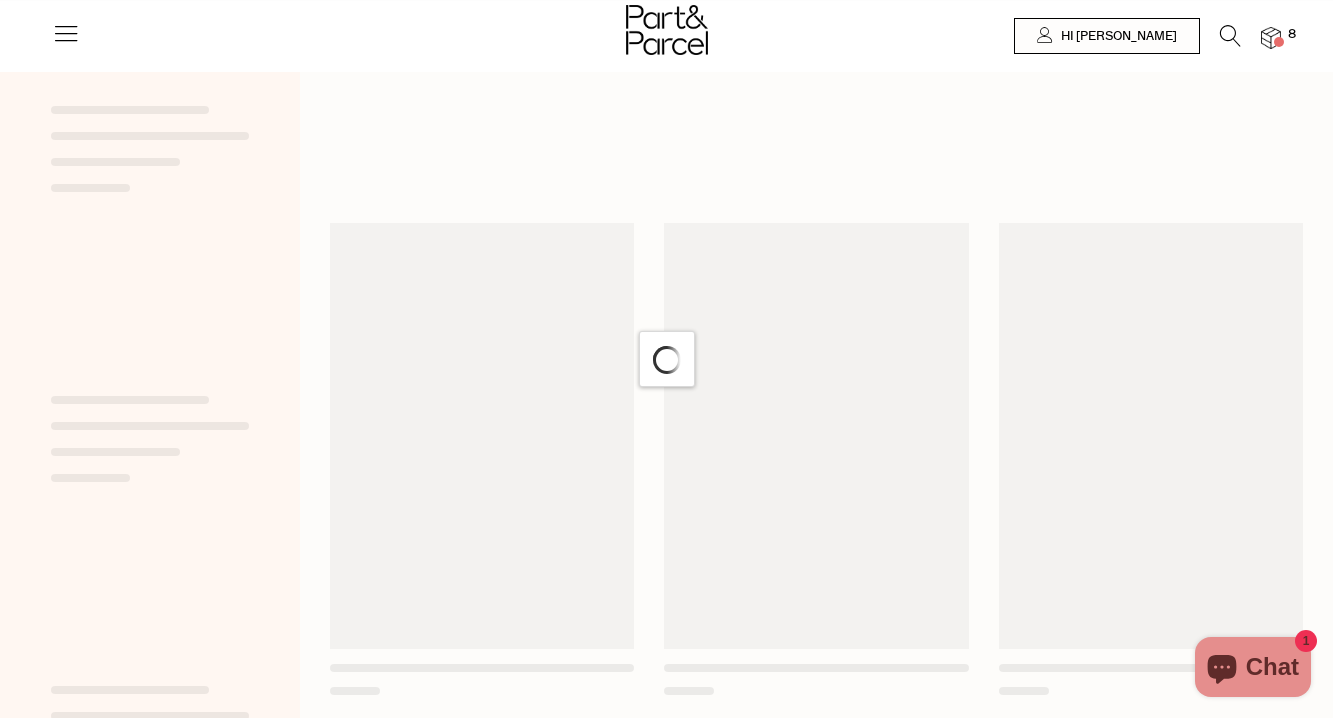 scroll, scrollTop: 0, scrollLeft: 0, axis: both 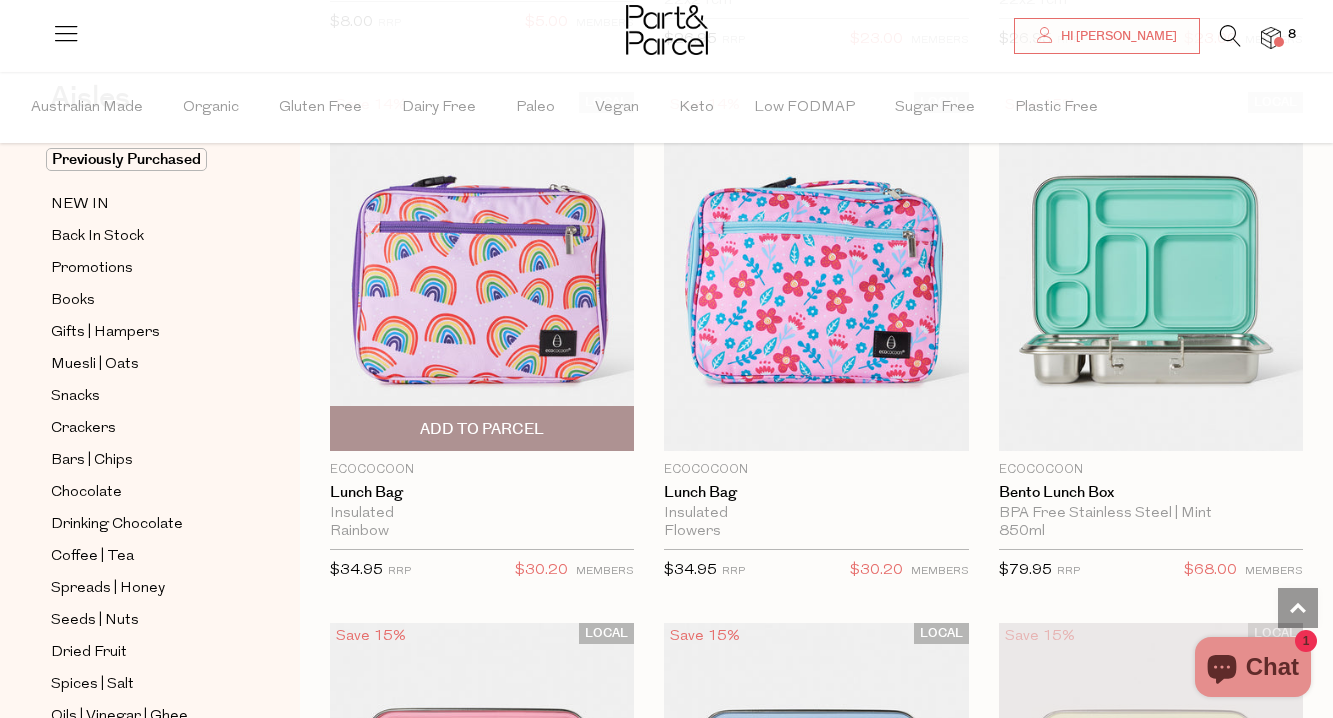 click on "Add To Parcel" at bounding box center [482, 429] 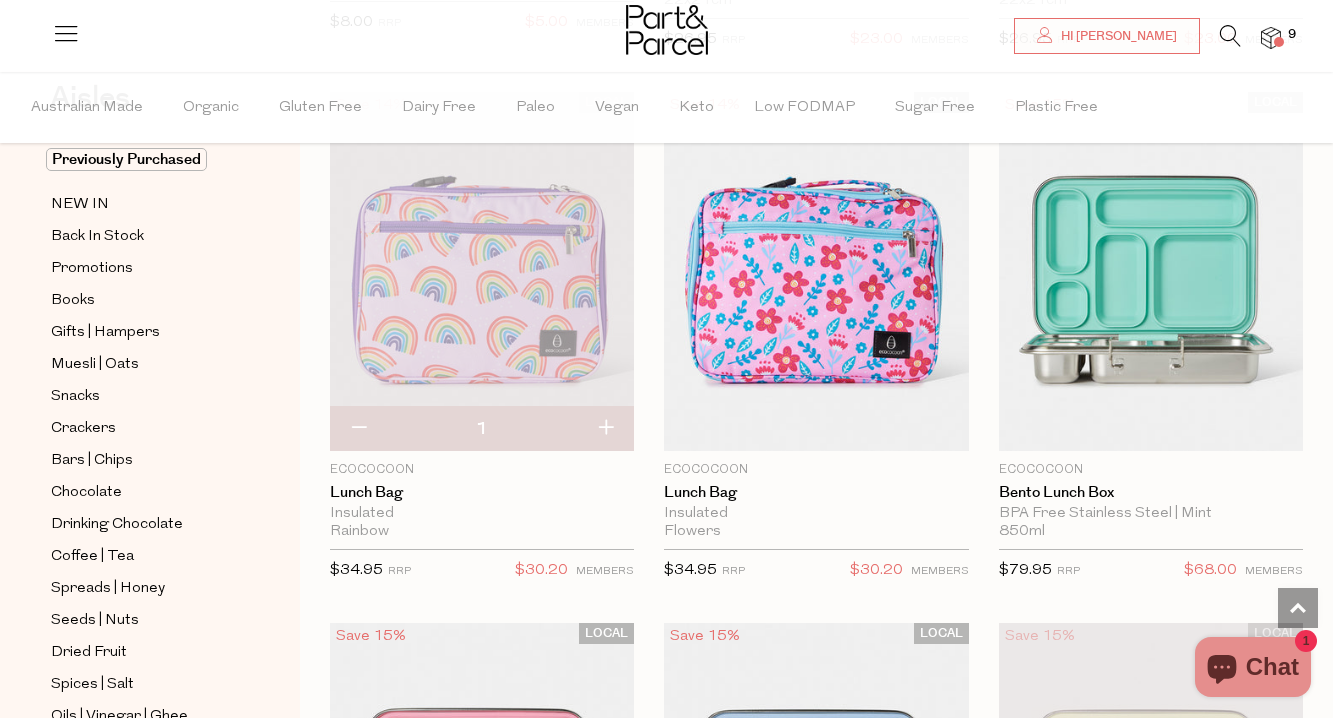 click at bounding box center (1271, 38) 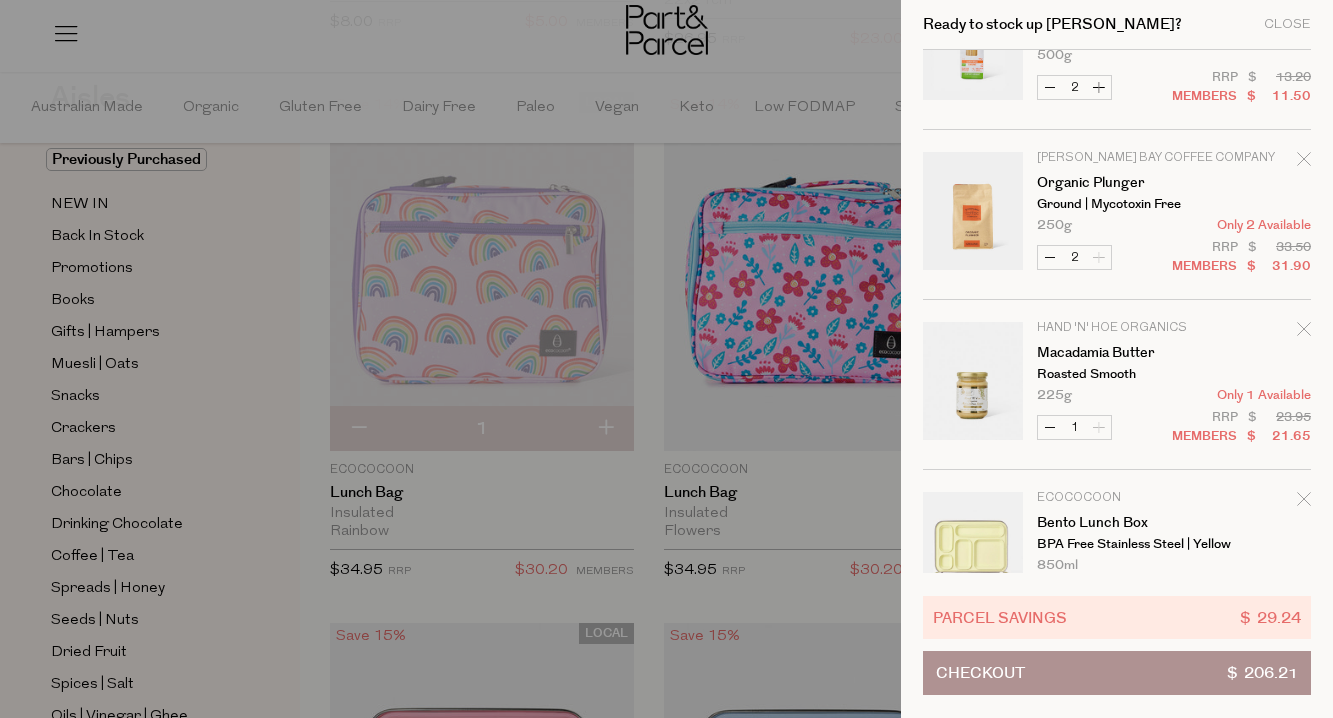 scroll, scrollTop: 581, scrollLeft: 0, axis: vertical 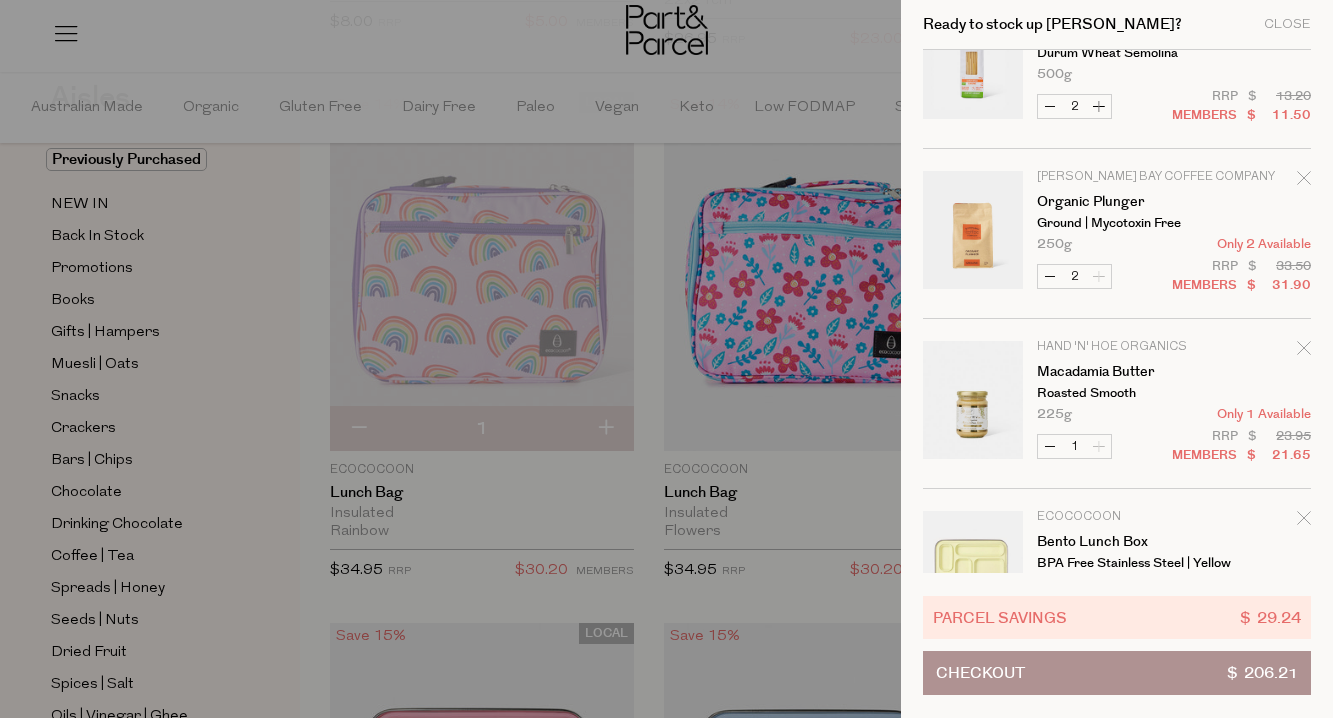 click on "Checkout $ 206.21" at bounding box center [1117, 673] 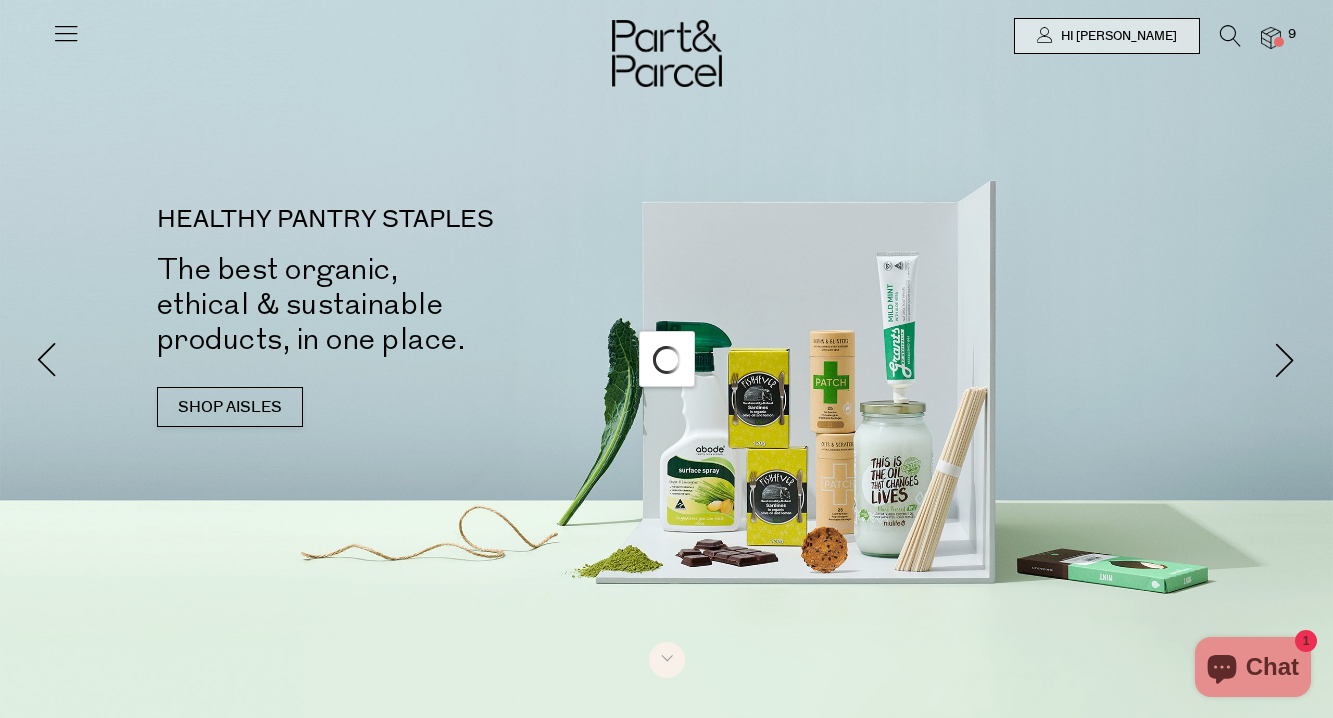 scroll, scrollTop: 0, scrollLeft: 0, axis: both 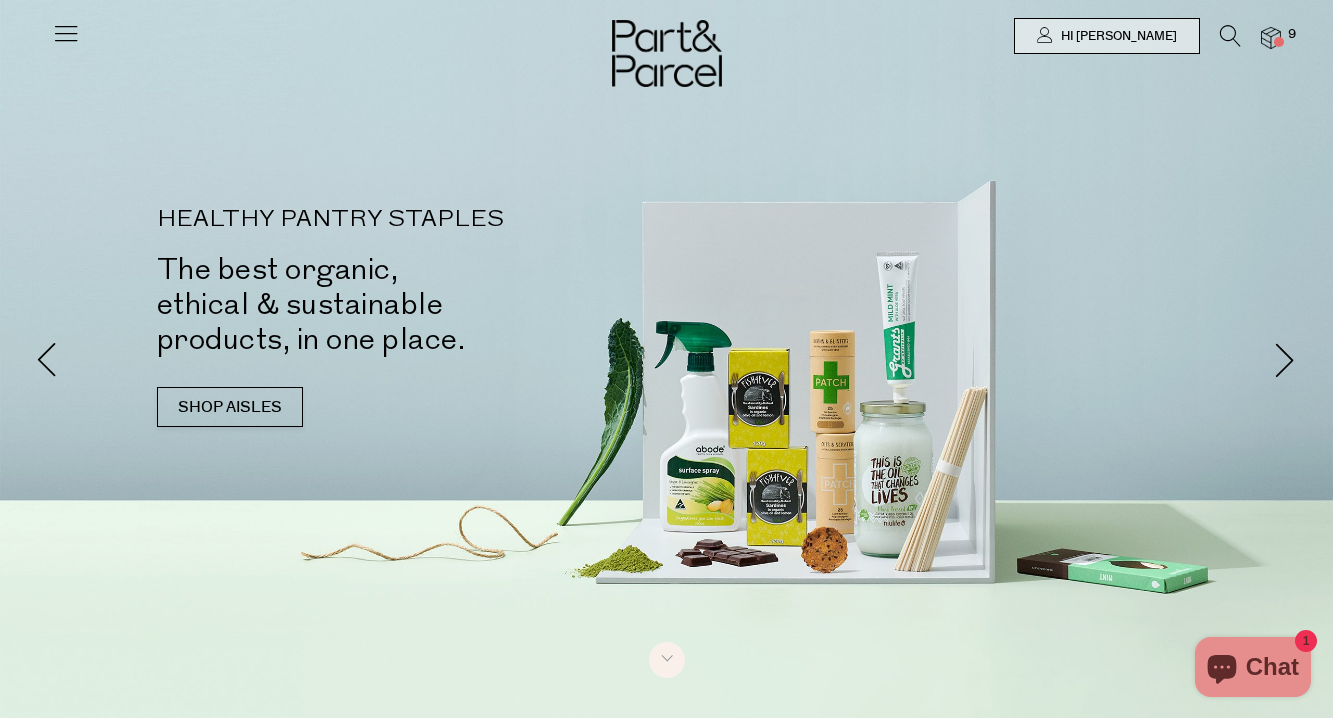 click at bounding box center (1271, 38) 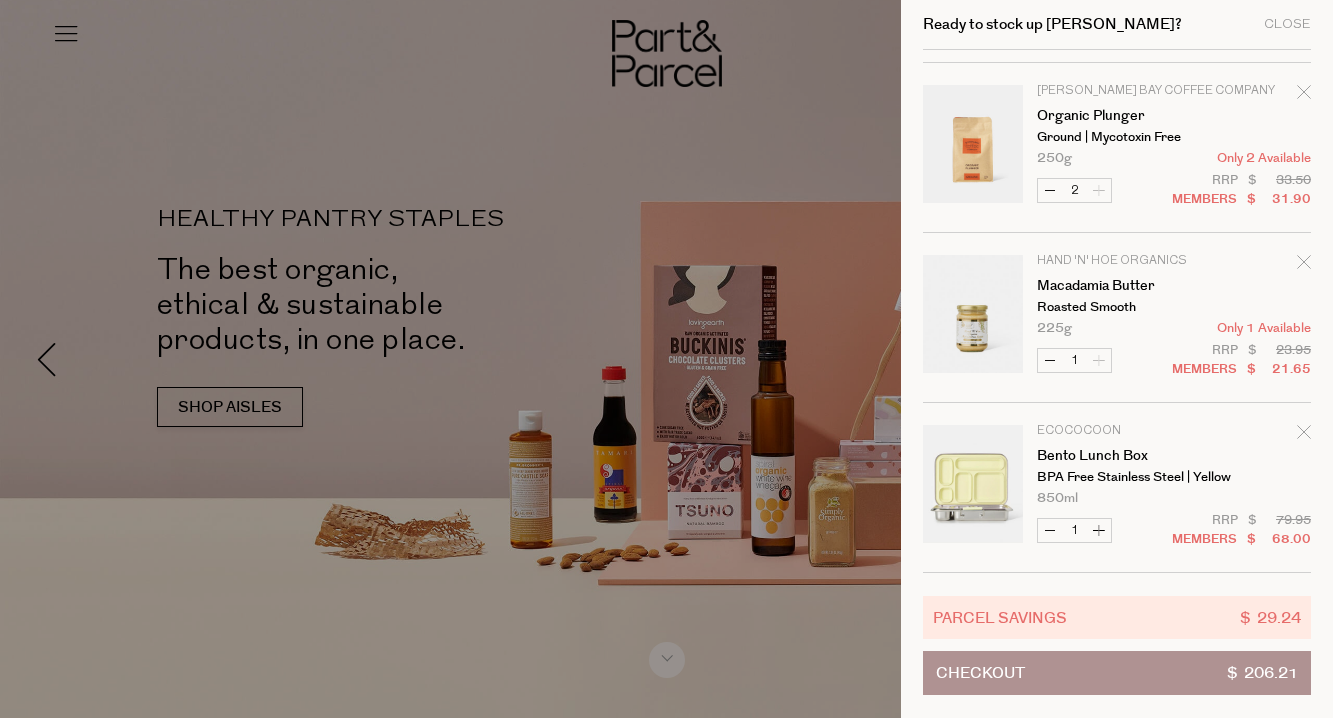scroll, scrollTop: 0, scrollLeft: 0, axis: both 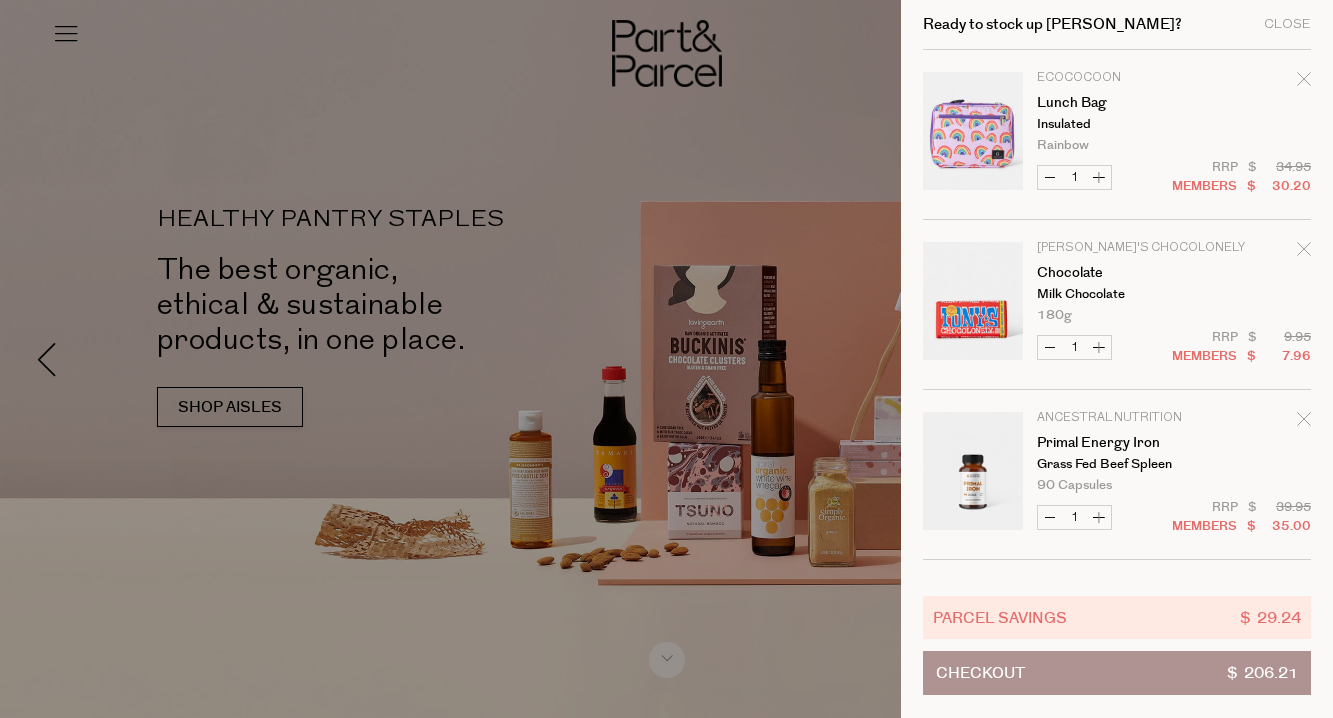 click 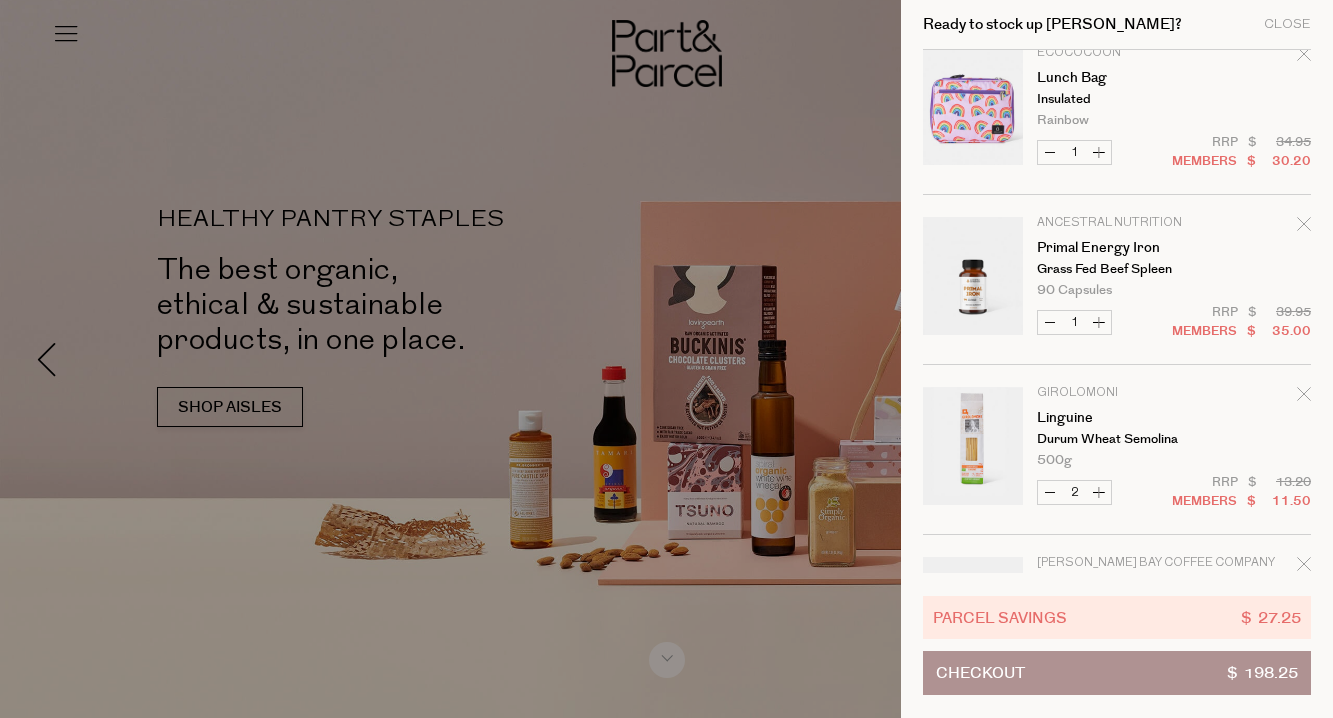 scroll, scrollTop: 0, scrollLeft: 0, axis: both 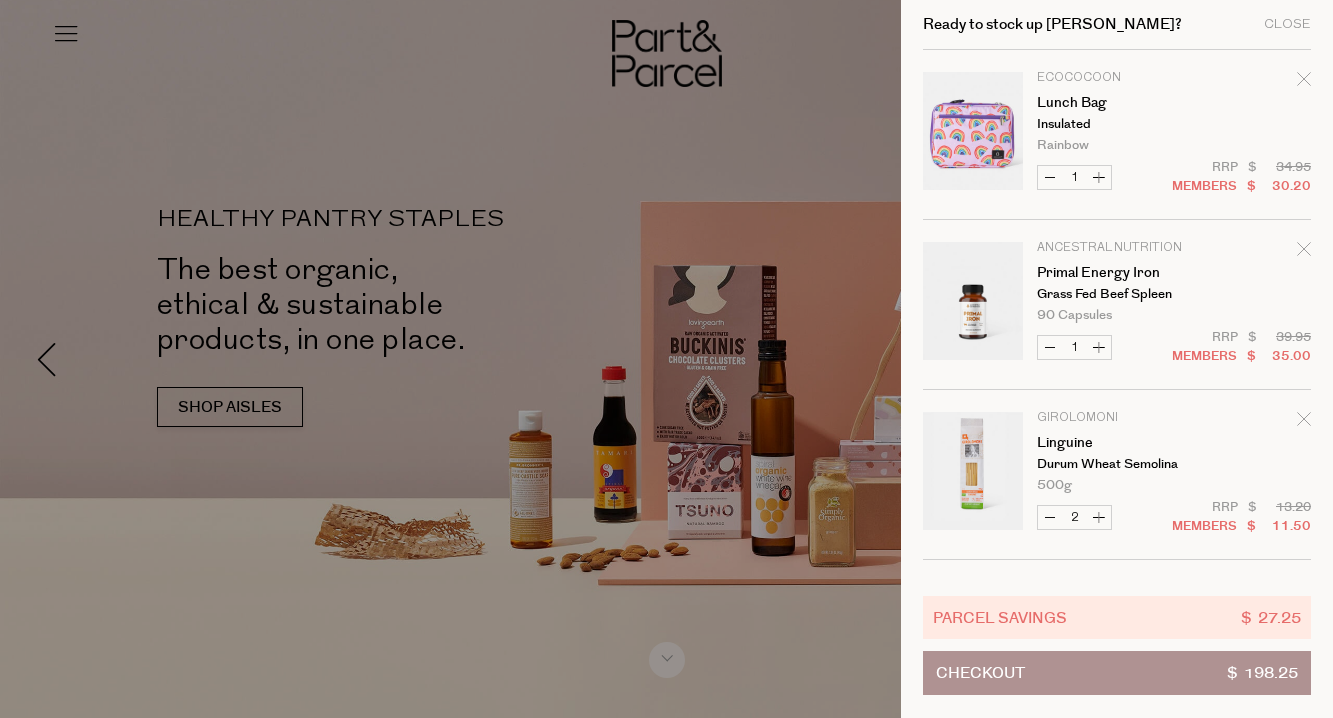 click on "Checkout $ 198.25" at bounding box center [1117, 673] 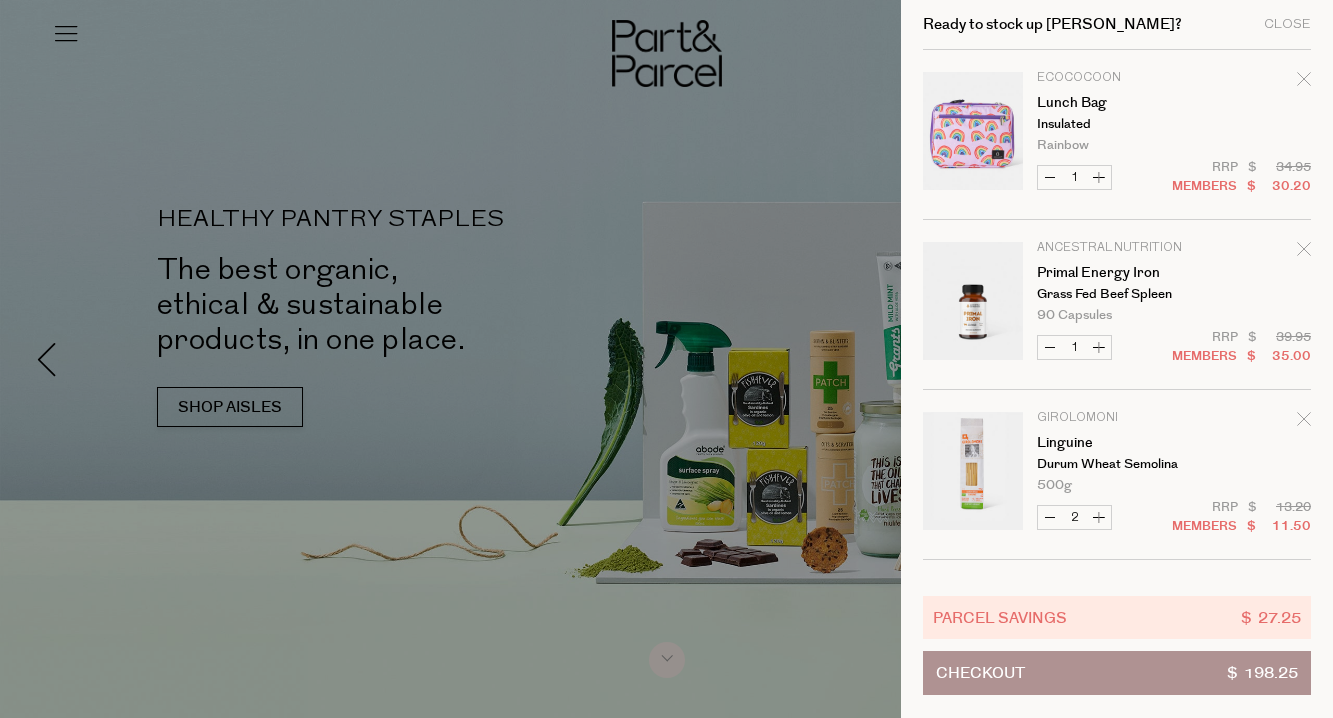 scroll, scrollTop: 0, scrollLeft: 0, axis: both 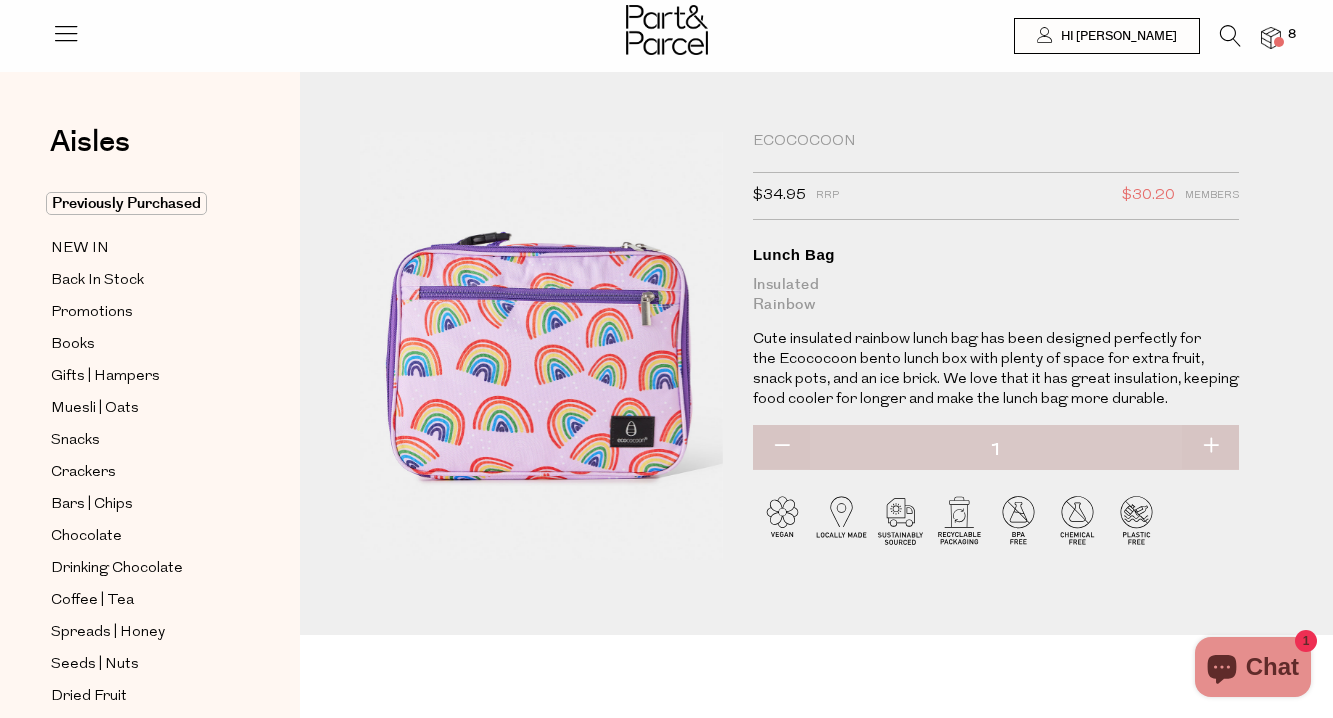 click at bounding box center (1230, 36) 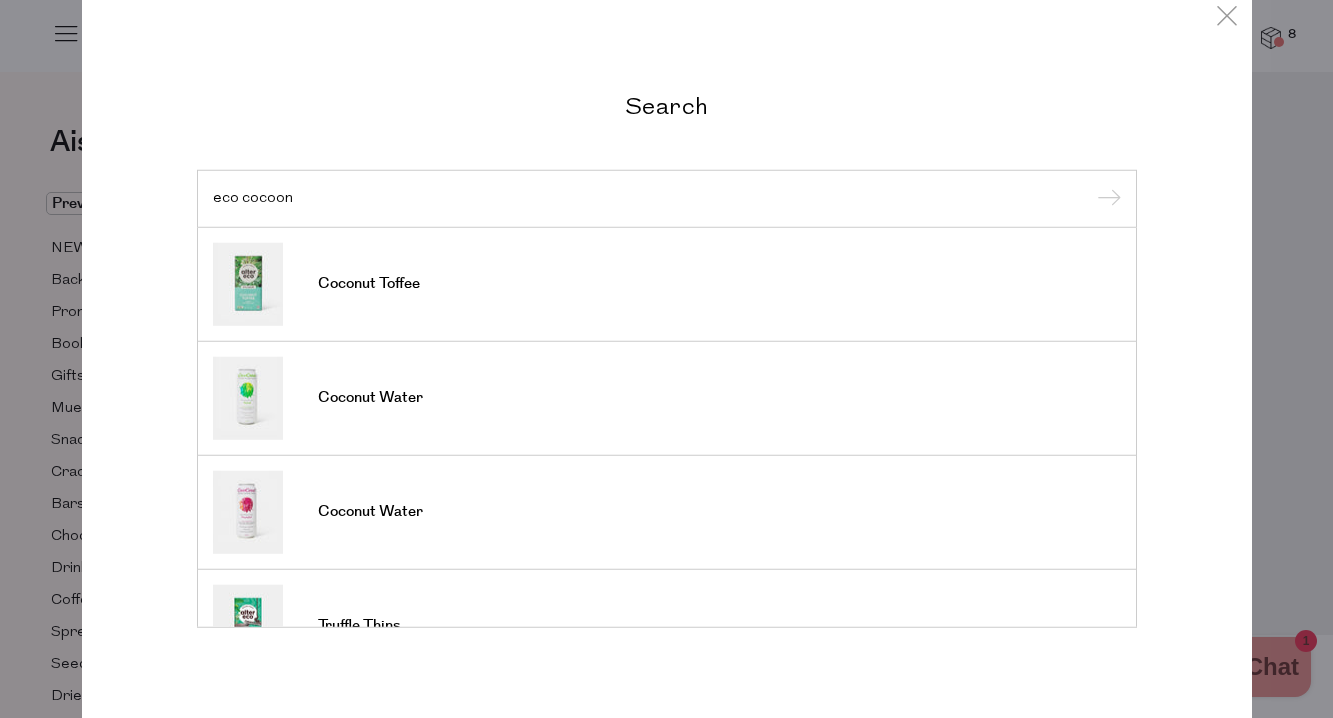 type on "eco cocoon" 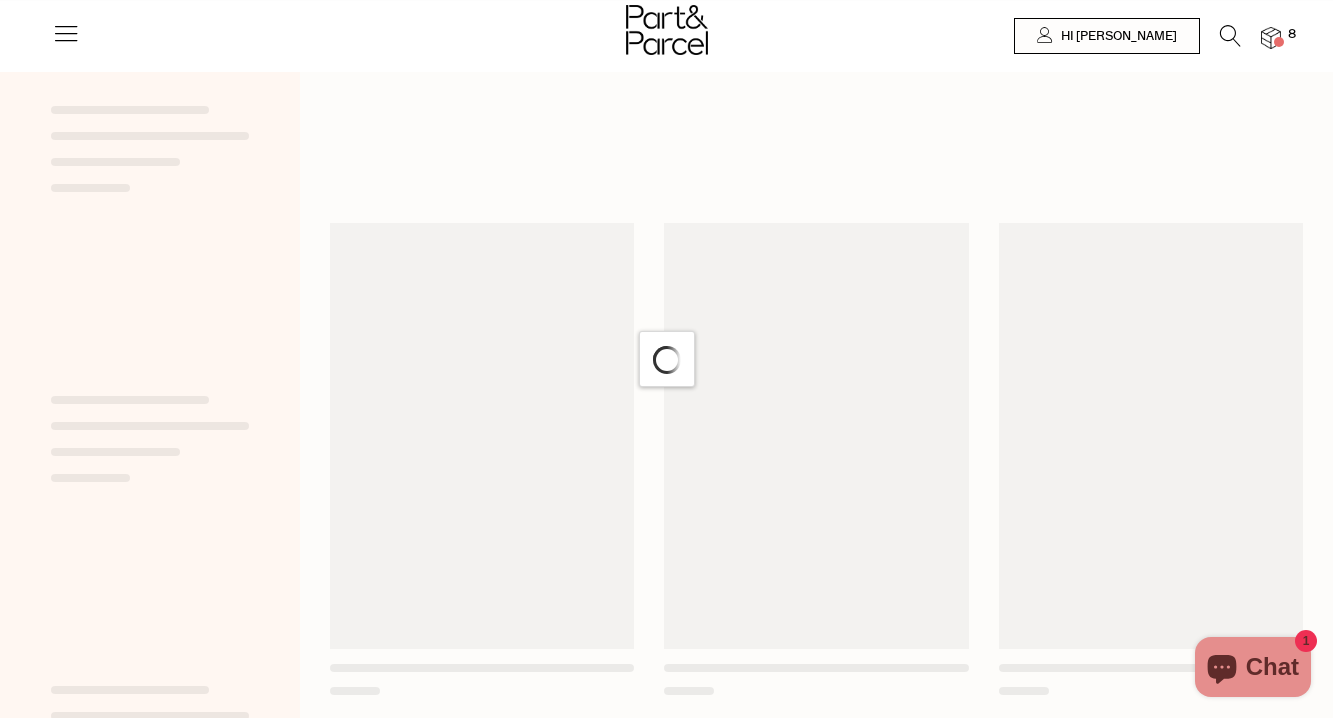 scroll, scrollTop: 0, scrollLeft: 0, axis: both 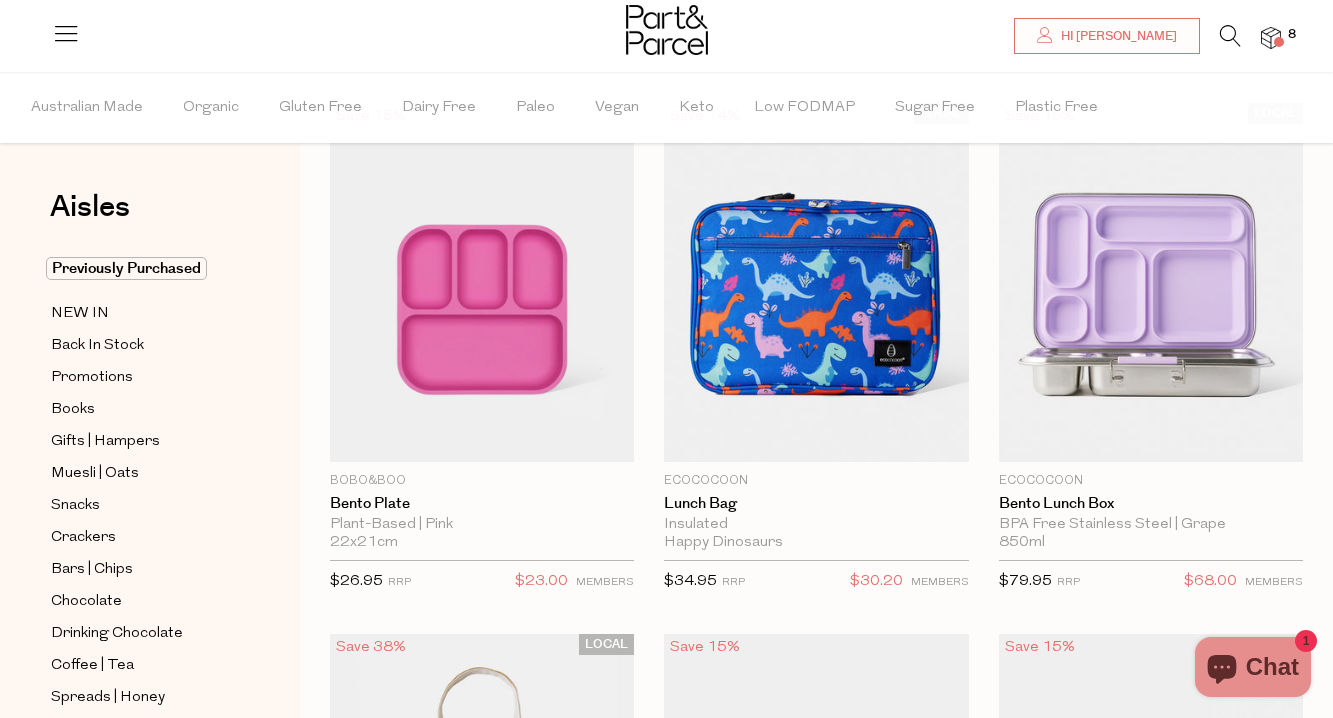 click at bounding box center [1271, 38] 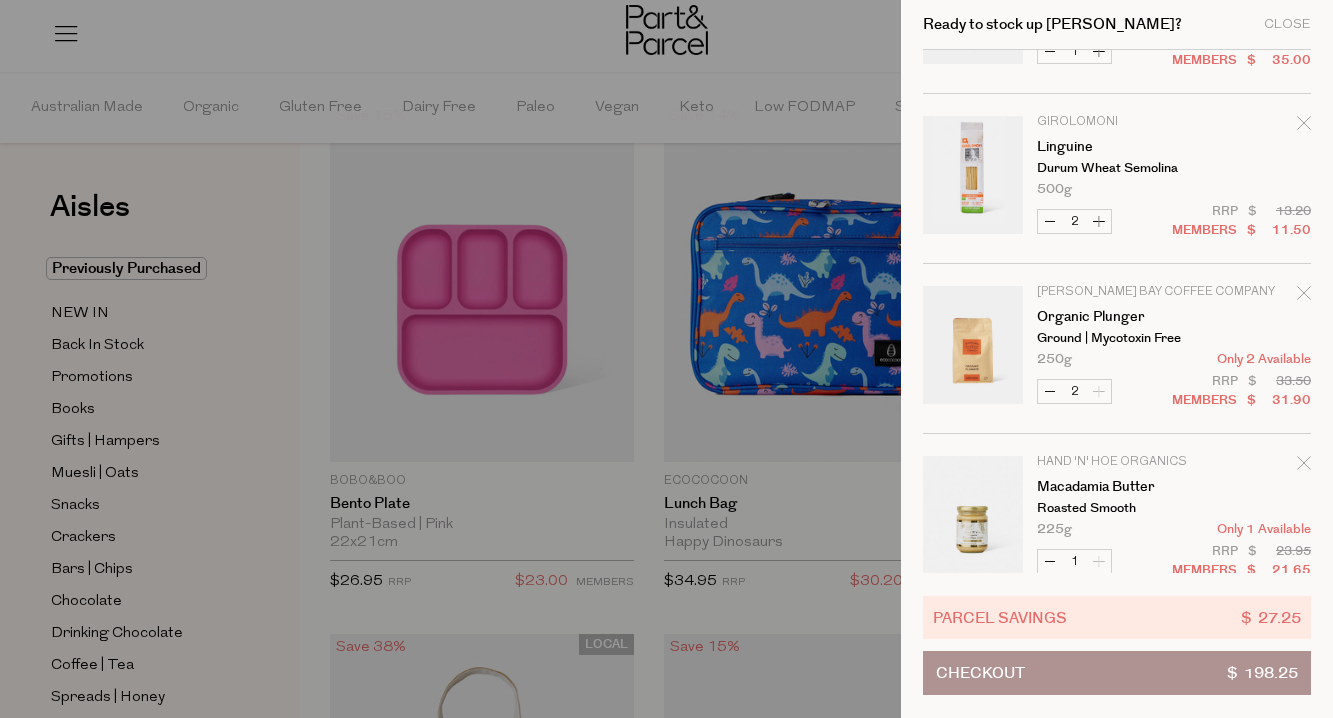scroll, scrollTop: 497, scrollLeft: 0, axis: vertical 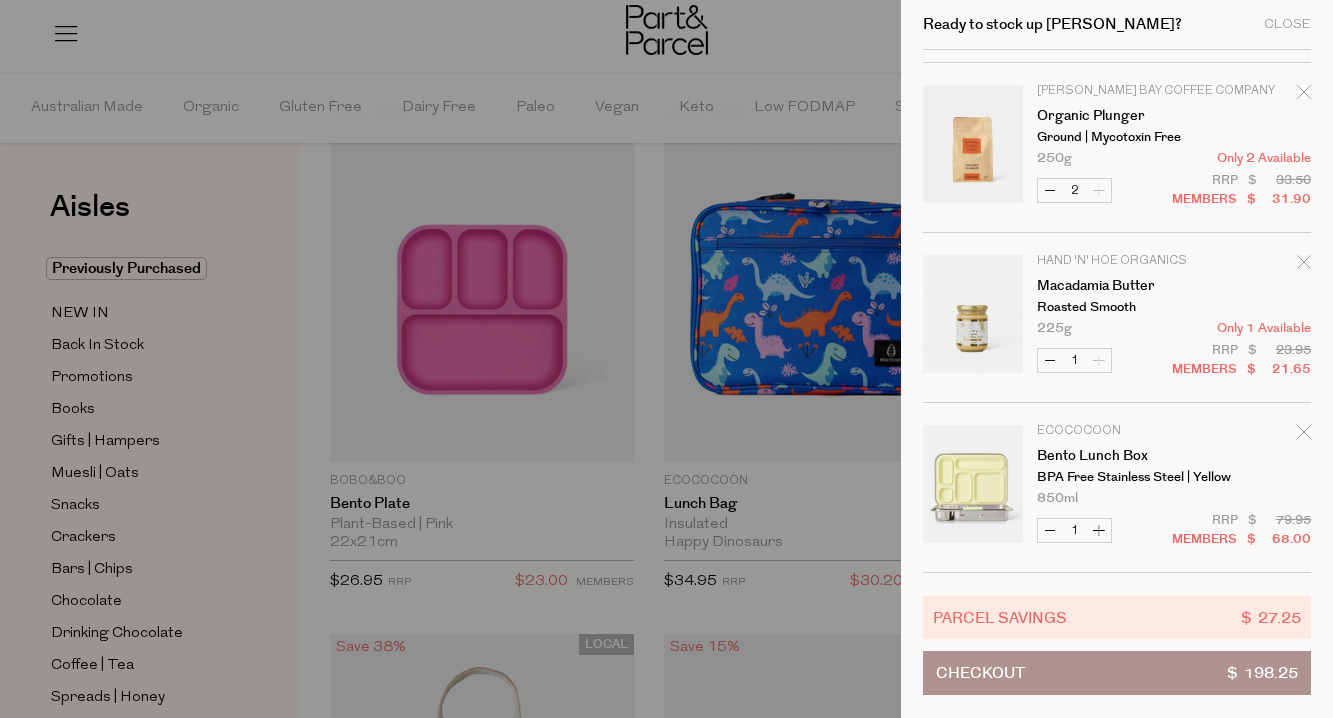 click on "Checkout $ 198.25" at bounding box center [1117, 673] 